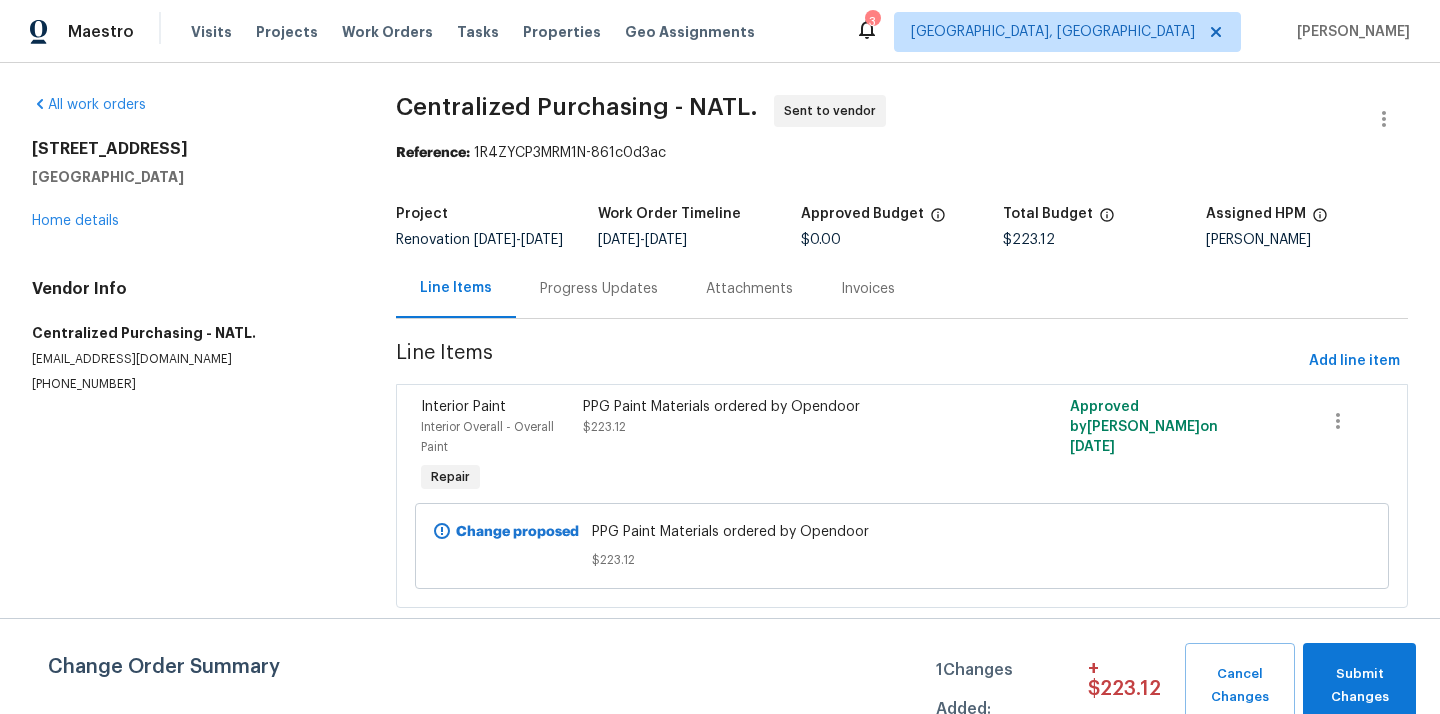 click on "[GEOGRAPHIC_DATA], [GEOGRAPHIC_DATA]" at bounding box center [1053, 32] 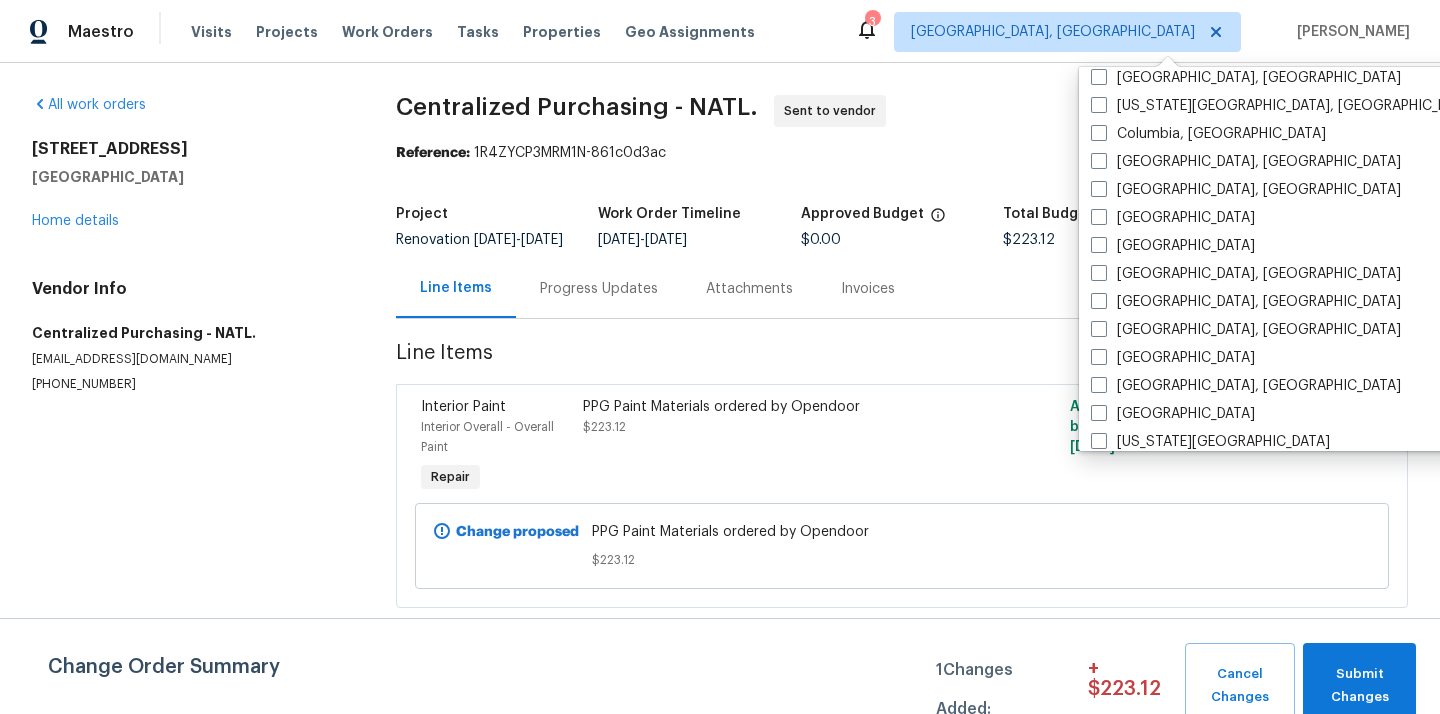 scroll, scrollTop: 411, scrollLeft: 0, axis: vertical 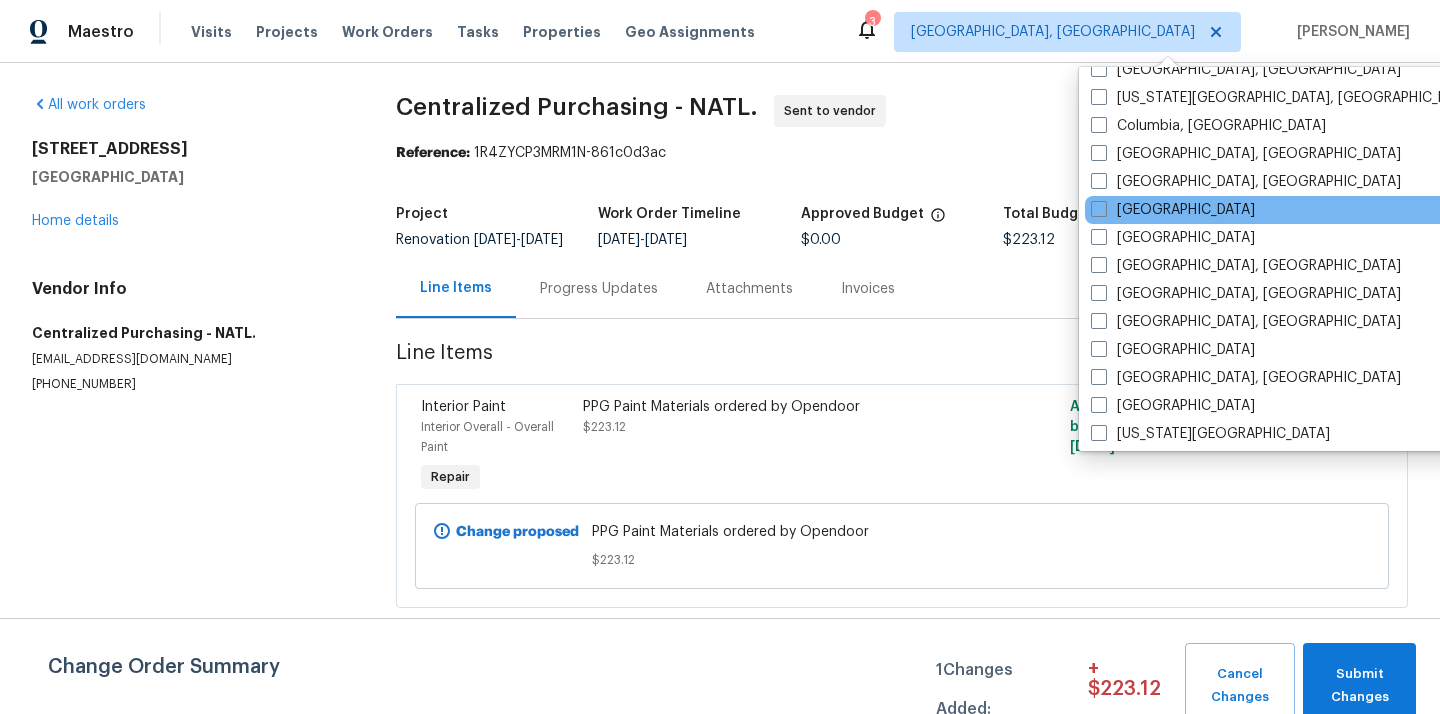 click on "[GEOGRAPHIC_DATA]" at bounding box center (1286, 210) 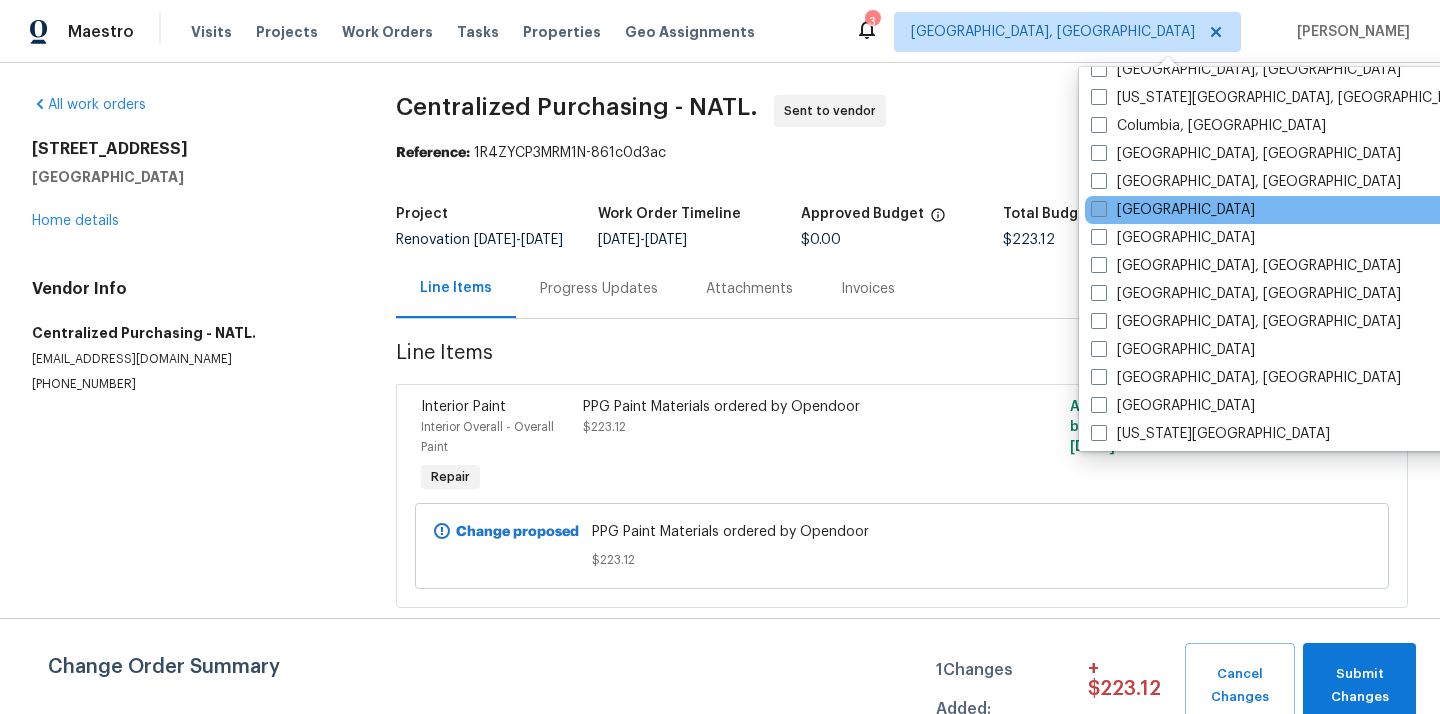 click on "[GEOGRAPHIC_DATA]" at bounding box center [1173, 210] 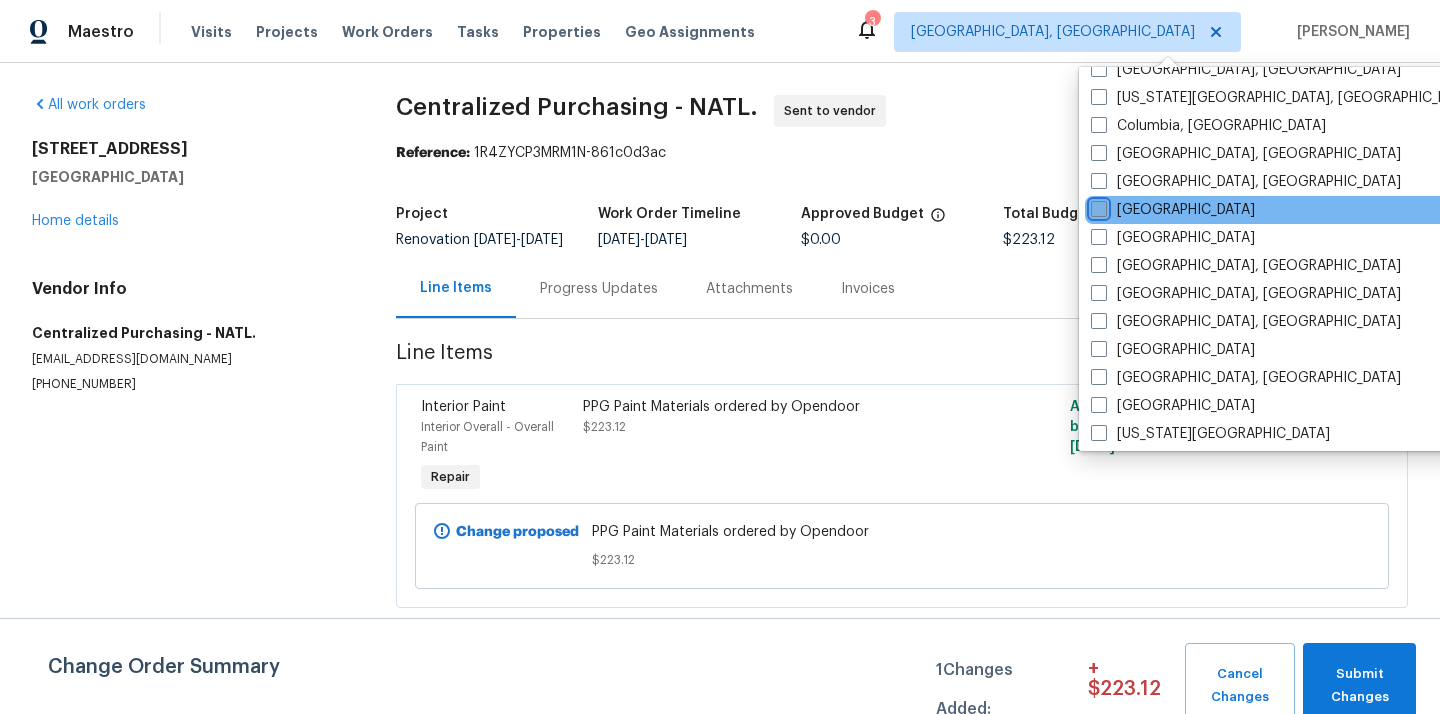 click on "[GEOGRAPHIC_DATA]" at bounding box center [1097, 206] 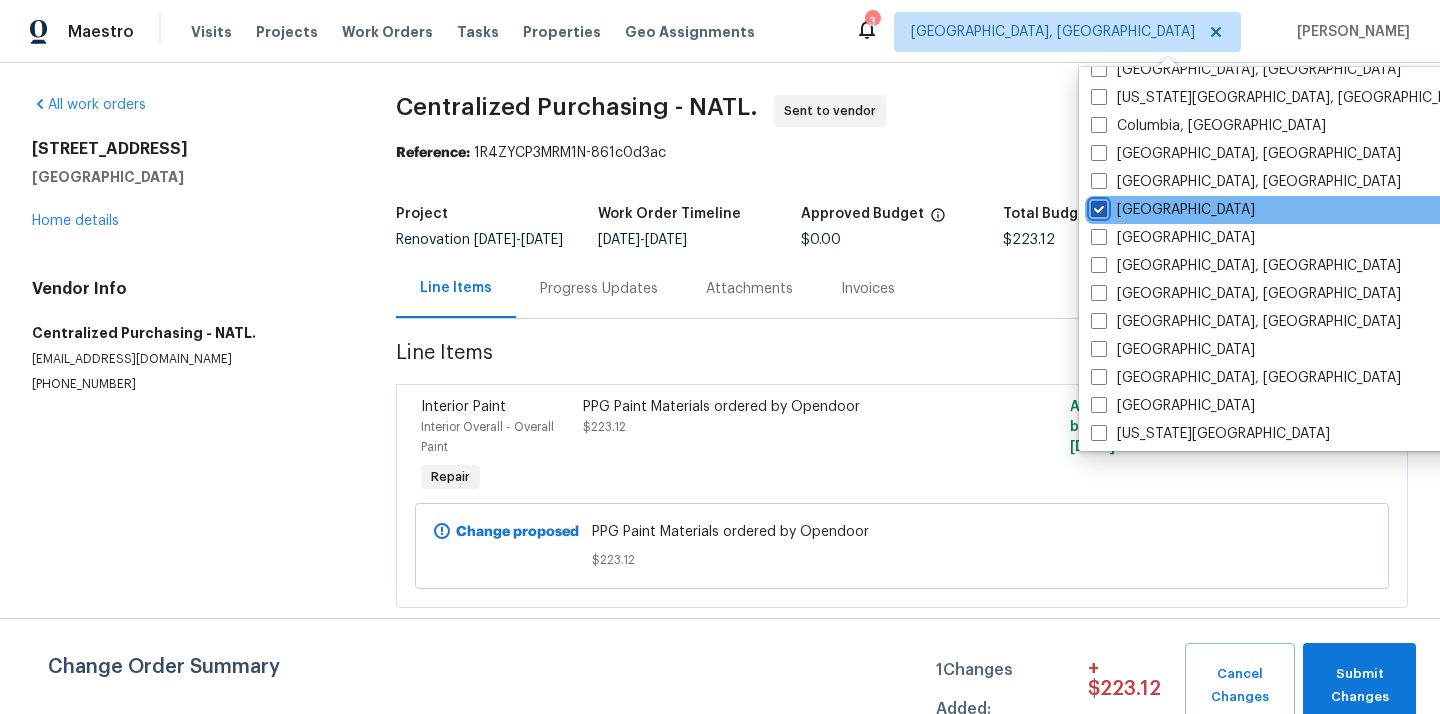 checkbox on "true" 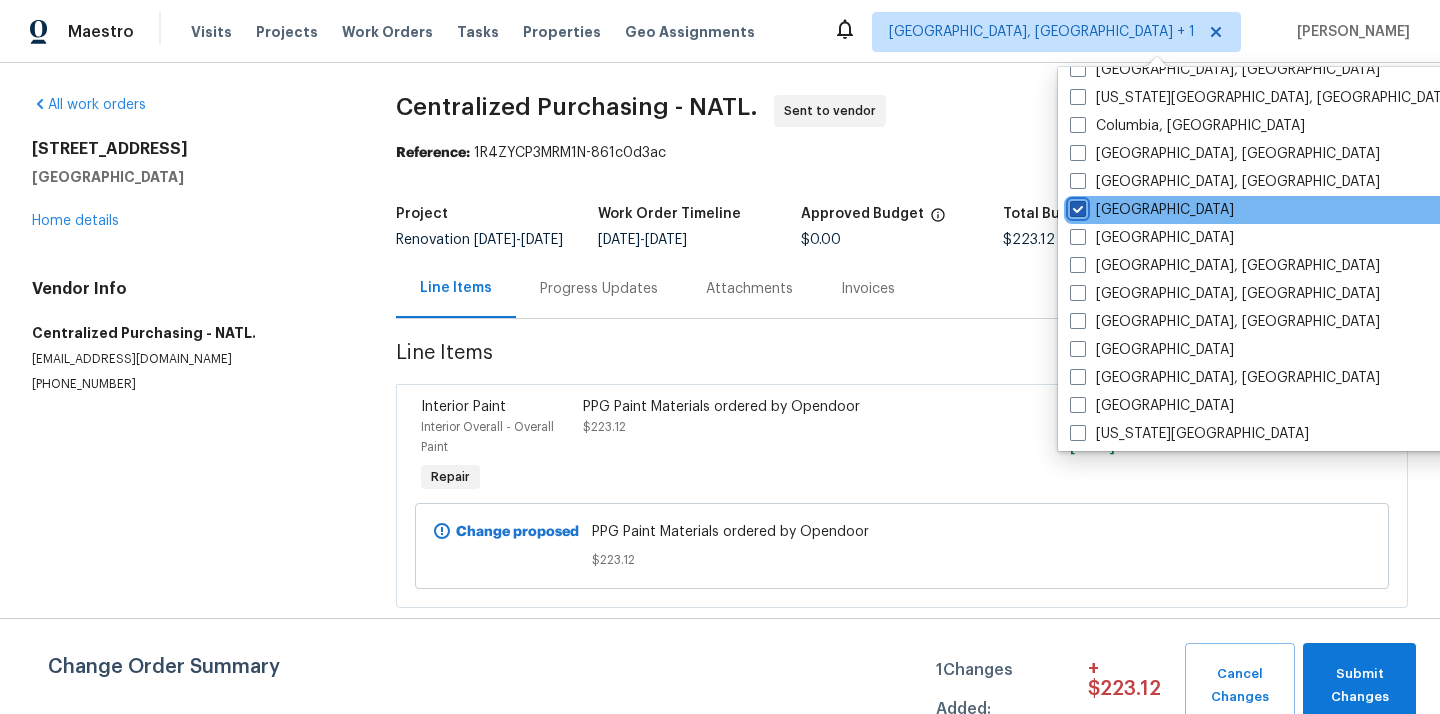 scroll, scrollTop: 0, scrollLeft: 0, axis: both 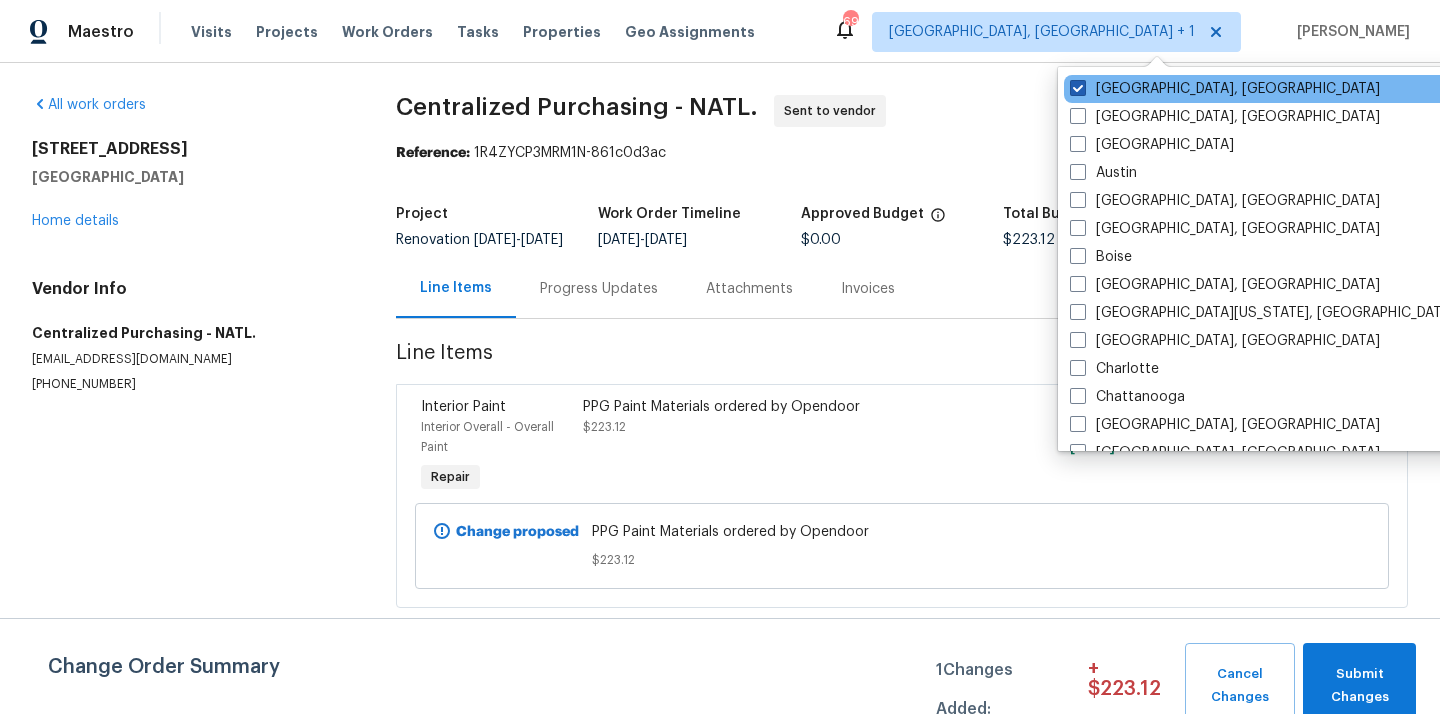 click on "[GEOGRAPHIC_DATA], [GEOGRAPHIC_DATA]" at bounding box center (1225, 89) 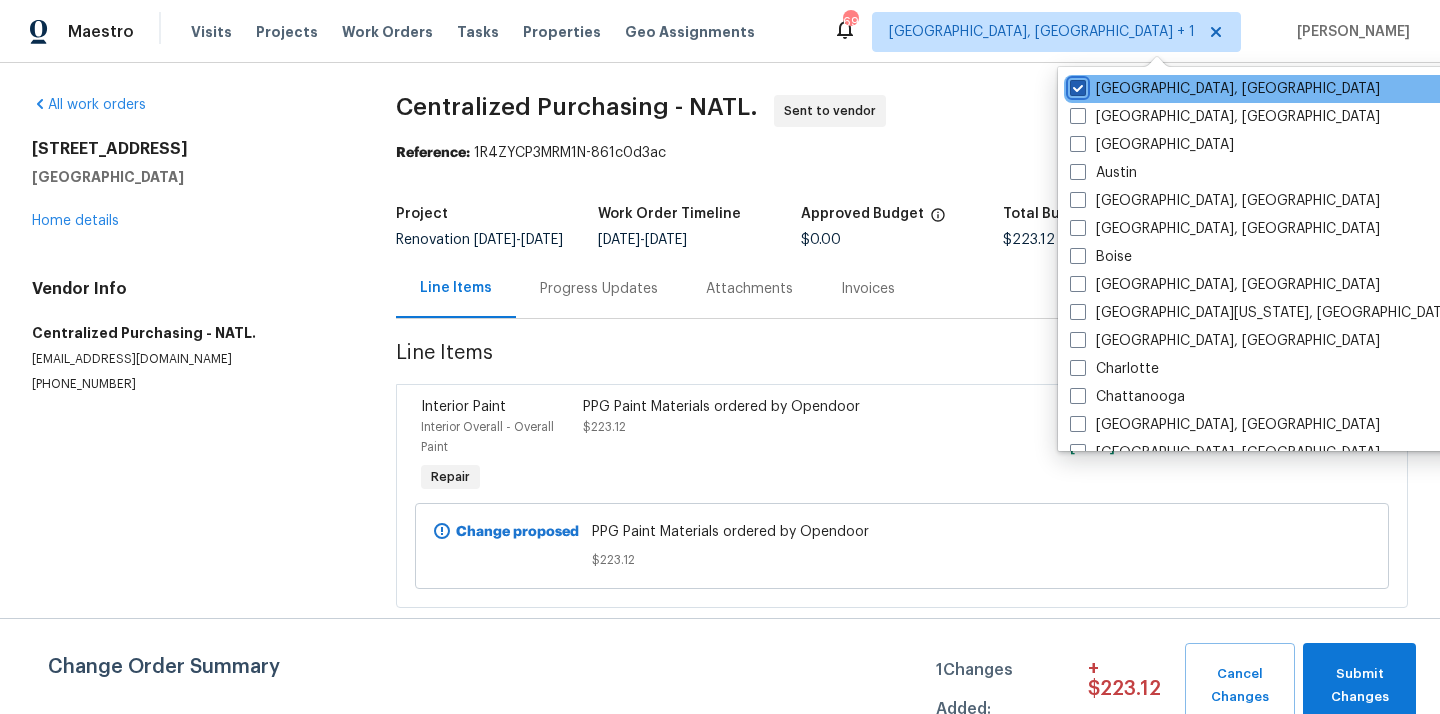 click on "[GEOGRAPHIC_DATA], [GEOGRAPHIC_DATA]" at bounding box center [1076, 85] 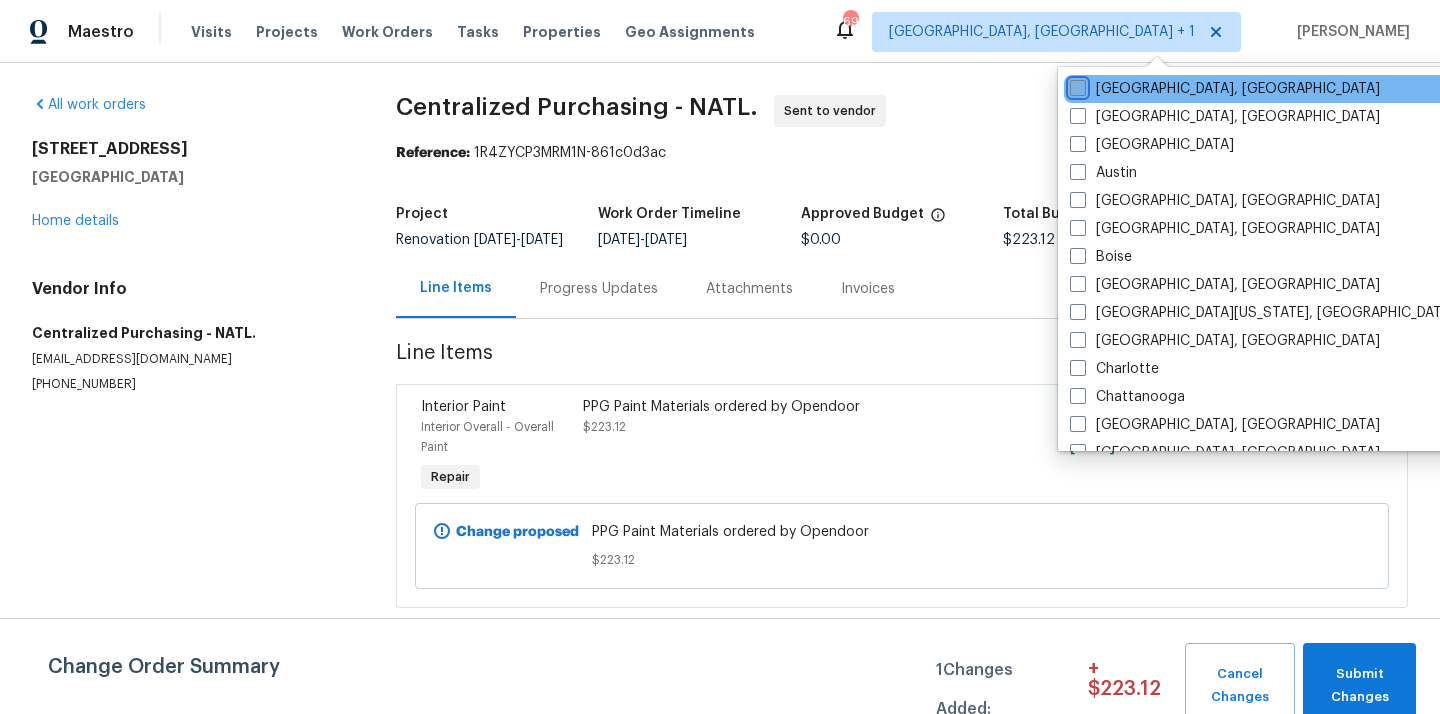 checkbox on "false" 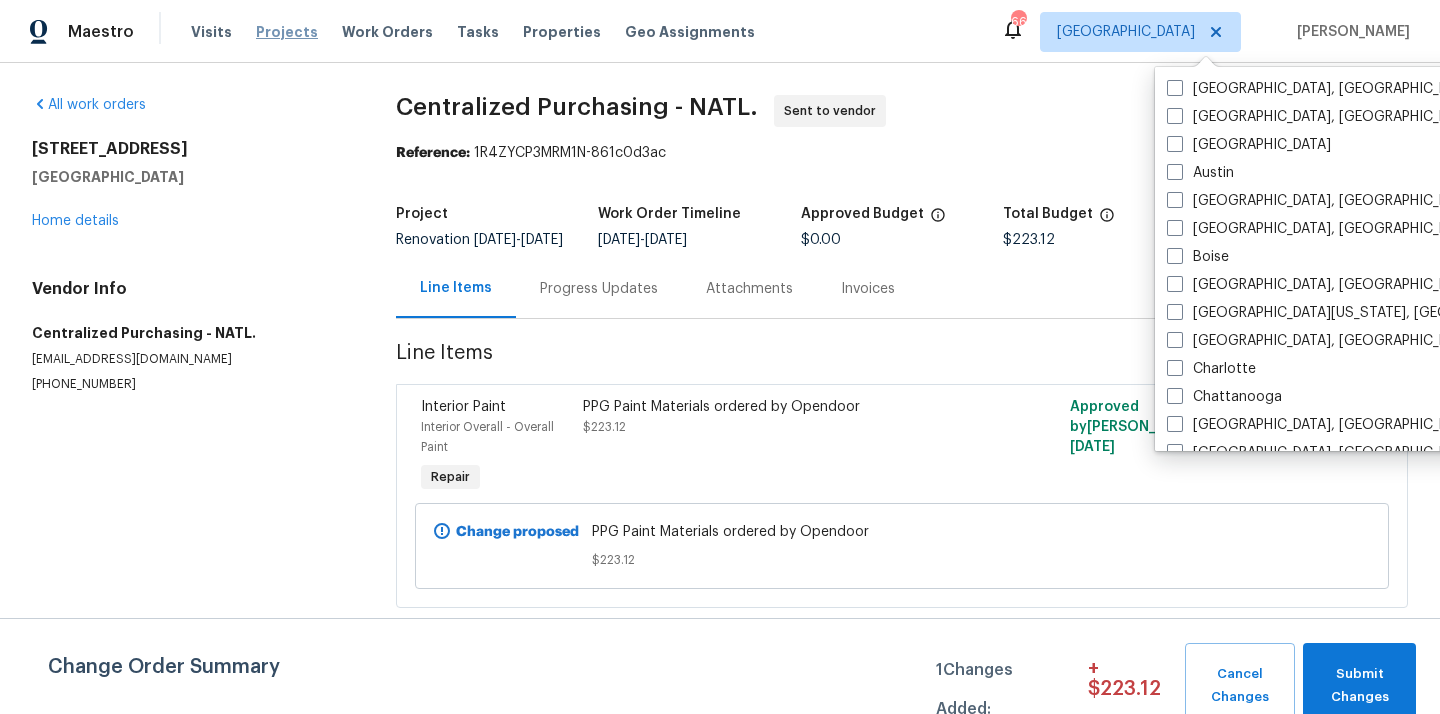 click on "Projects" at bounding box center [287, 32] 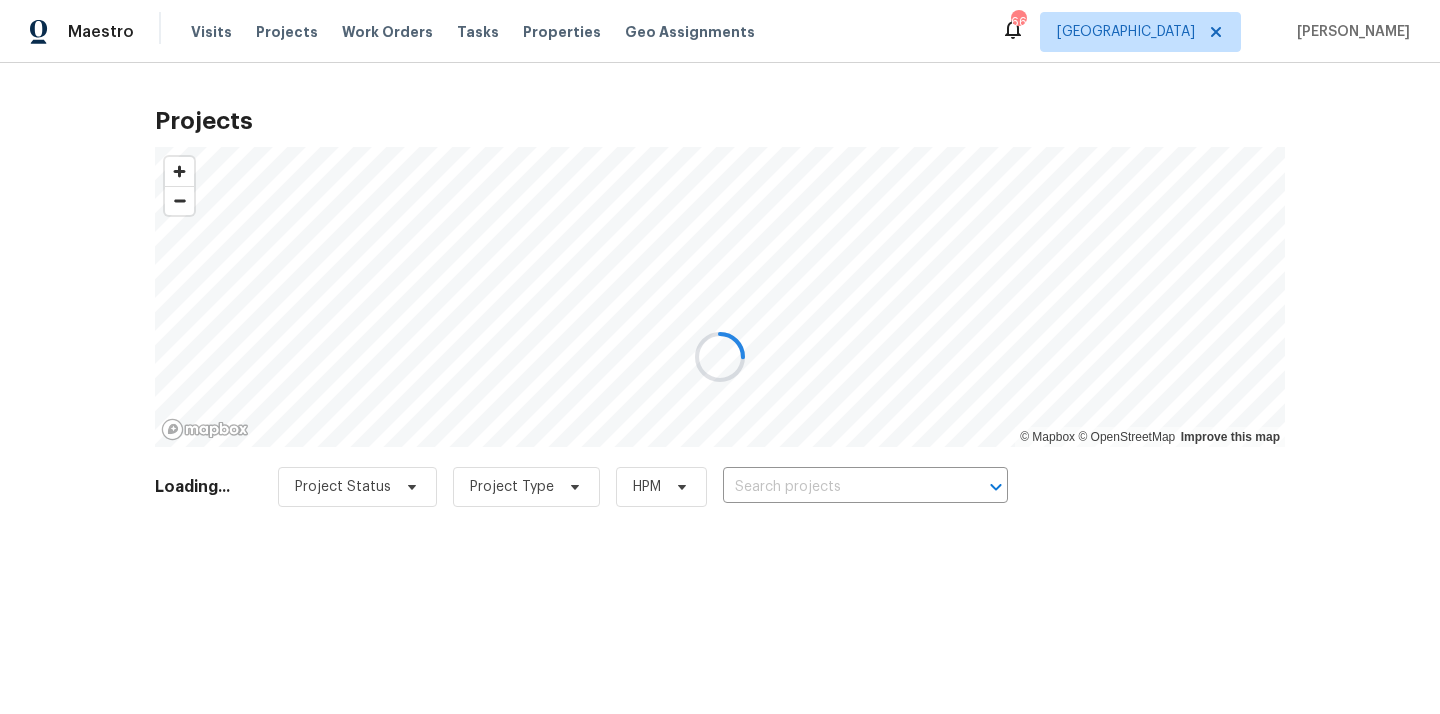 click at bounding box center (720, 357) 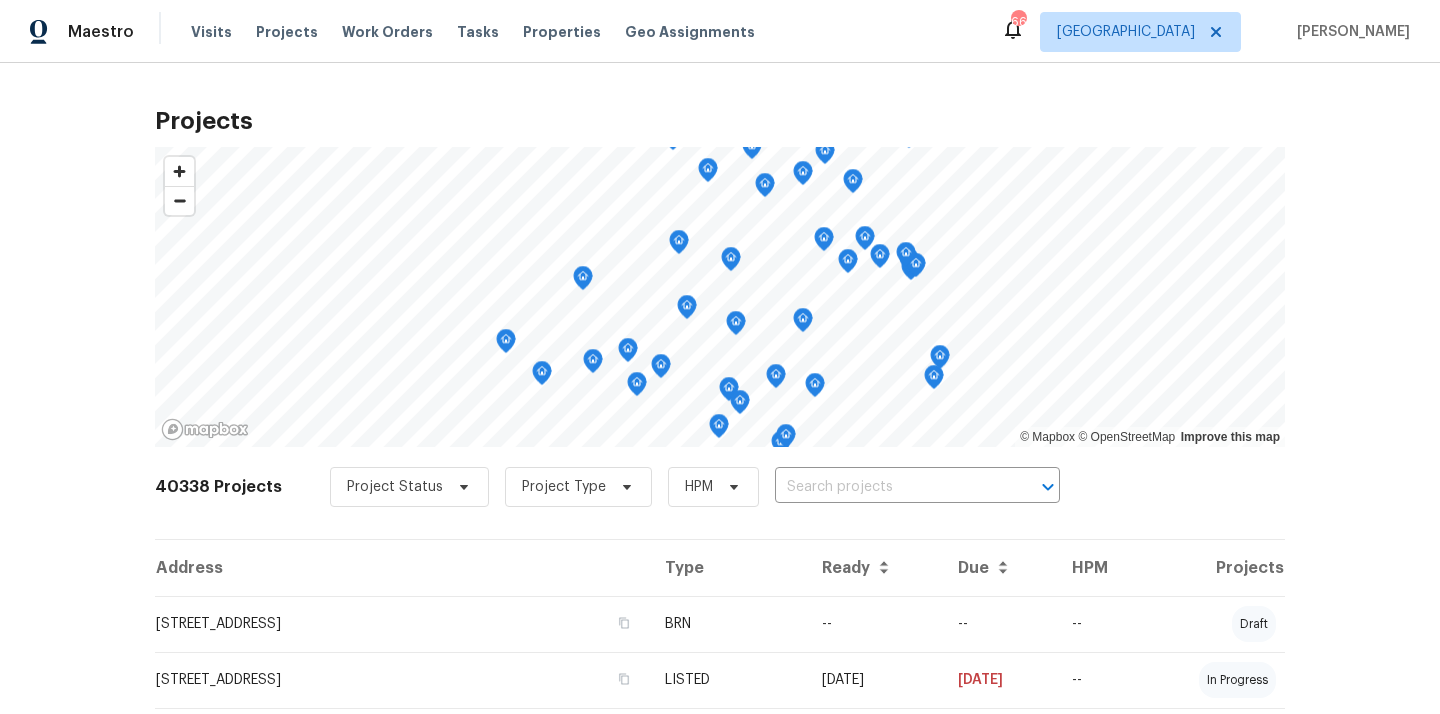 click at bounding box center [889, 487] 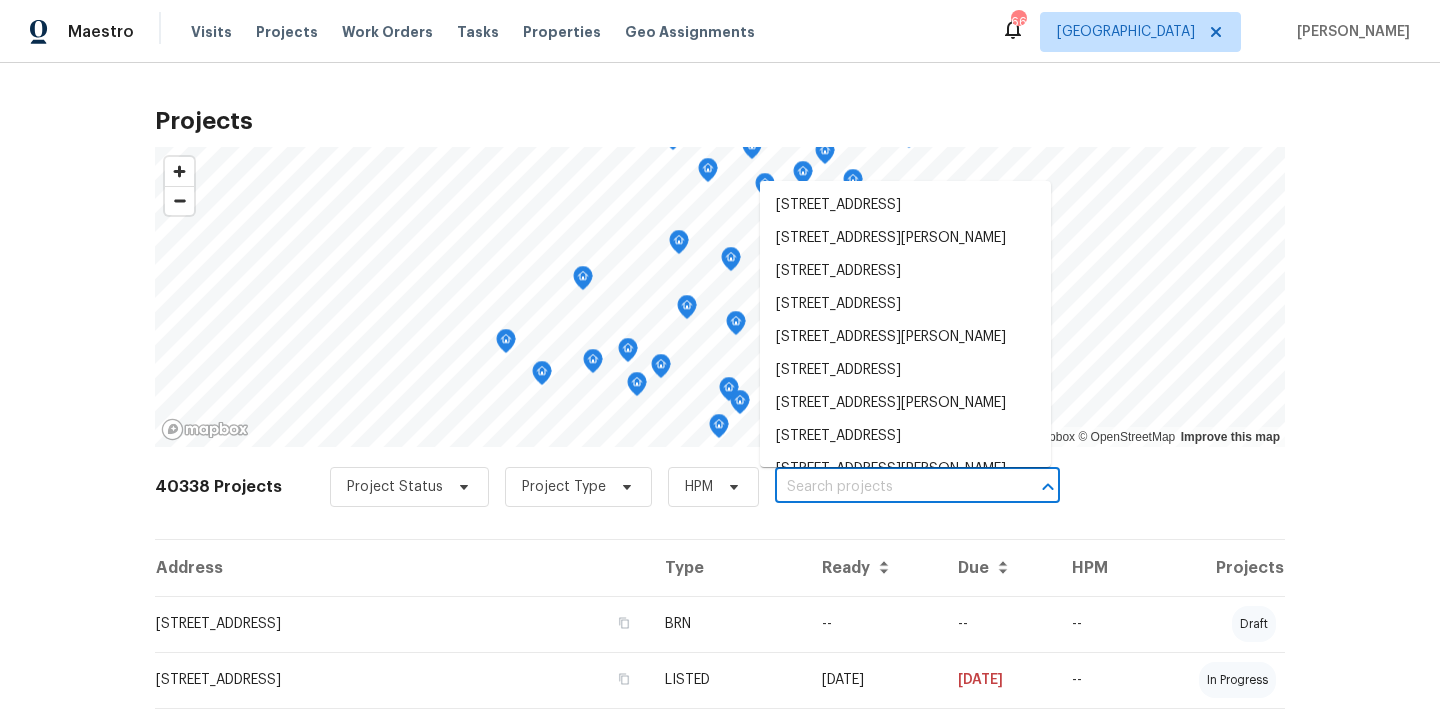 paste on "[STREET_ADDRESS]" 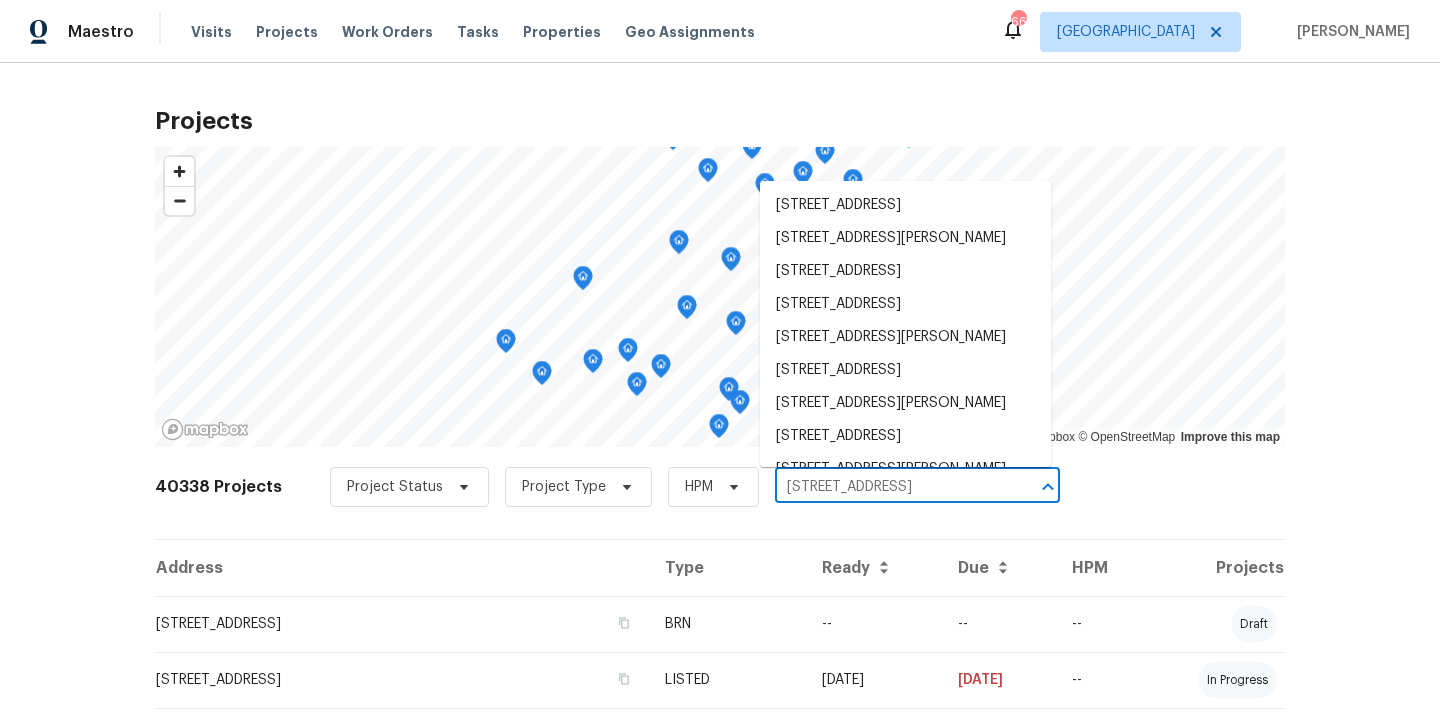 scroll, scrollTop: 0, scrollLeft: 39, axis: horizontal 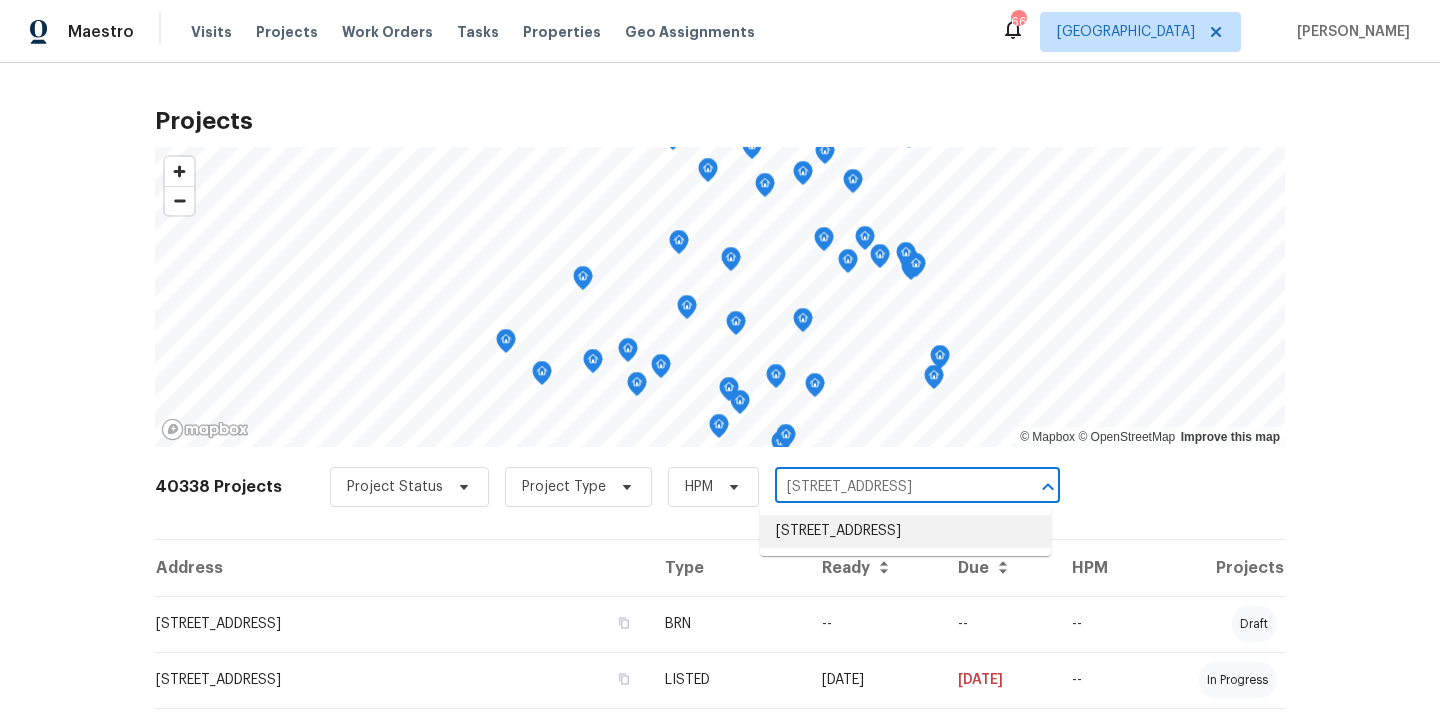 click on "[STREET_ADDRESS]" at bounding box center (905, 531) 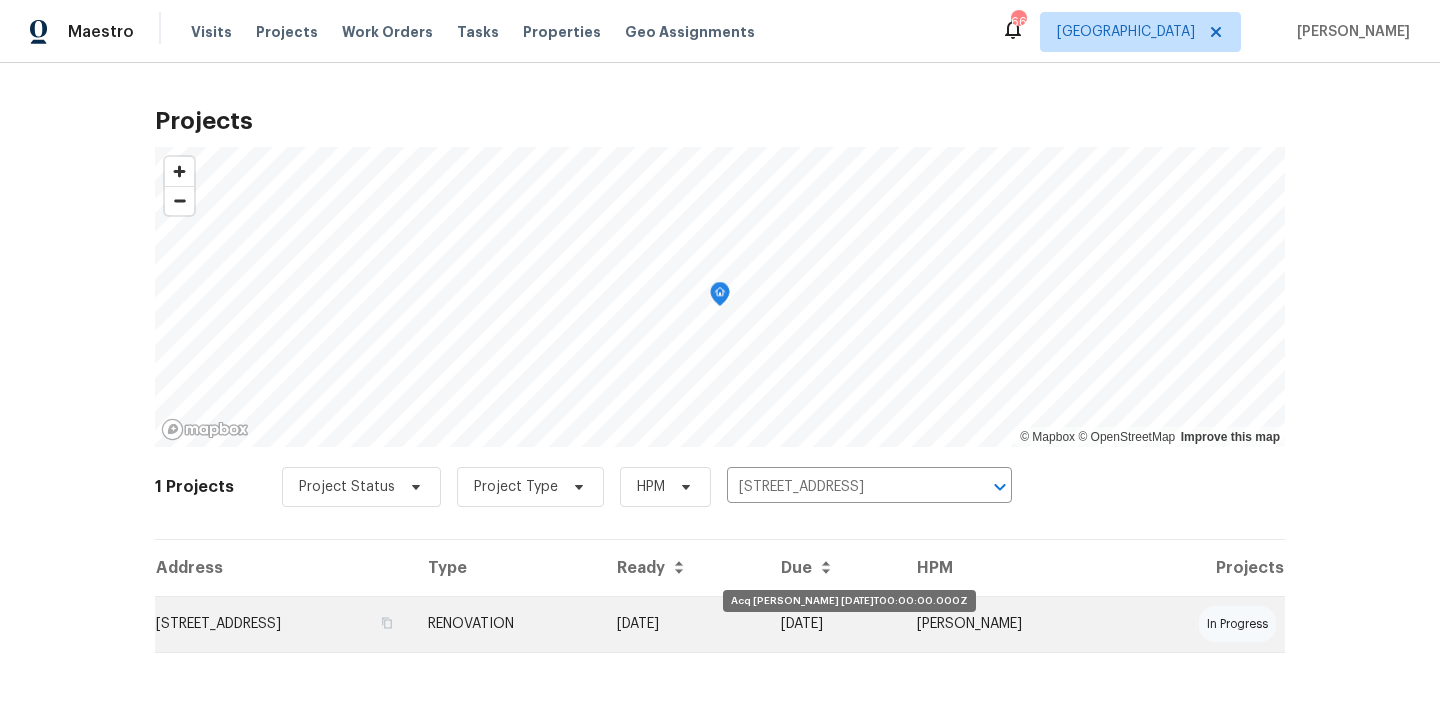 click on "[DATE]" at bounding box center (683, 624) 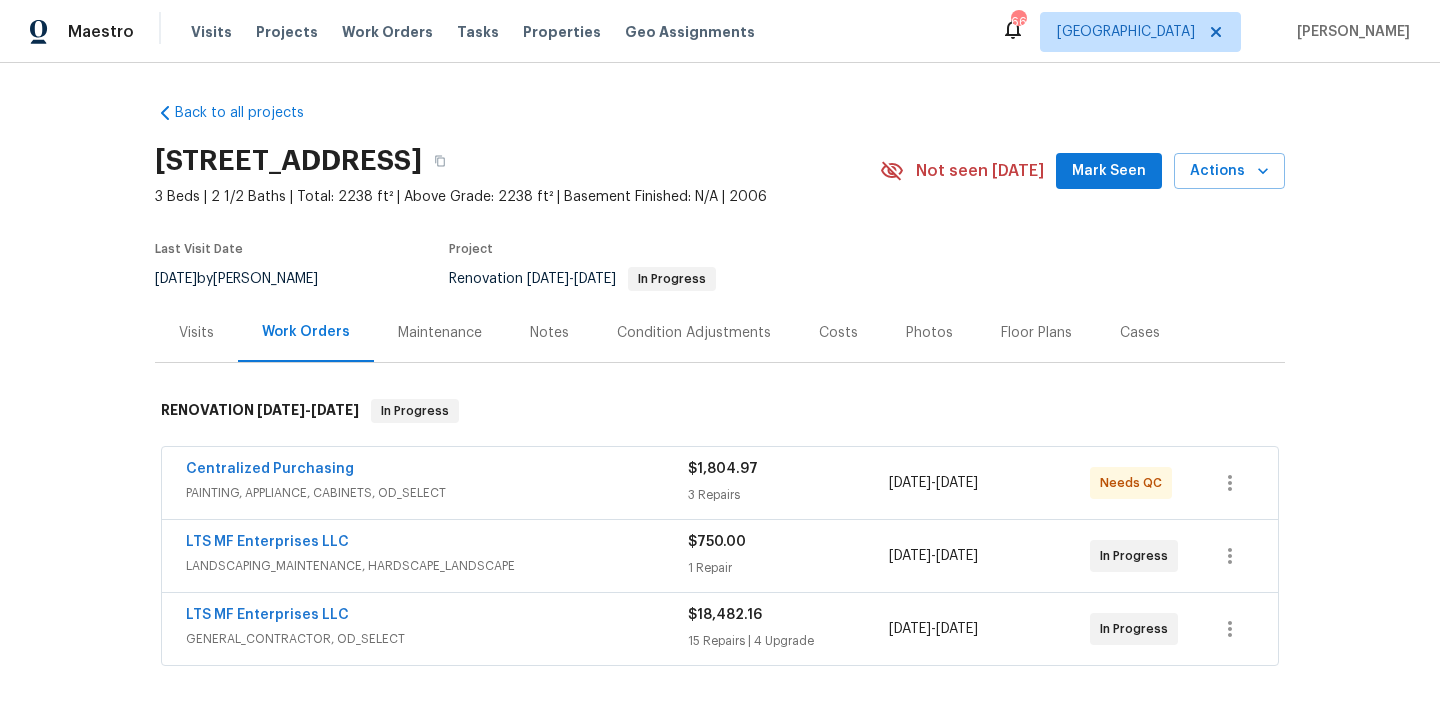 scroll, scrollTop: 6, scrollLeft: 0, axis: vertical 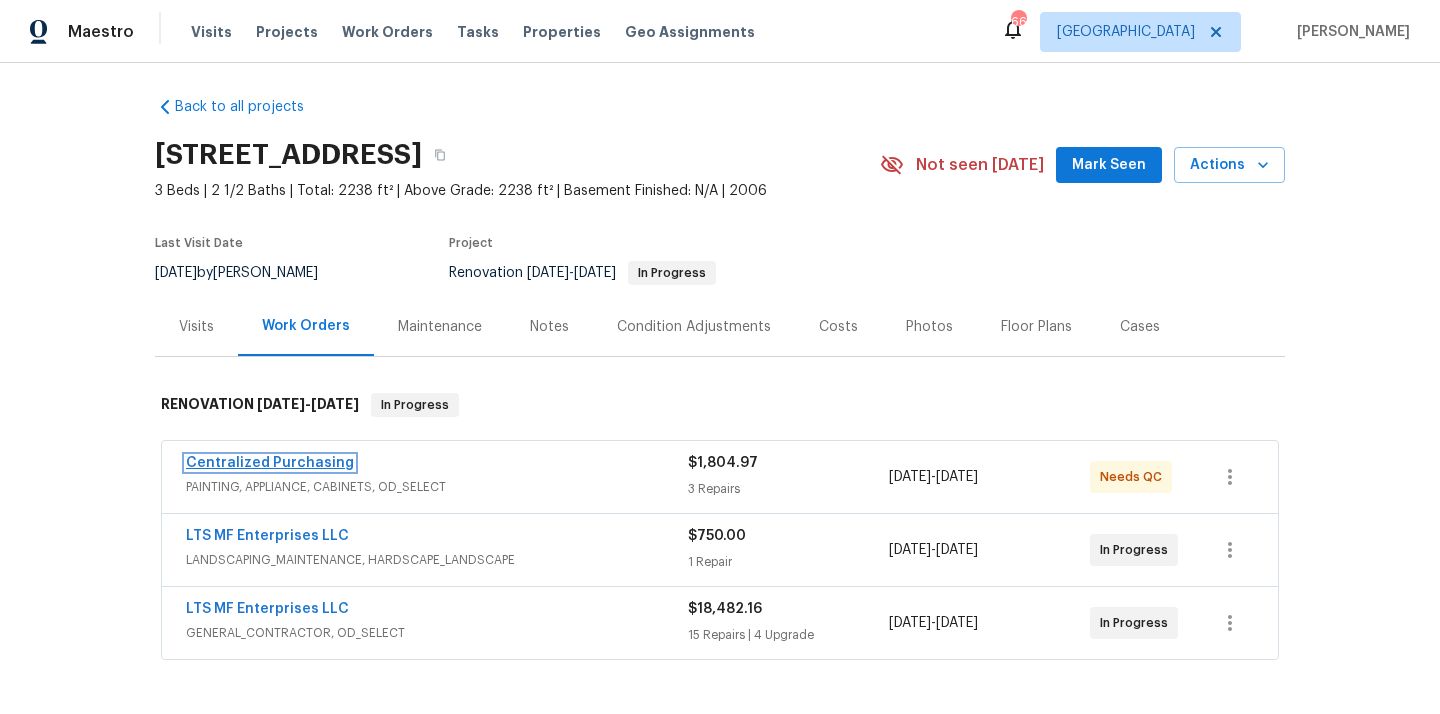 click on "Centralized Purchasing" at bounding box center [270, 463] 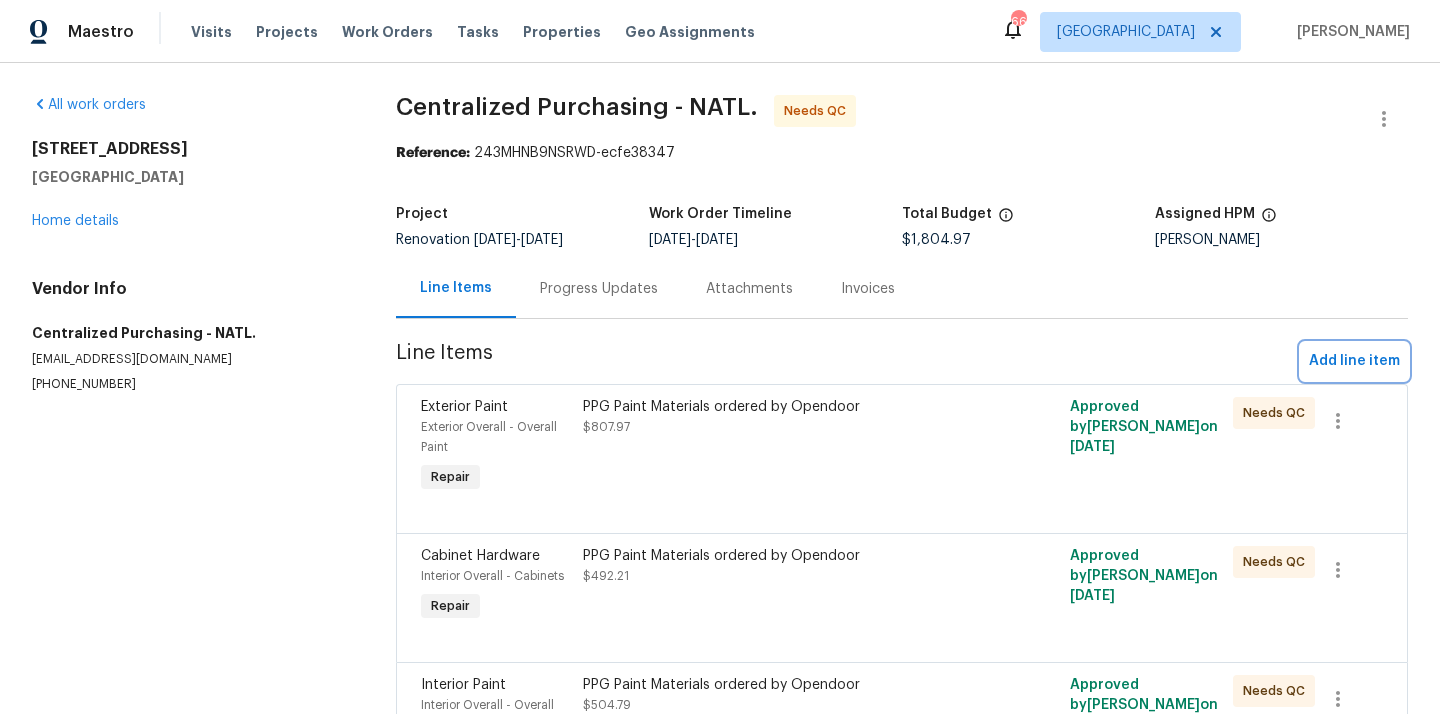 click on "Add line item" at bounding box center (1354, 361) 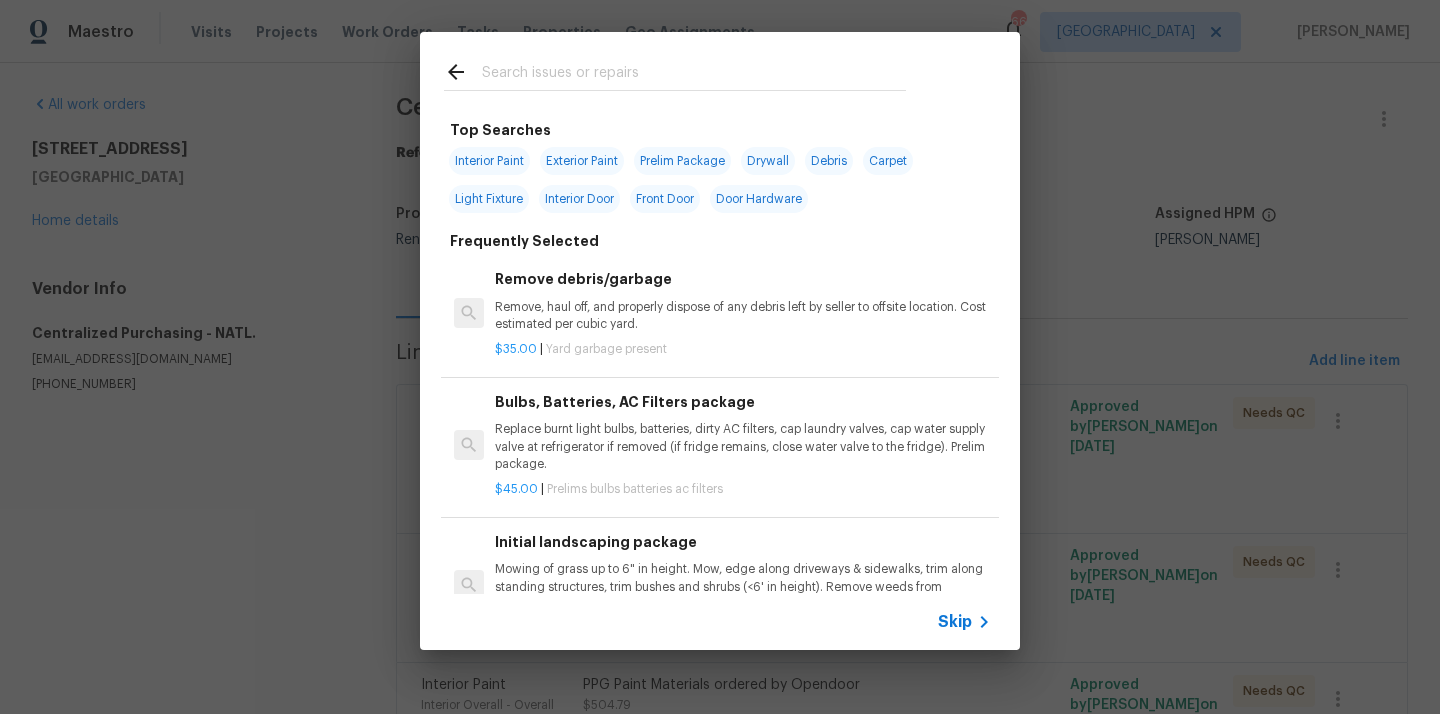 click at bounding box center [694, 75] 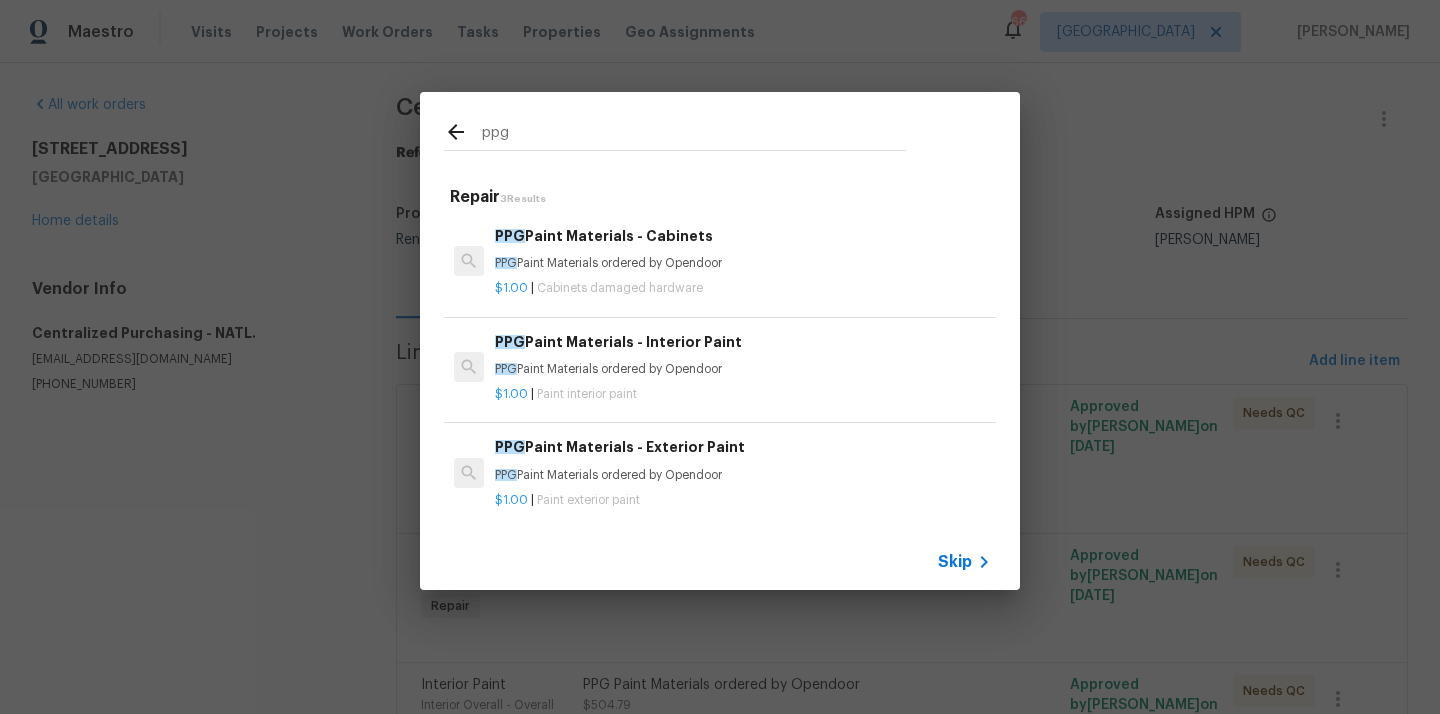 type on "ppg" 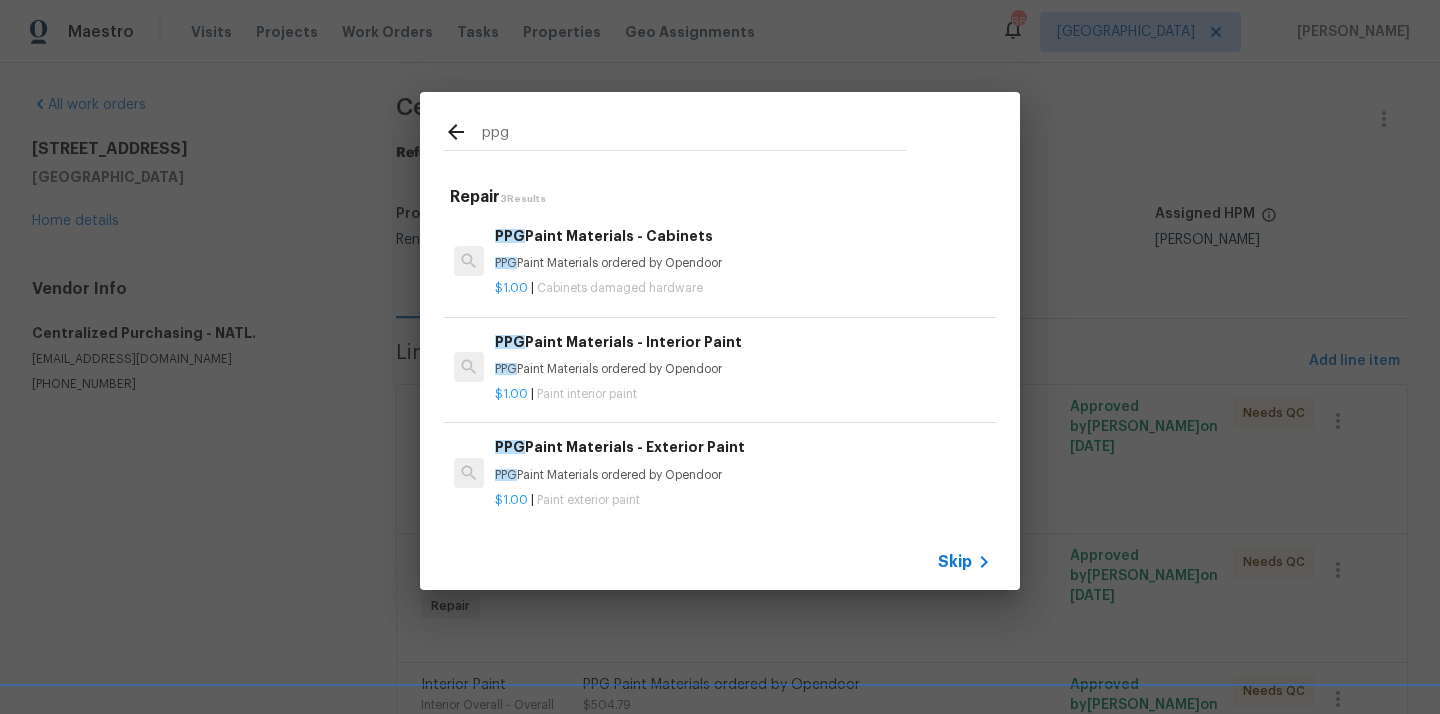click on "PPG  Paint Materials - Interior Paint PPG  Paint Materials ordered by Opendoor" at bounding box center (743, 355) 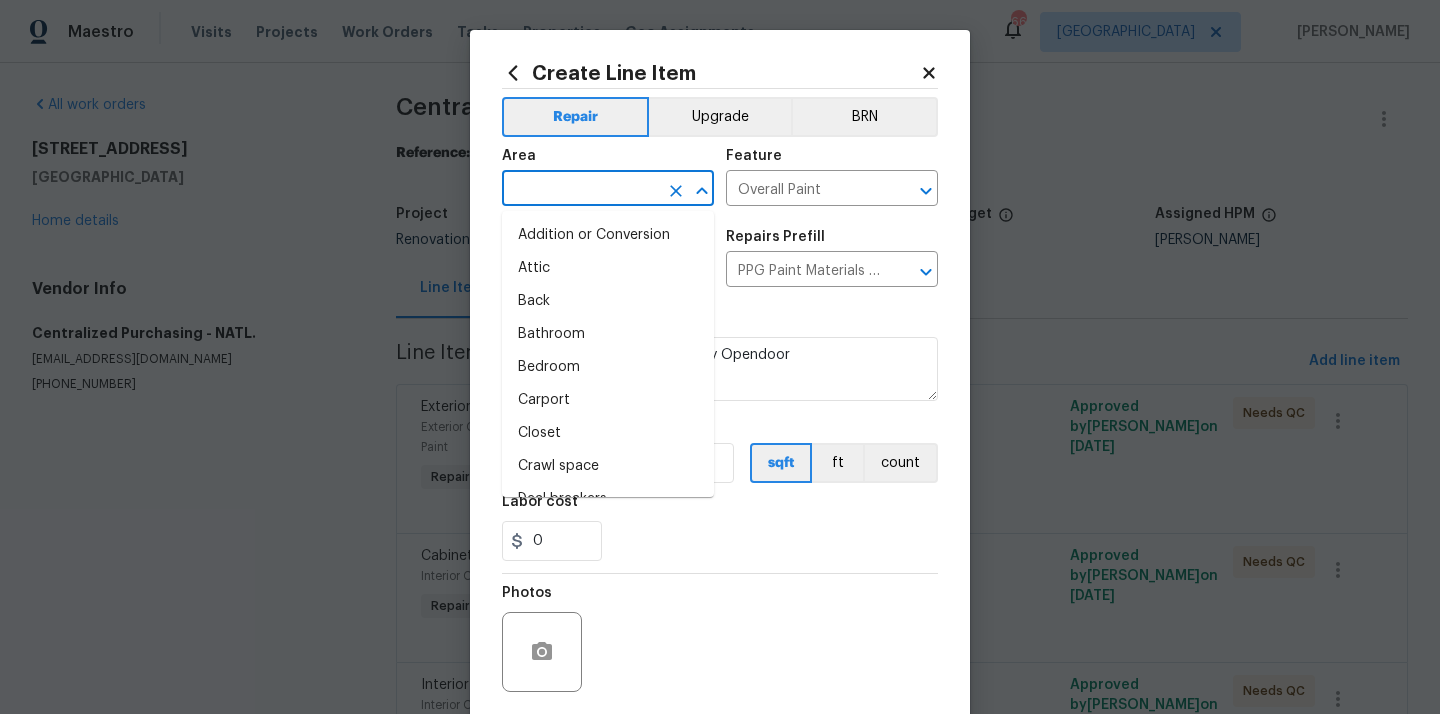 click at bounding box center (580, 190) 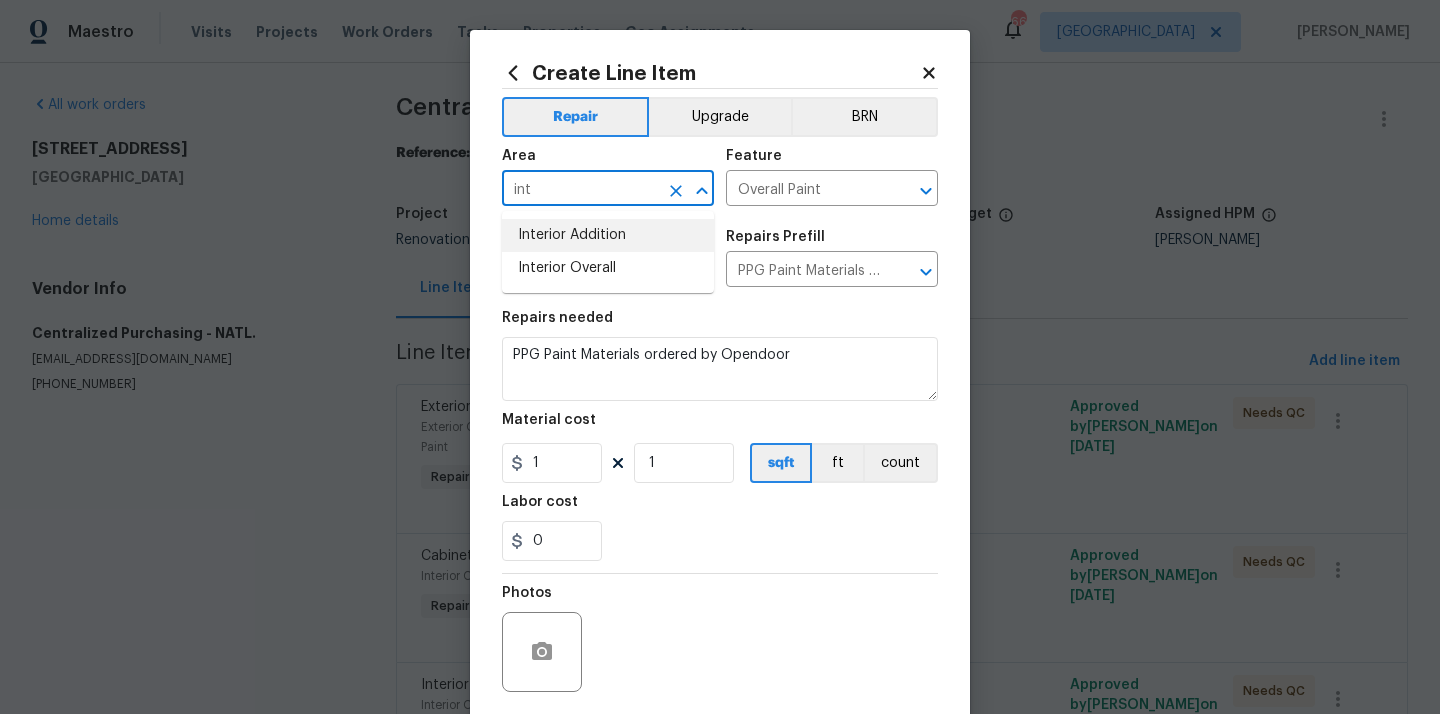 click on "Interior Overall" at bounding box center (608, 268) 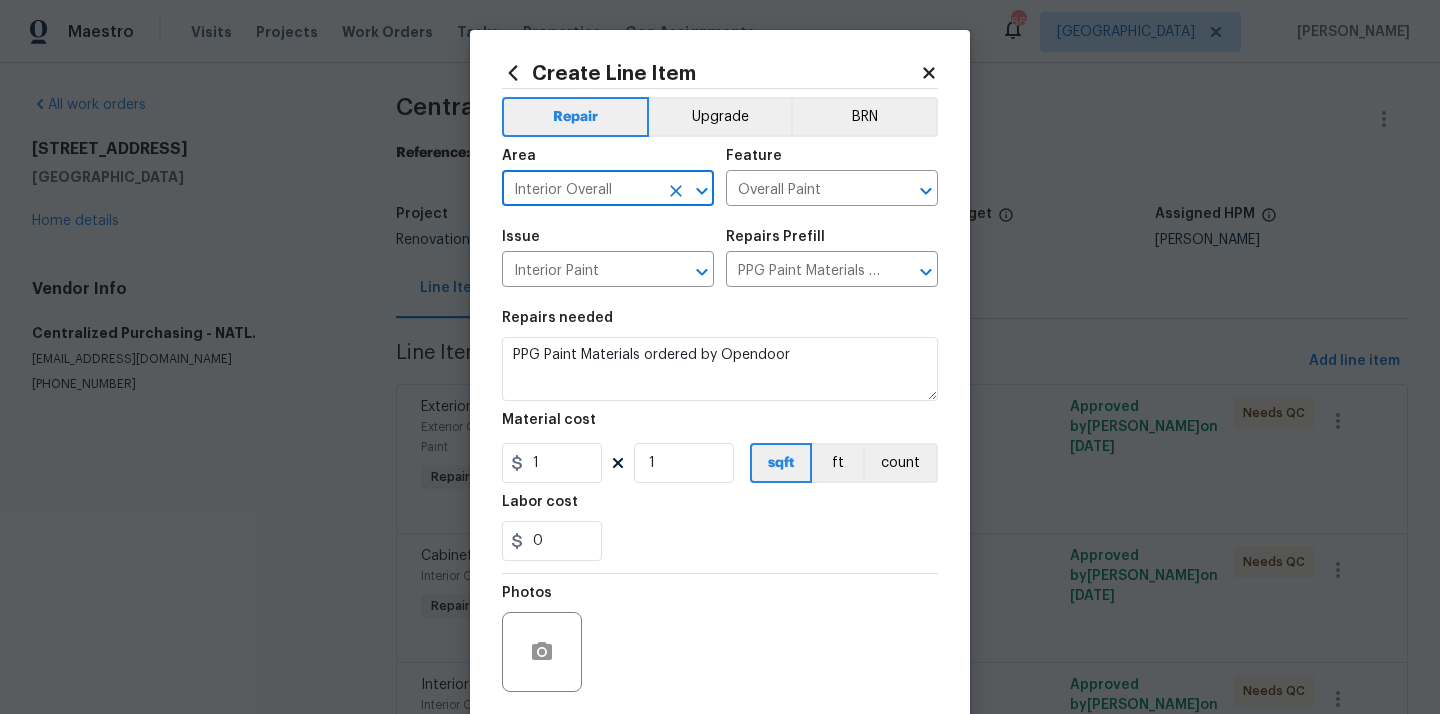 type on "Interior Overall" 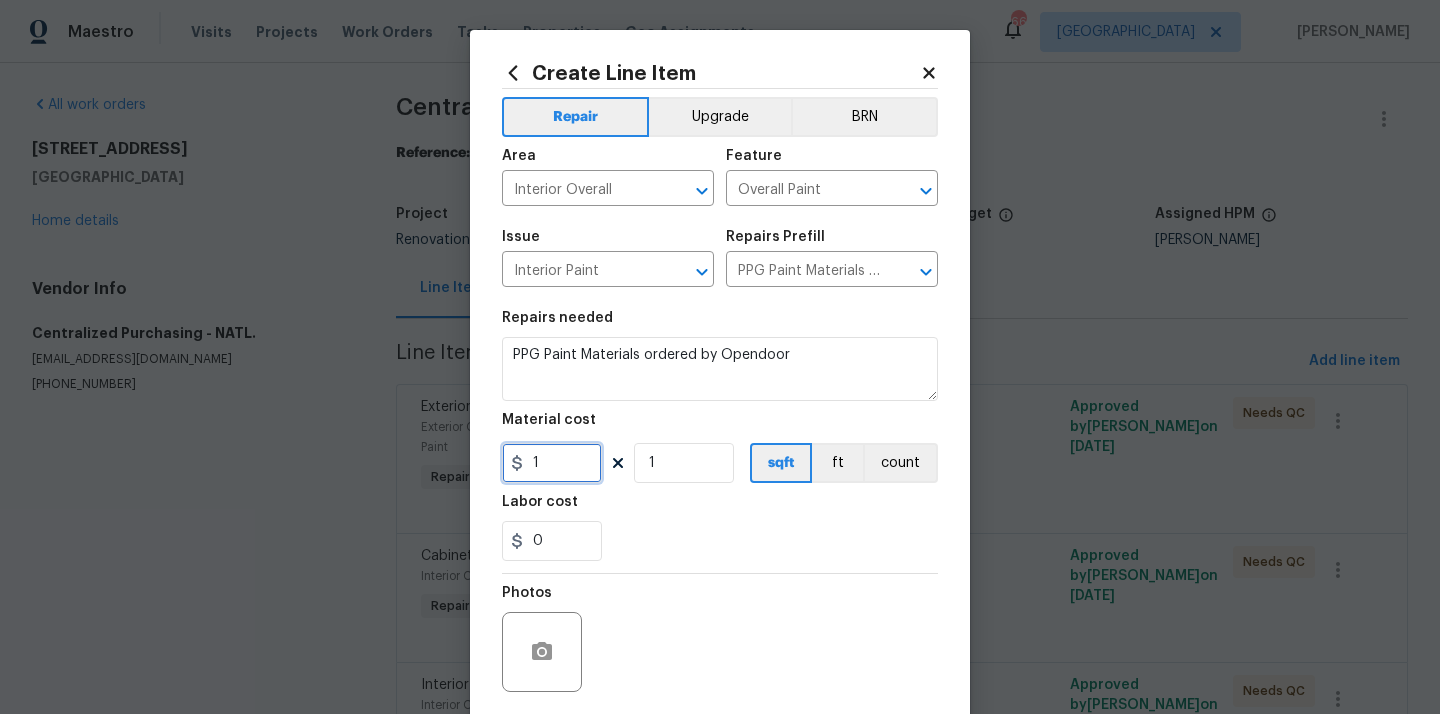 drag, startPoint x: 545, startPoint y: 476, endPoint x: 482, endPoint y: 475, distance: 63.007935 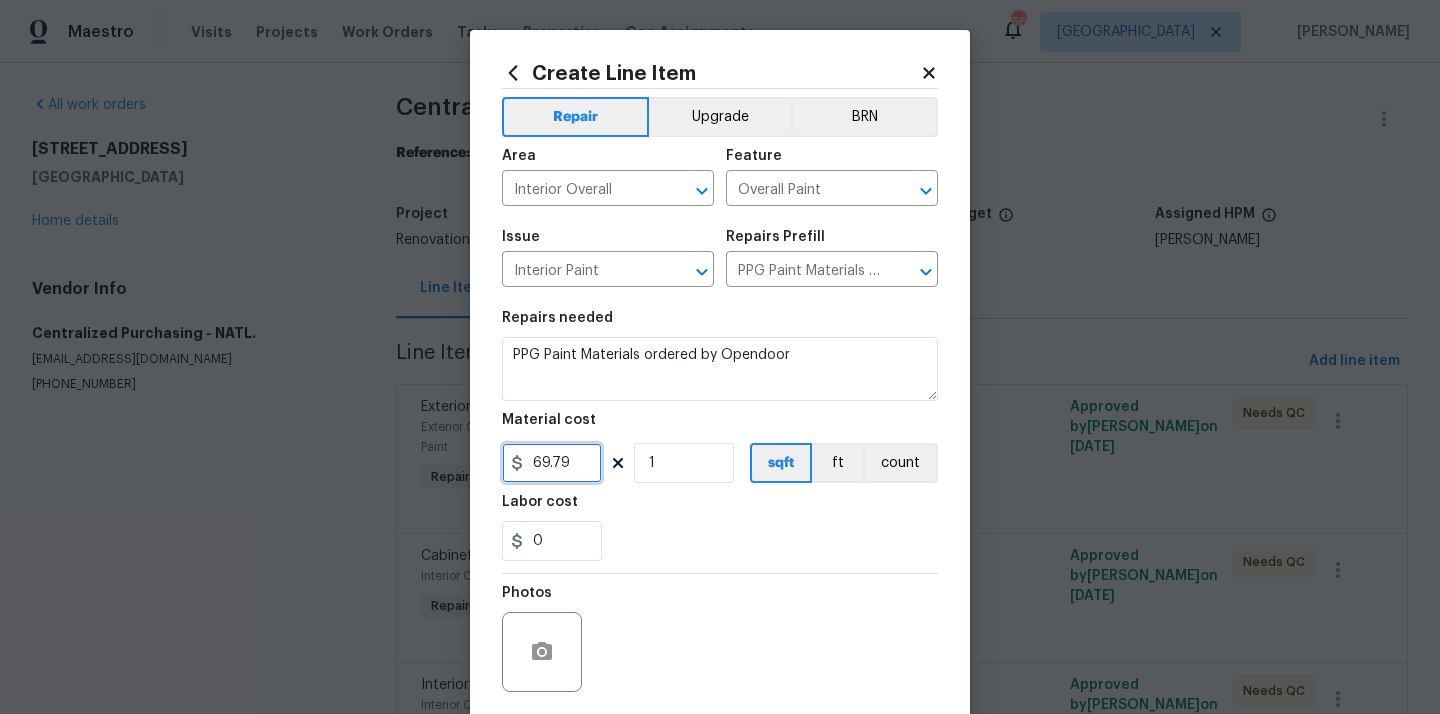type on "69.79" 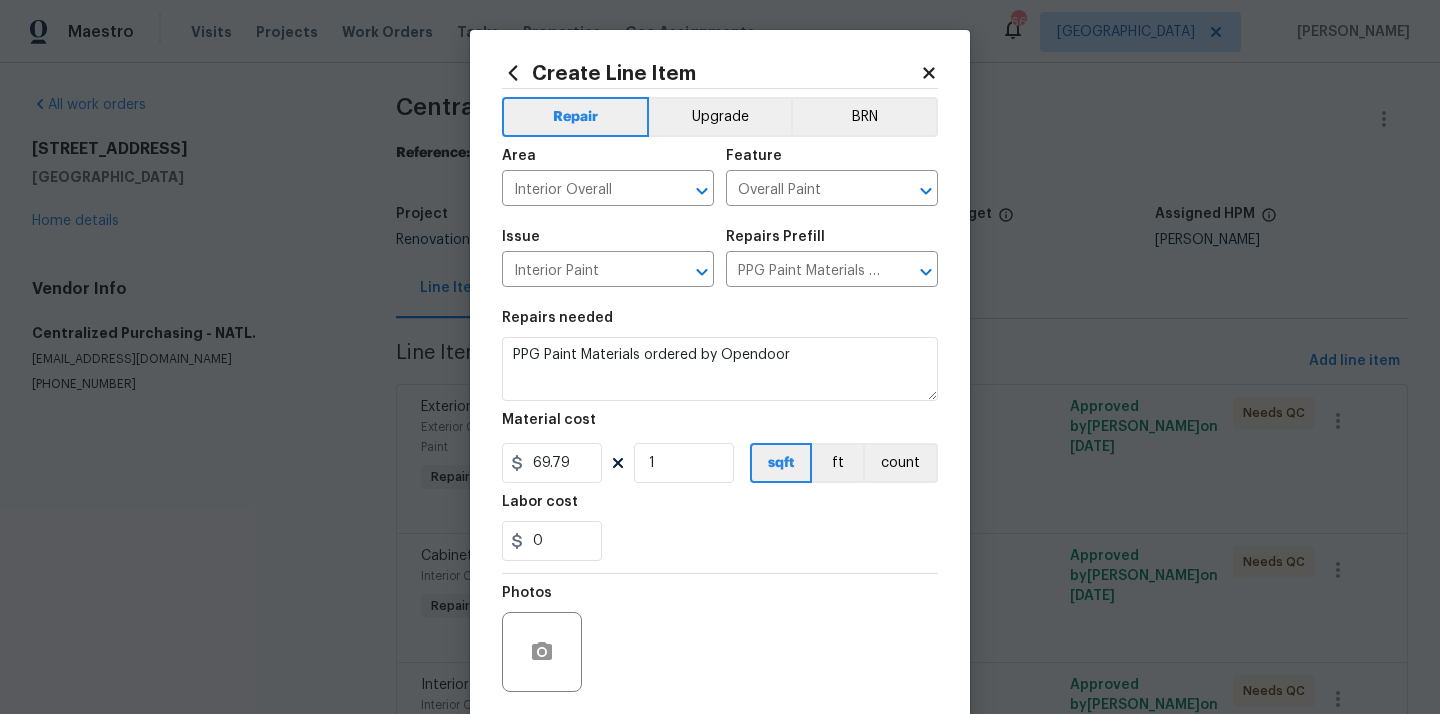 click on "0" at bounding box center [720, 541] 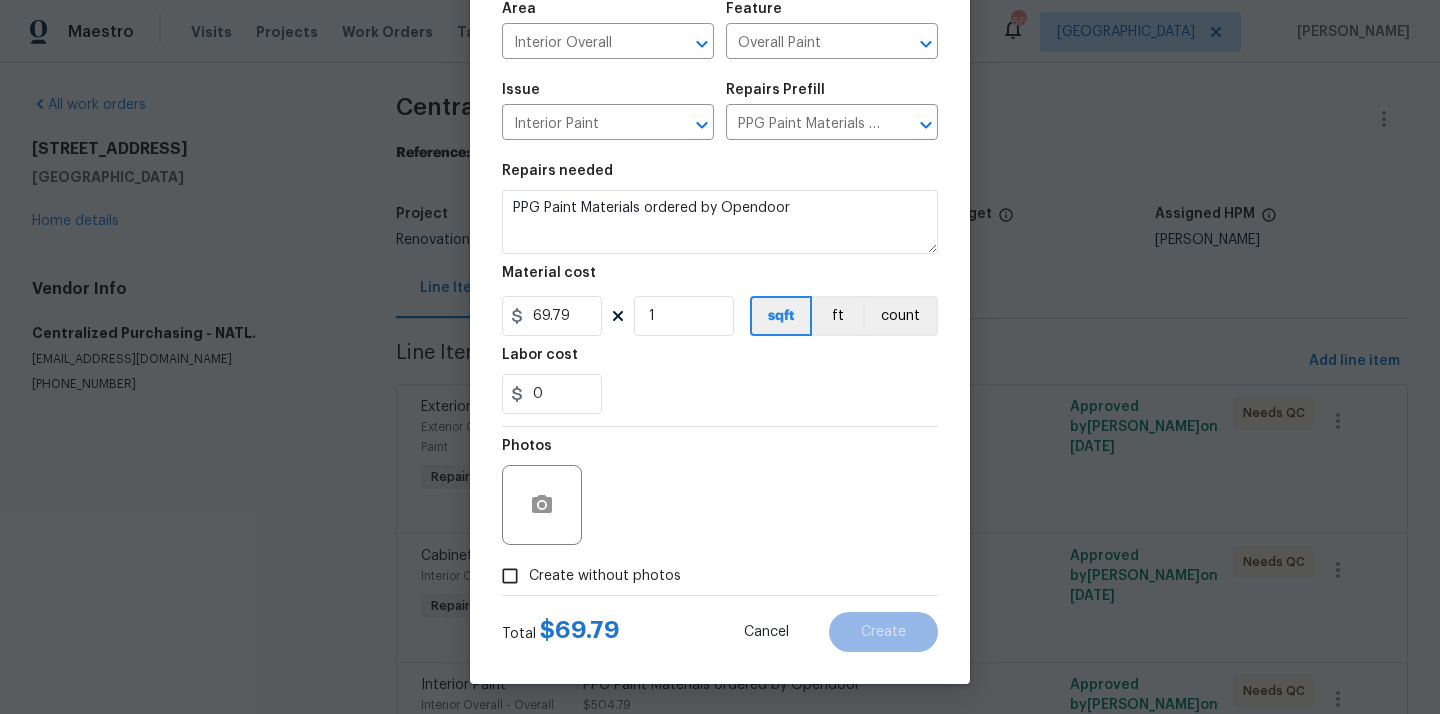 click on "Create without photos" at bounding box center [586, 576] 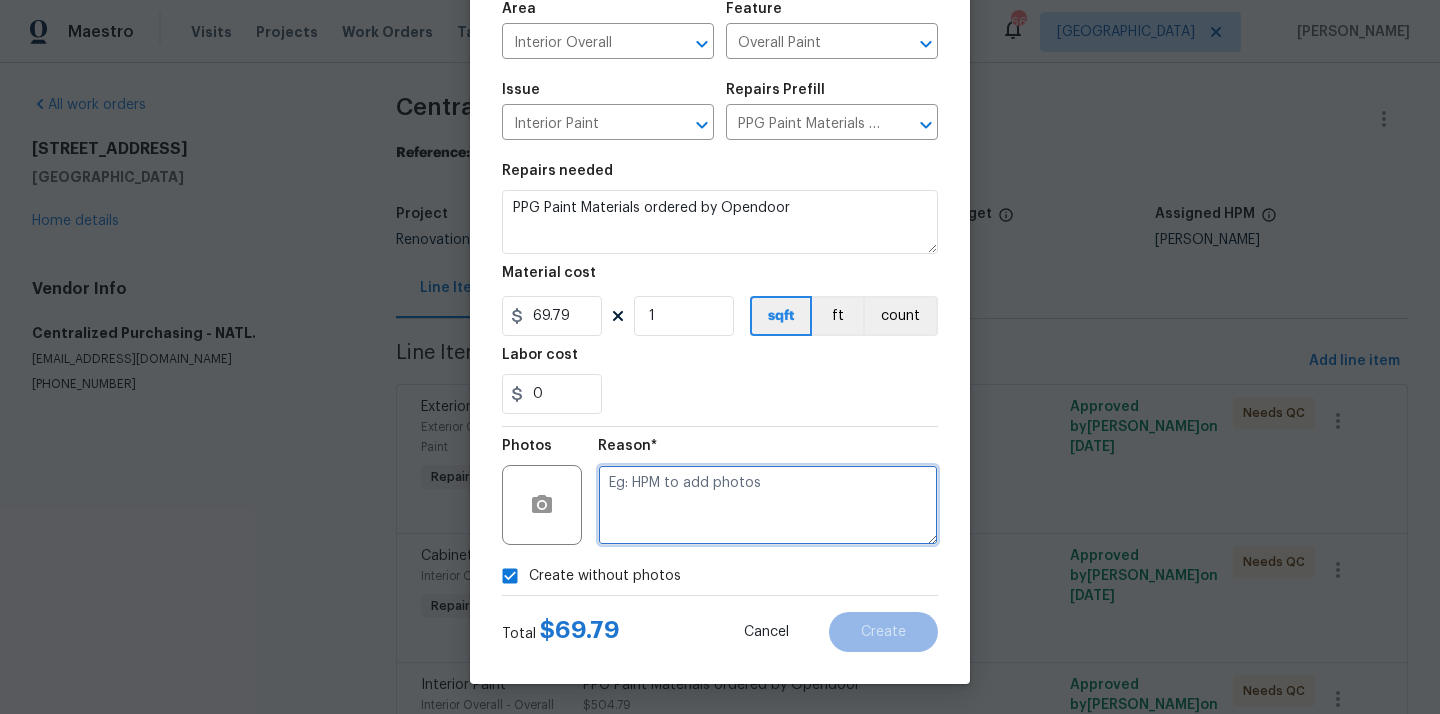 click at bounding box center [768, 505] 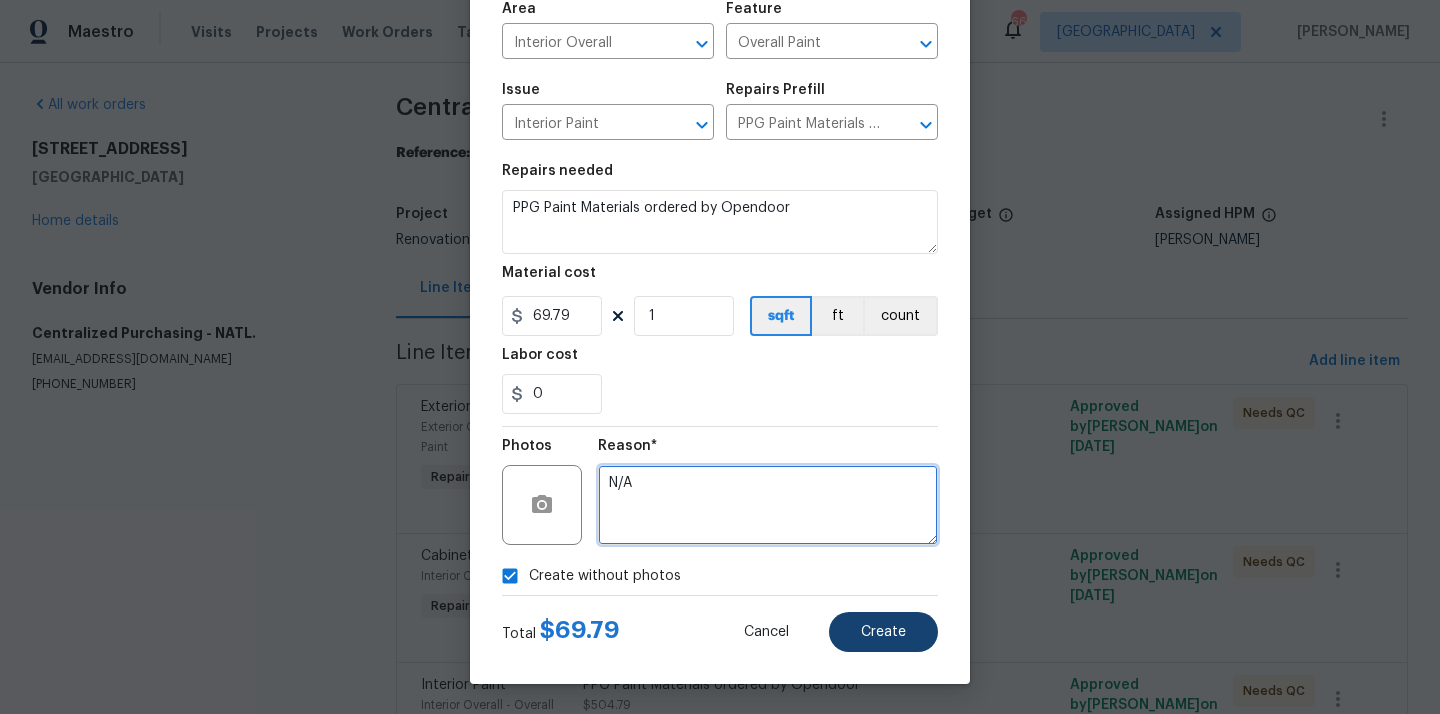 type on "N/A" 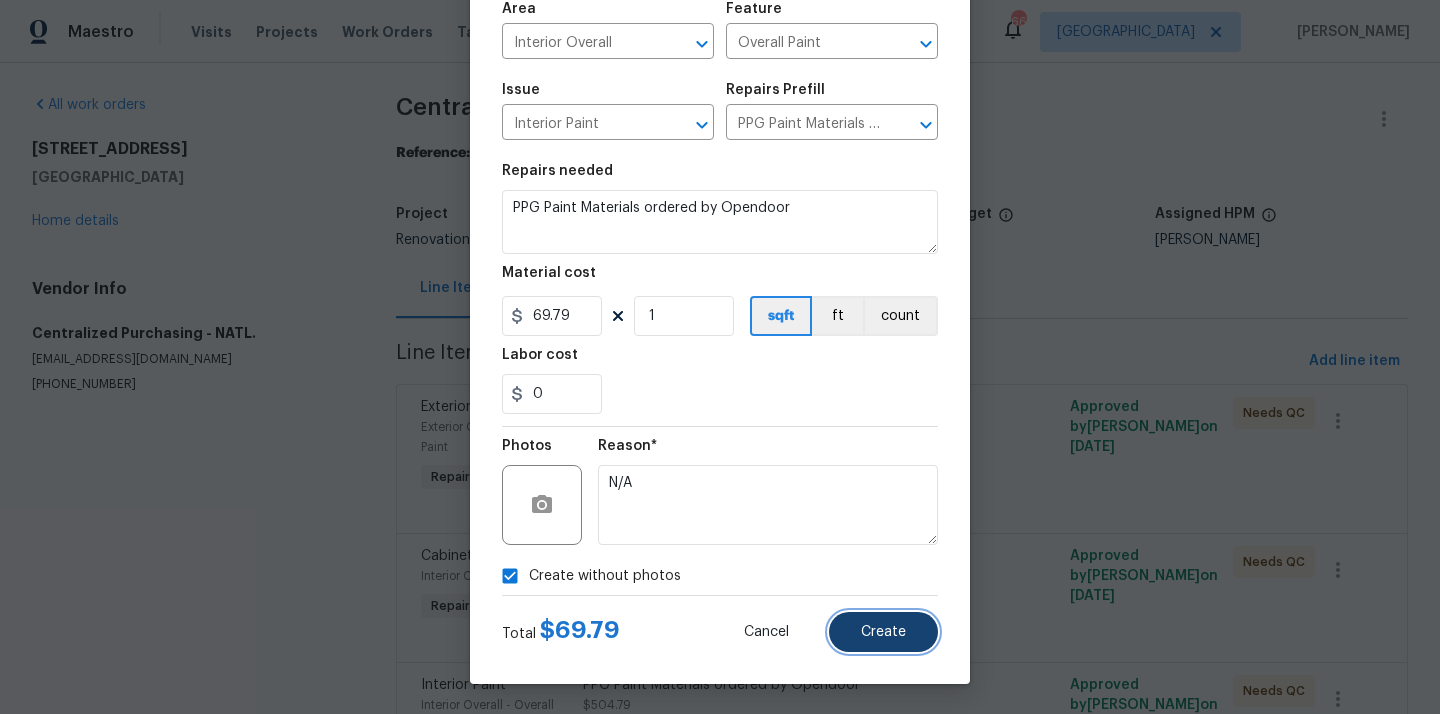 click on "Create" at bounding box center (883, 632) 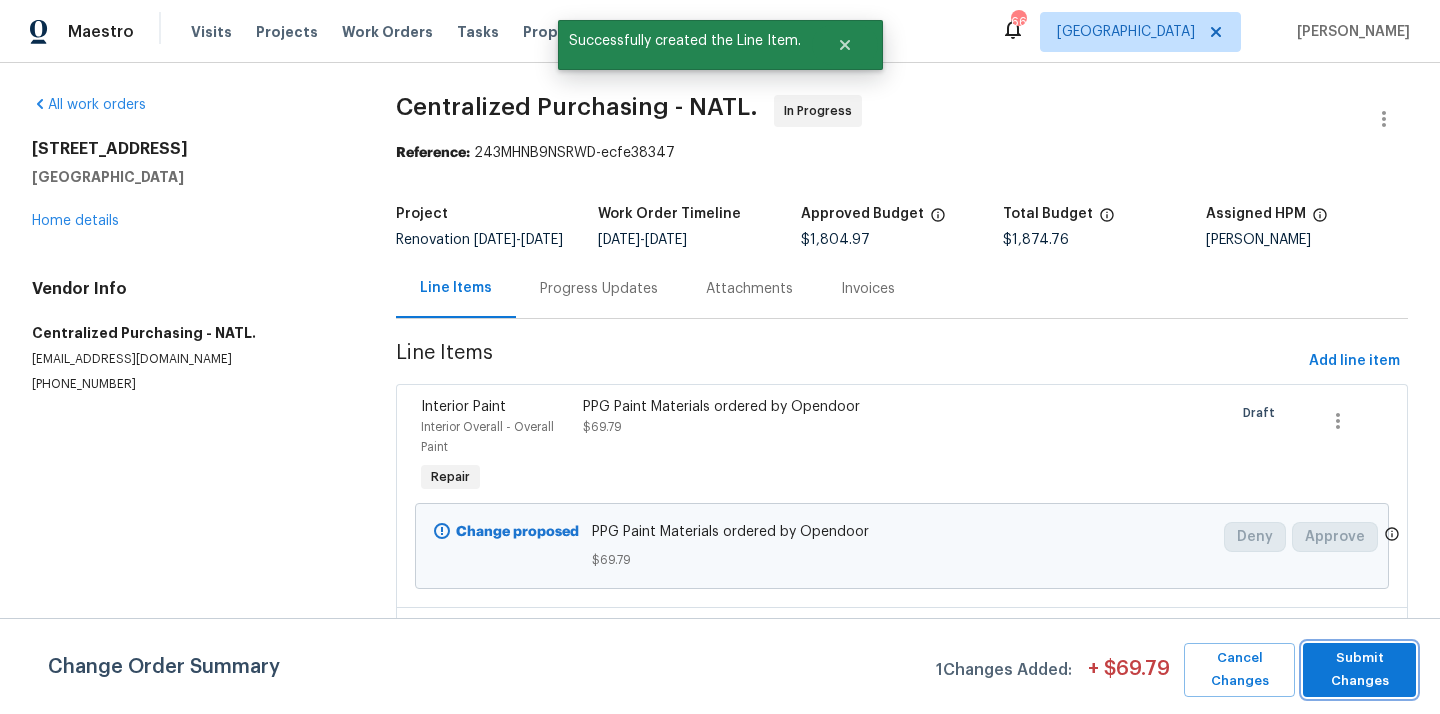click on "Submit Changes" at bounding box center [1359, 670] 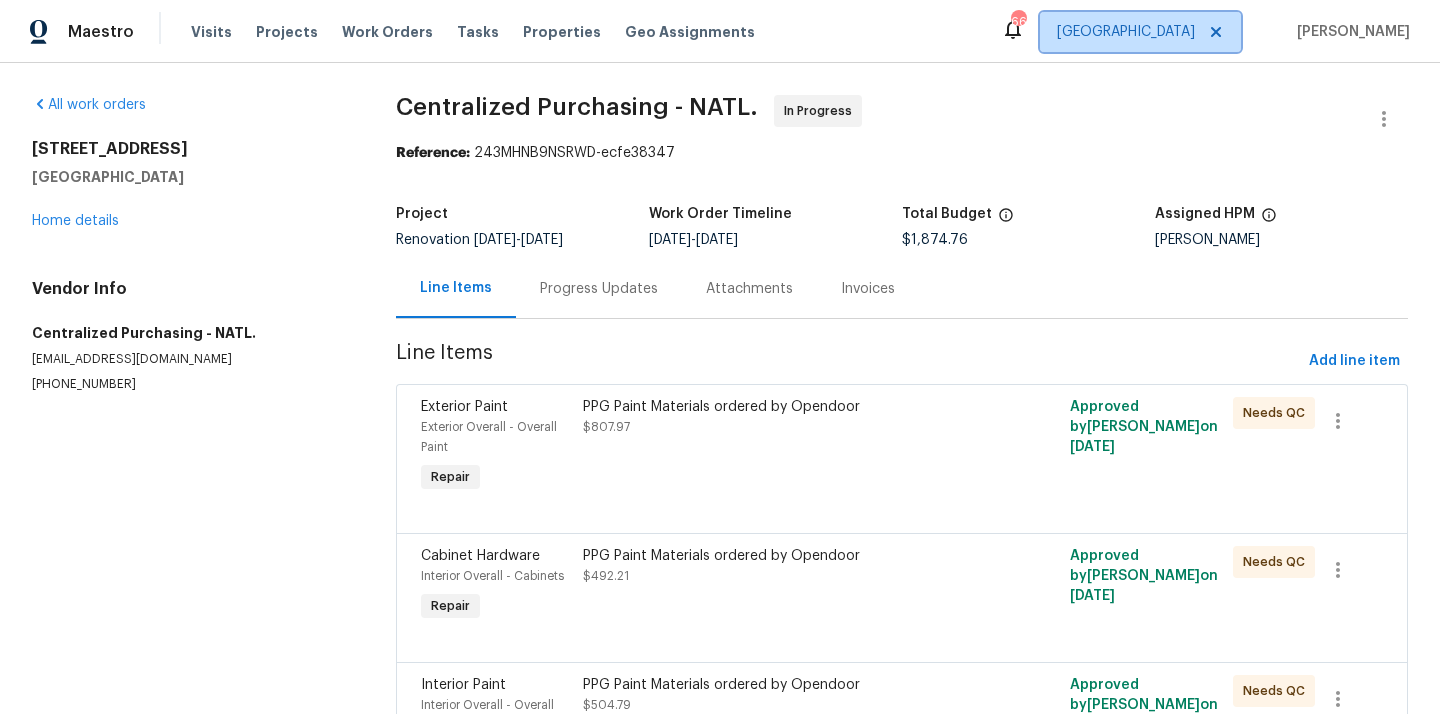 click on "[GEOGRAPHIC_DATA]" at bounding box center (1126, 32) 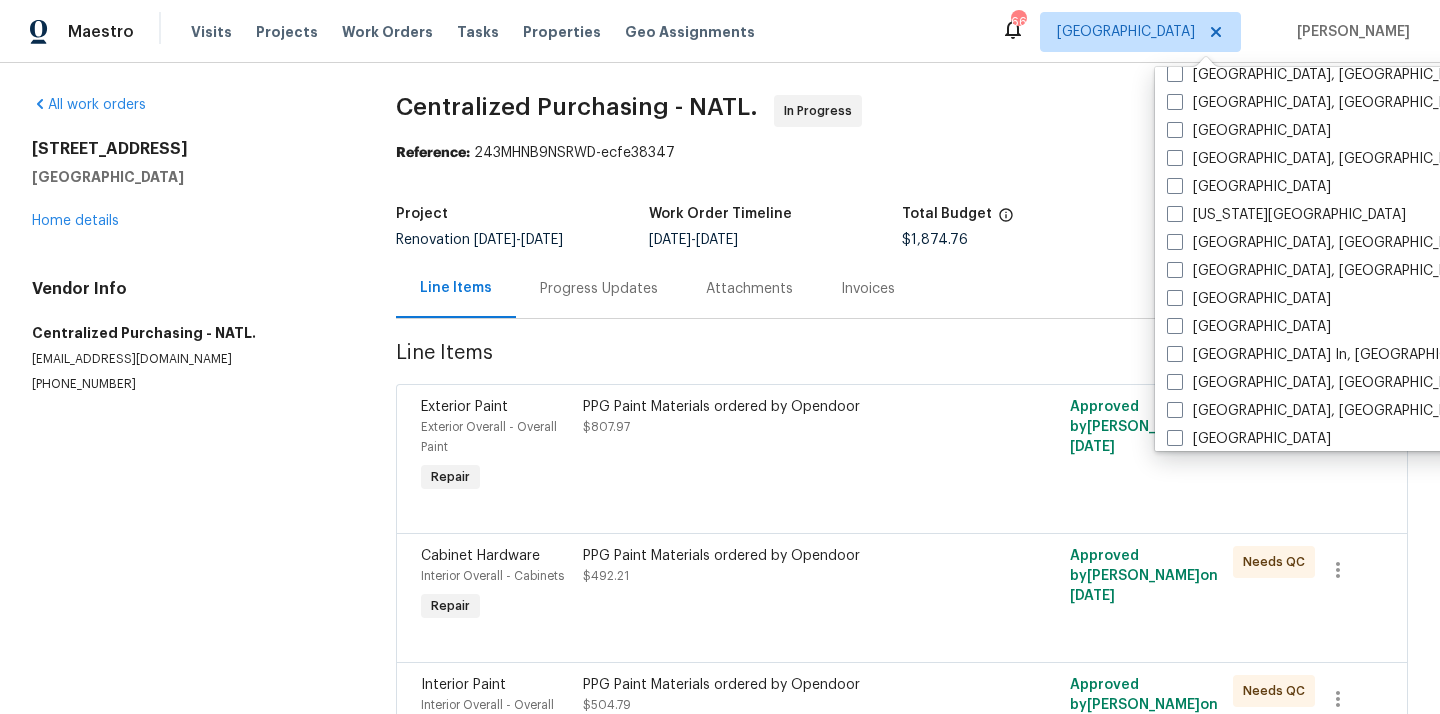 scroll, scrollTop: 629, scrollLeft: 0, axis: vertical 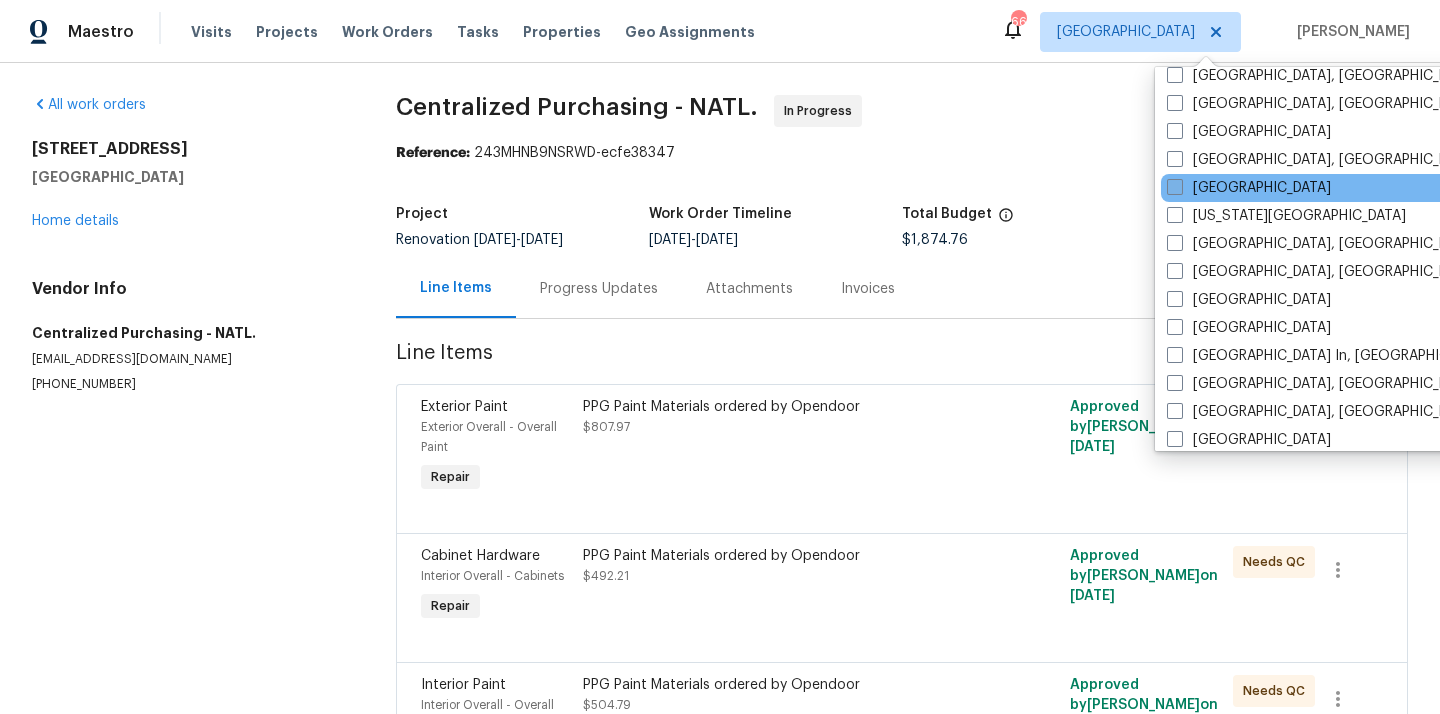 click on "[GEOGRAPHIC_DATA]" at bounding box center [1249, 188] 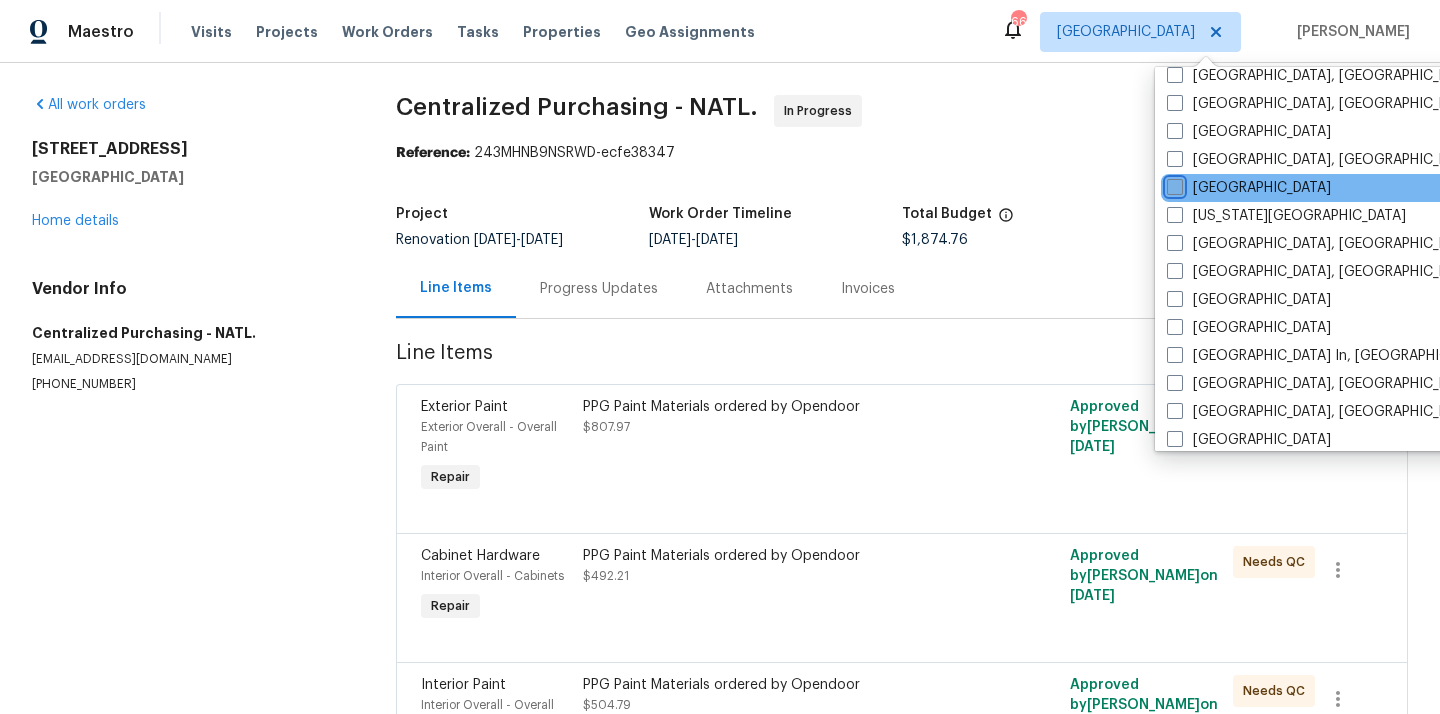 click on "[GEOGRAPHIC_DATA]" at bounding box center [1173, 184] 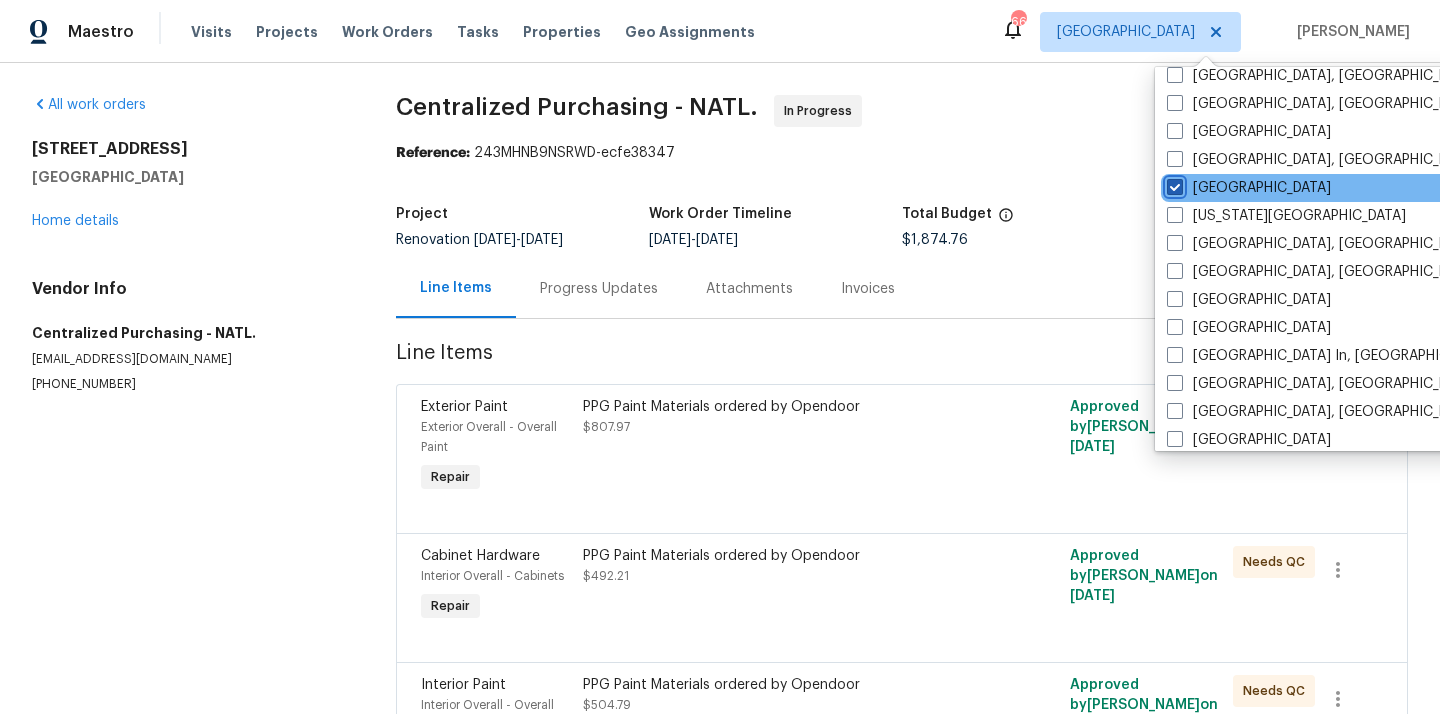 checkbox on "true" 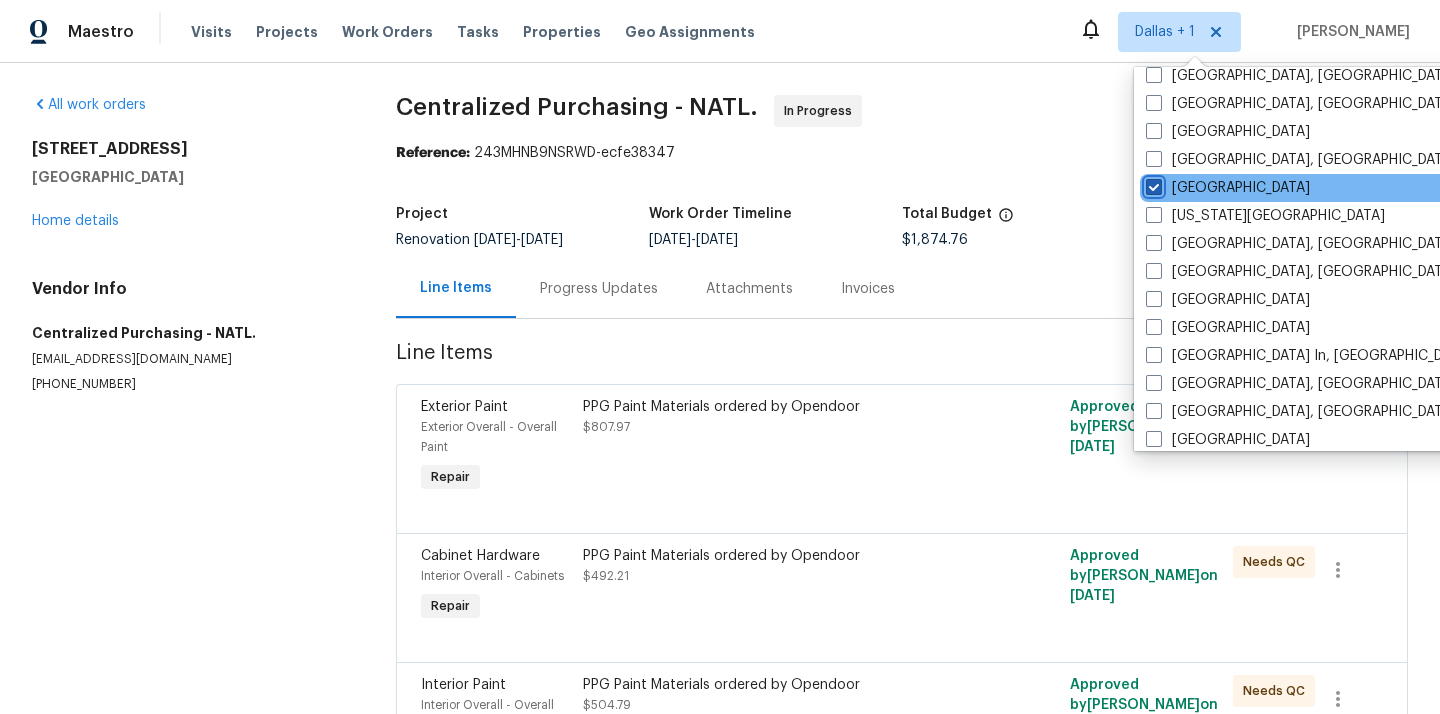 scroll, scrollTop: 0, scrollLeft: 0, axis: both 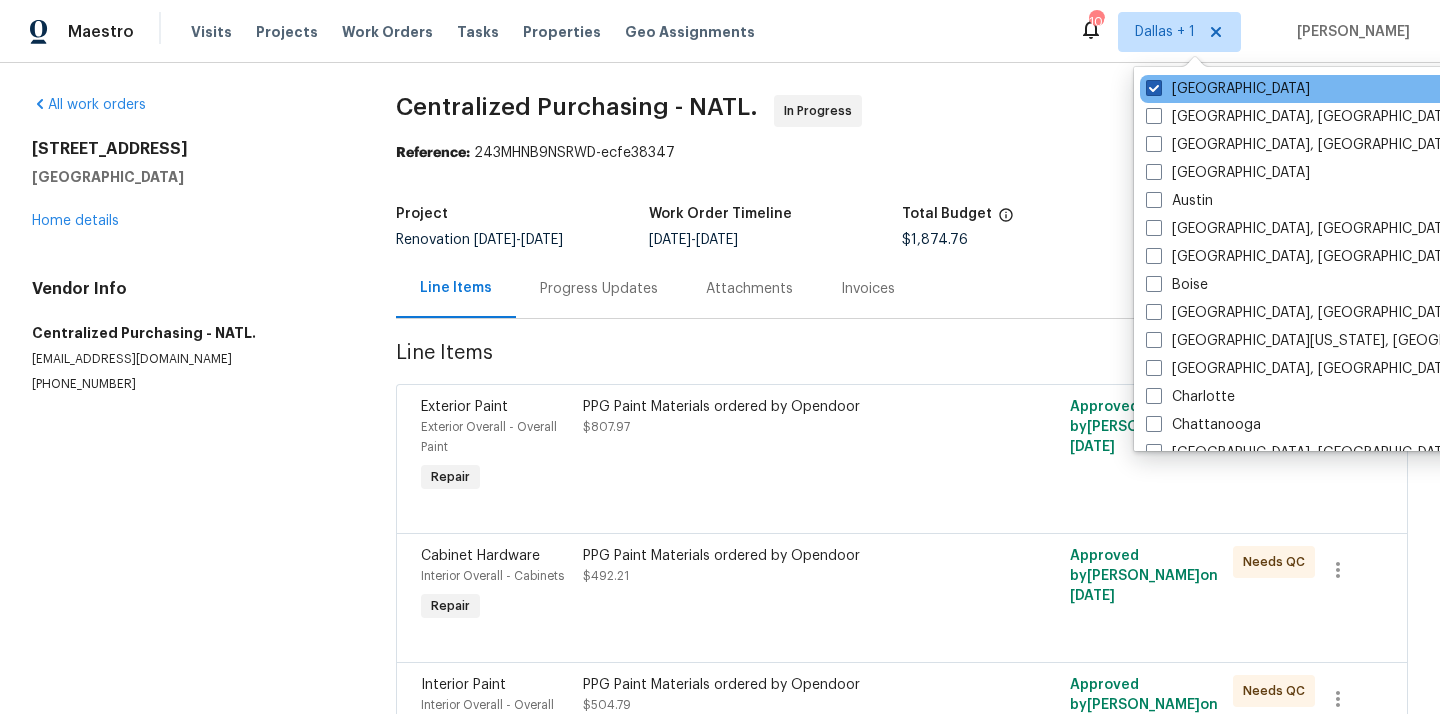 click on "[GEOGRAPHIC_DATA]" at bounding box center [1228, 89] 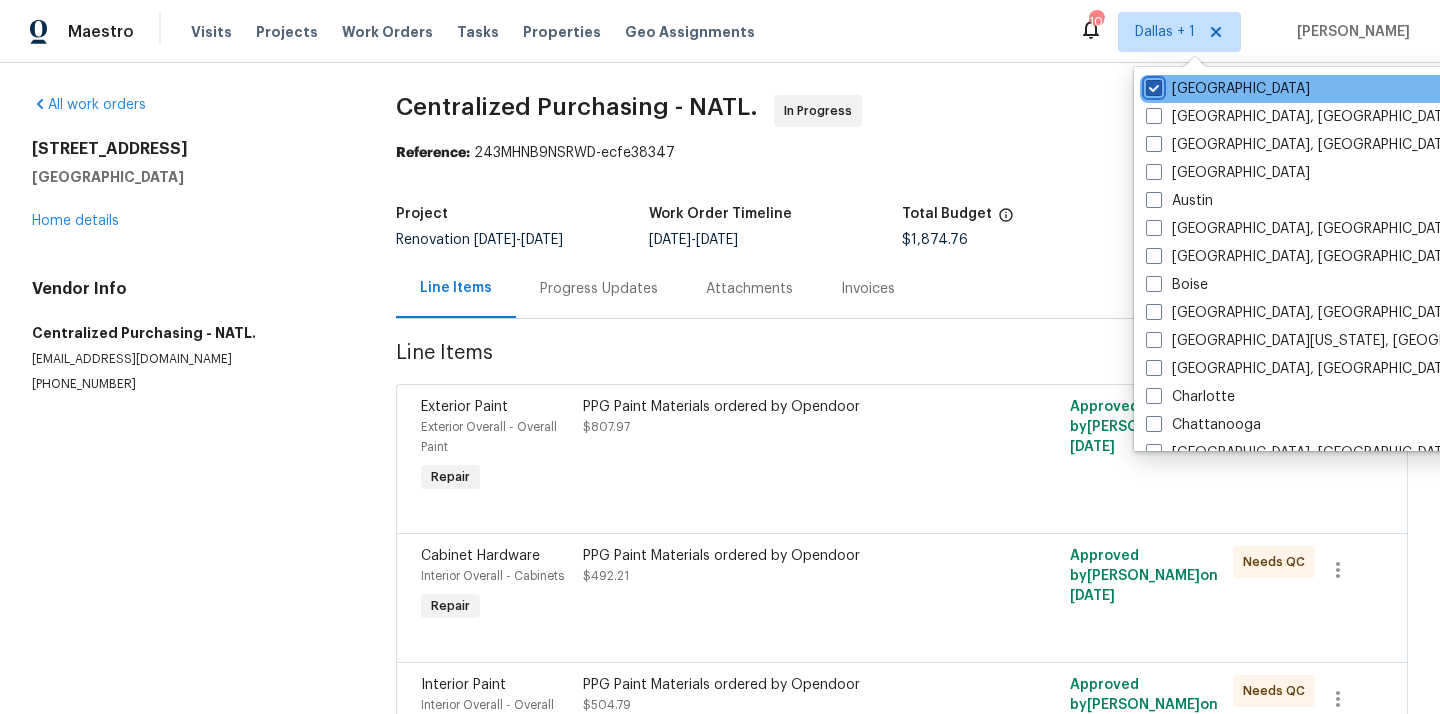 click on "[GEOGRAPHIC_DATA]" at bounding box center (1152, 85) 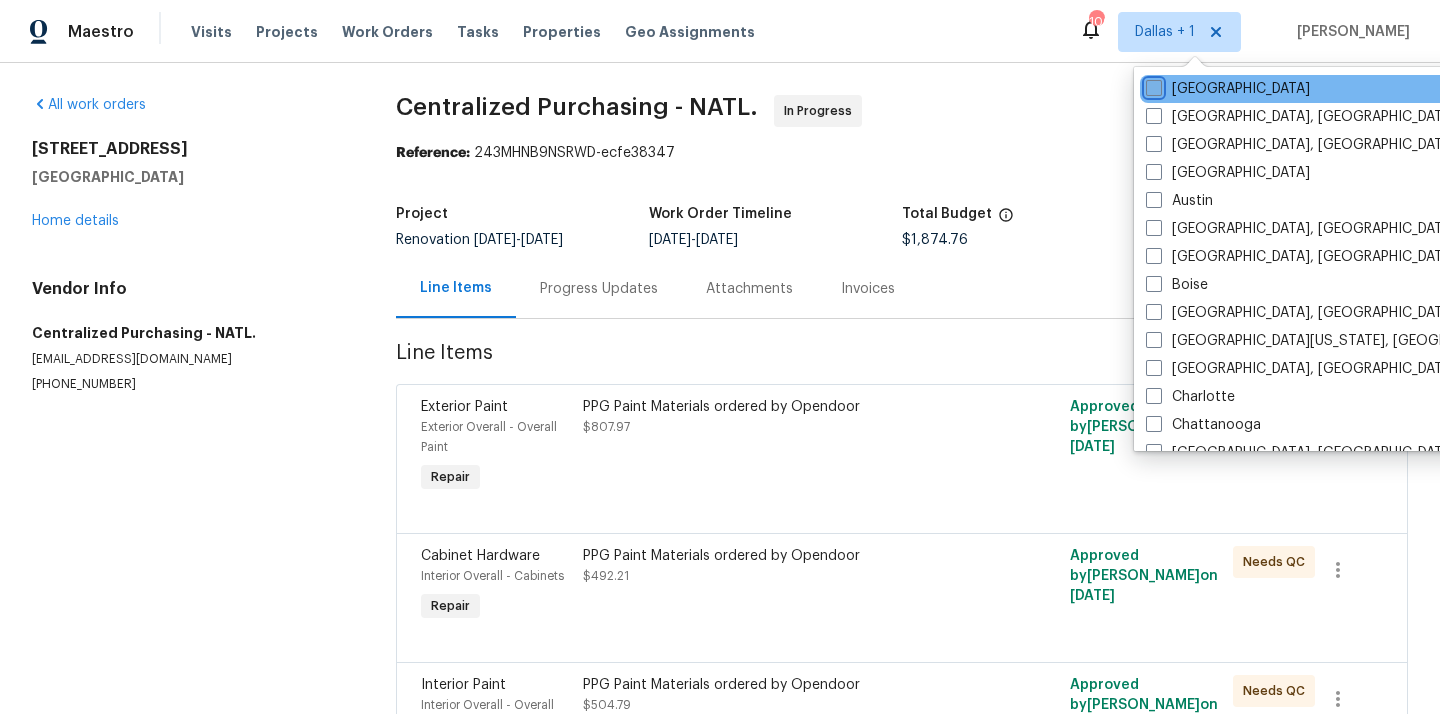 checkbox on "false" 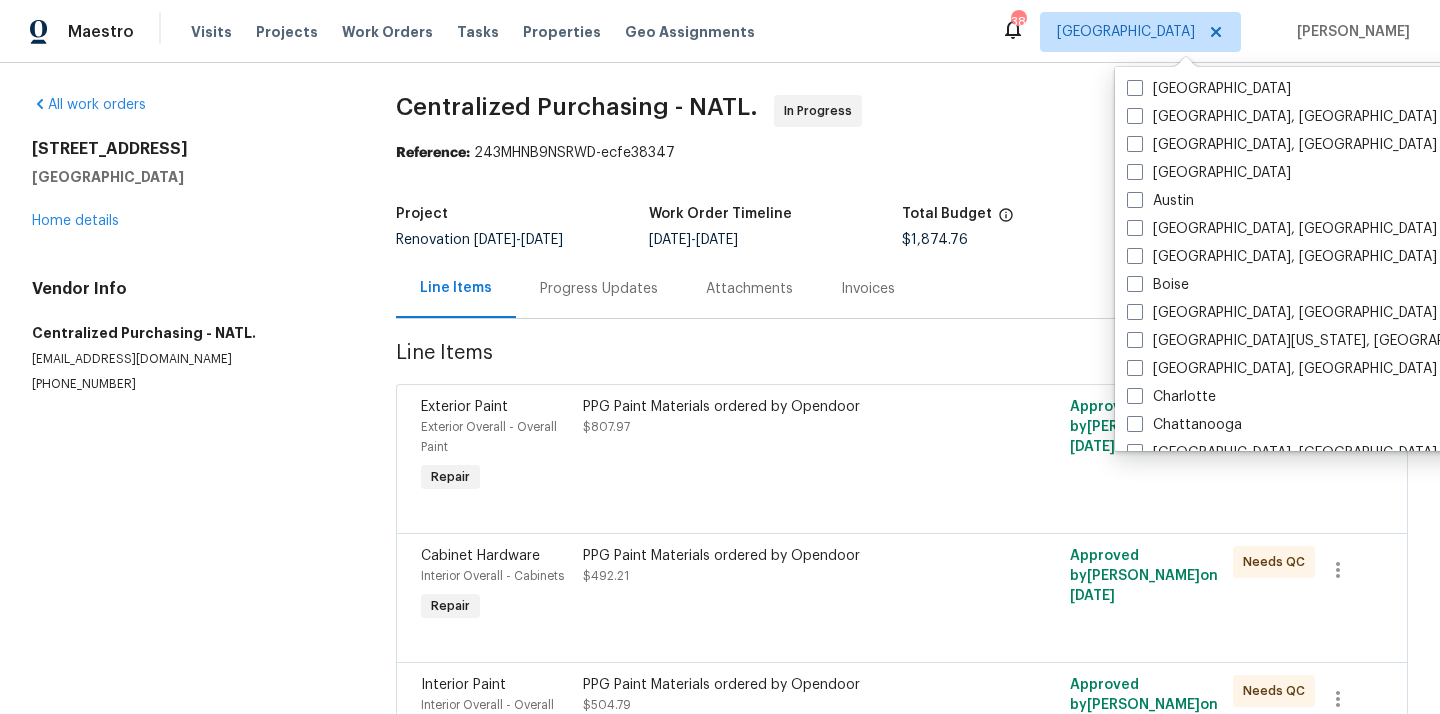 click on "Visits Projects Work Orders Tasks Properties Geo Assignments" at bounding box center [485, 32] 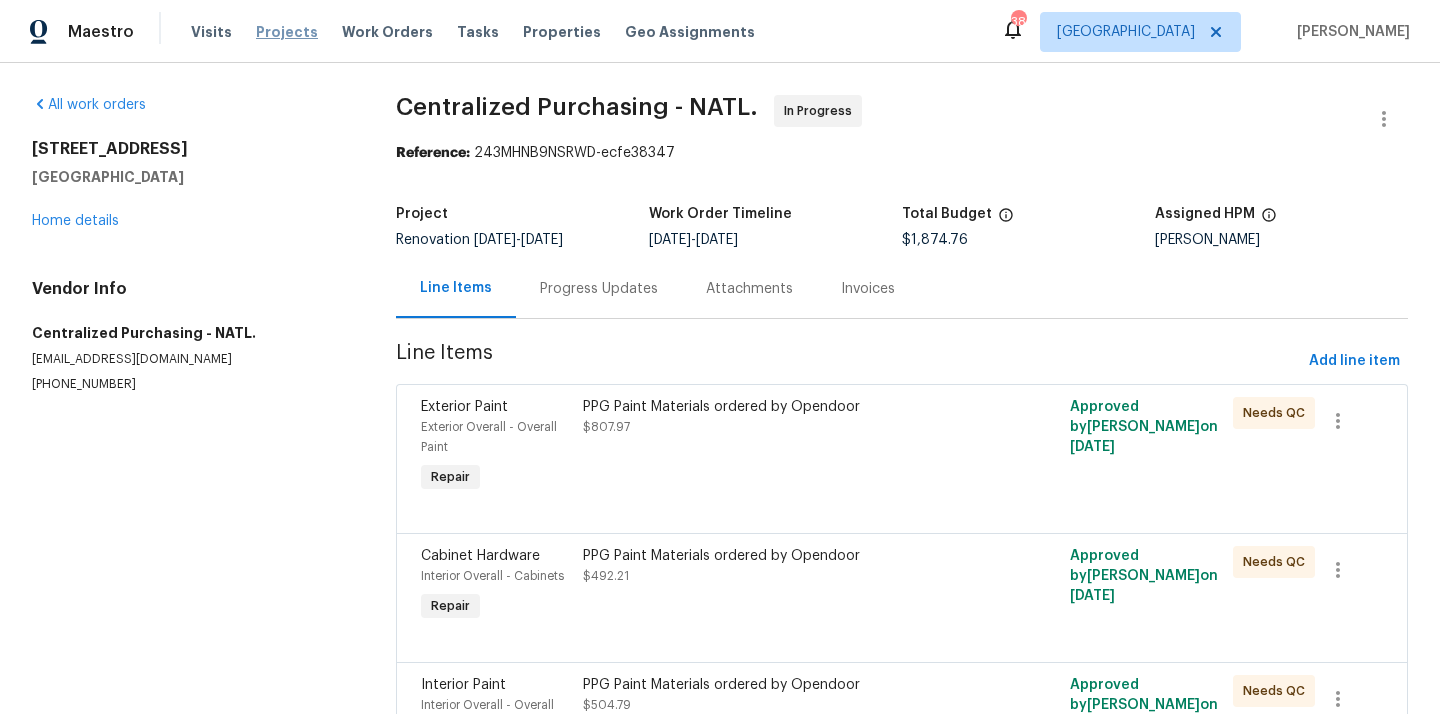 click on "Projects" at bounding box center (287, 32) 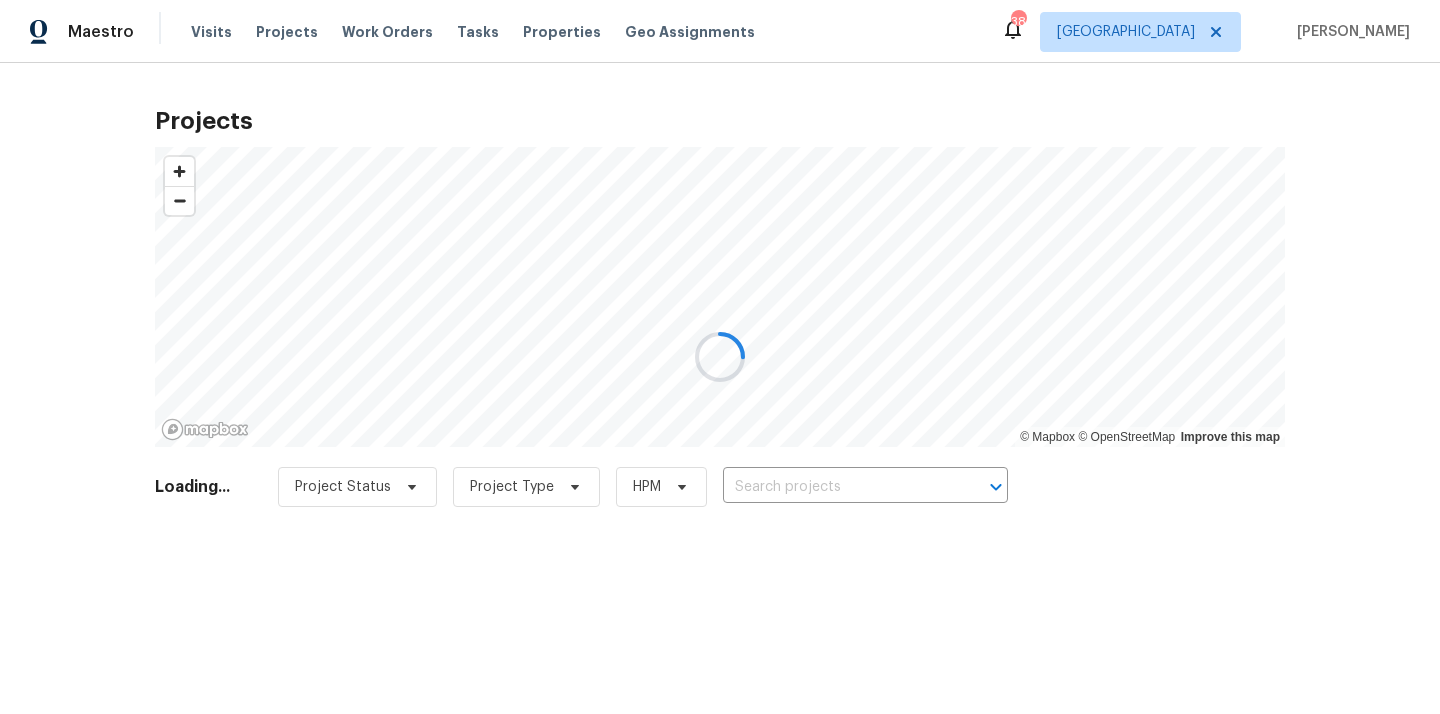 click at bounding box center [720, 357] 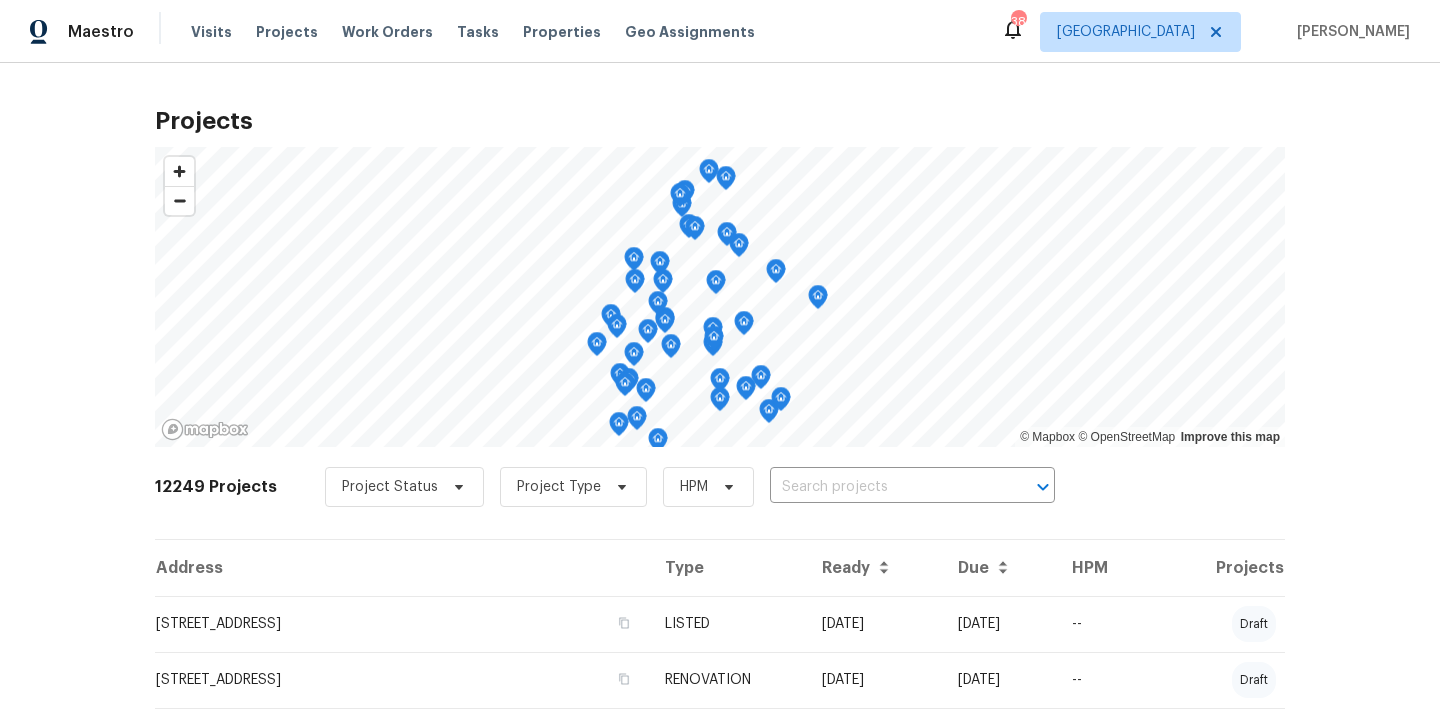 click at bounding box center (884, 487) 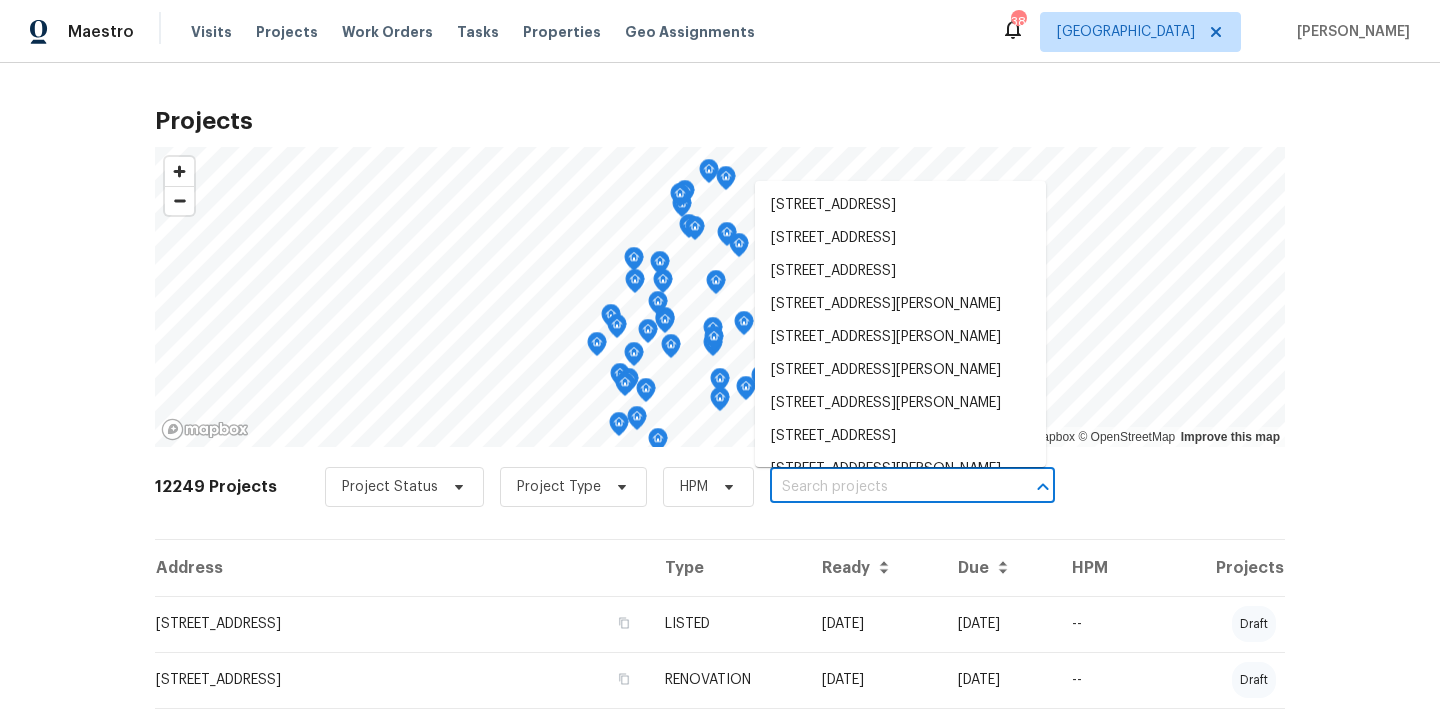 paste on "[STREET_ADDRESS][PERSON_NAME]" 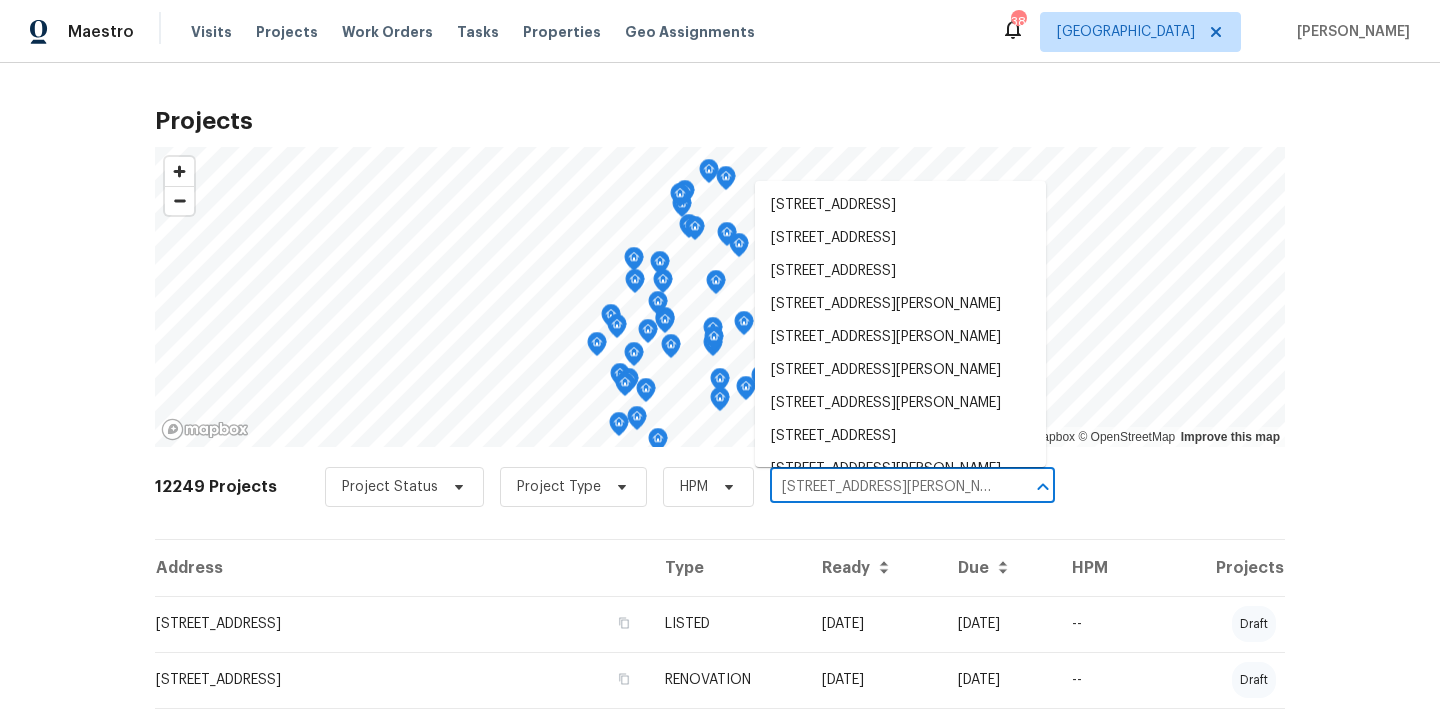 scroll, scrollTop: 0, scrollLeft: 31, axis: horizontal 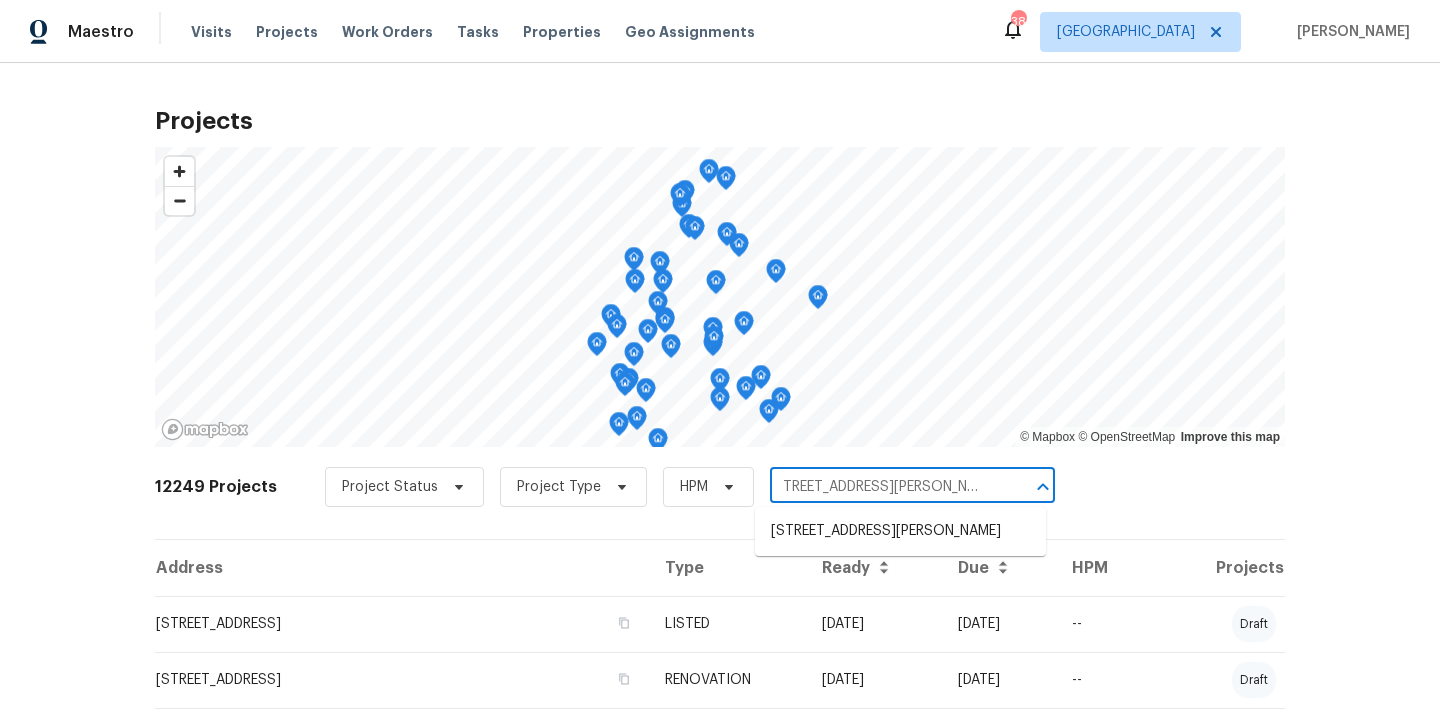 click on "[STREET_ADDRESS][PERSON_NAME]" at bounding box center [900, 531] 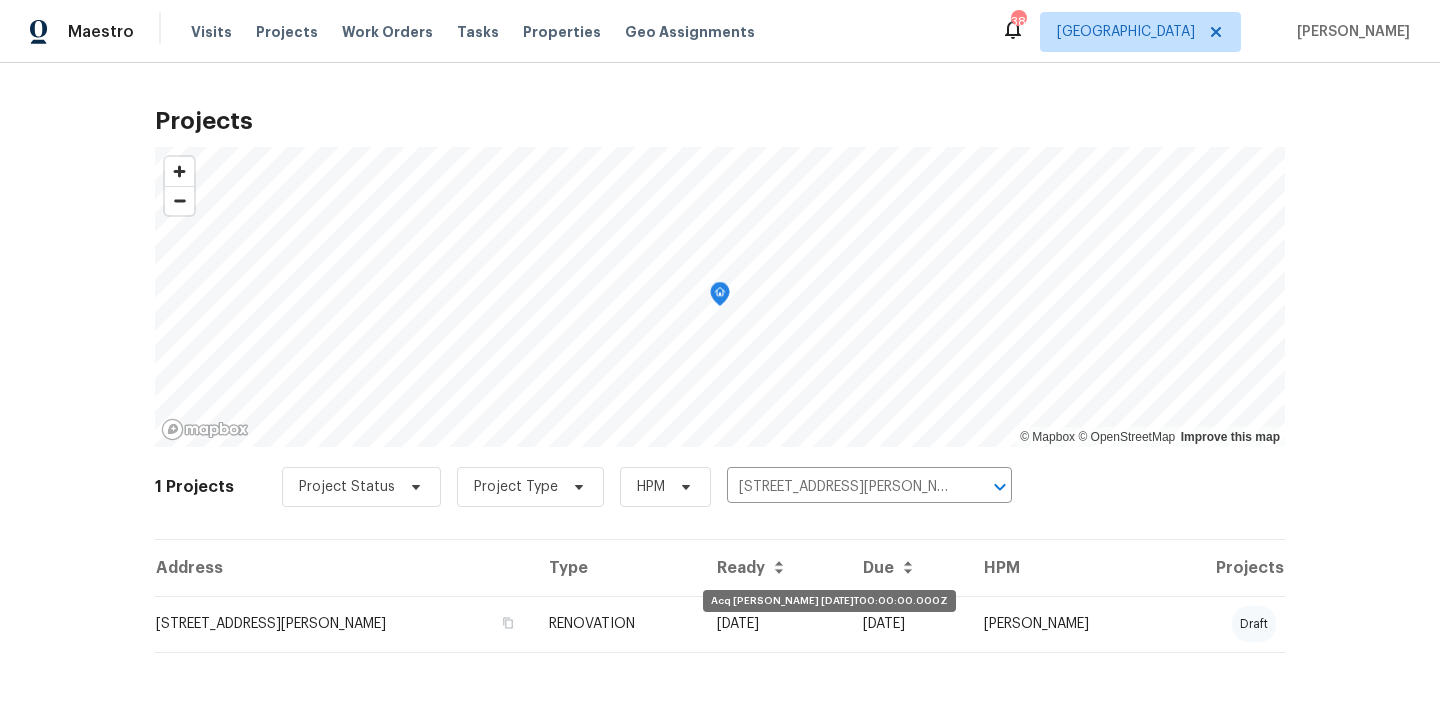 click on "[DATE]" at bounding box center [774, 624] 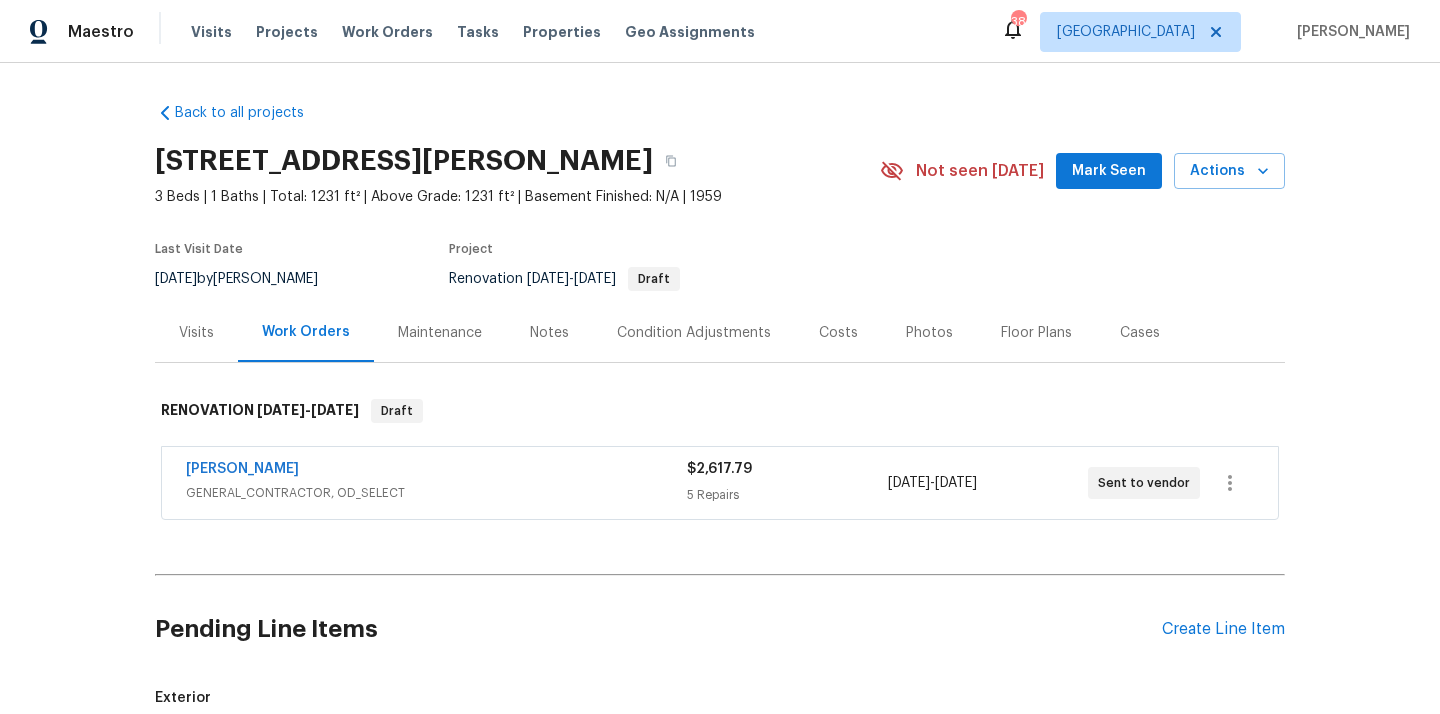 click on "Pending Line Items Create Line Item" at bounding box center [720, 629] 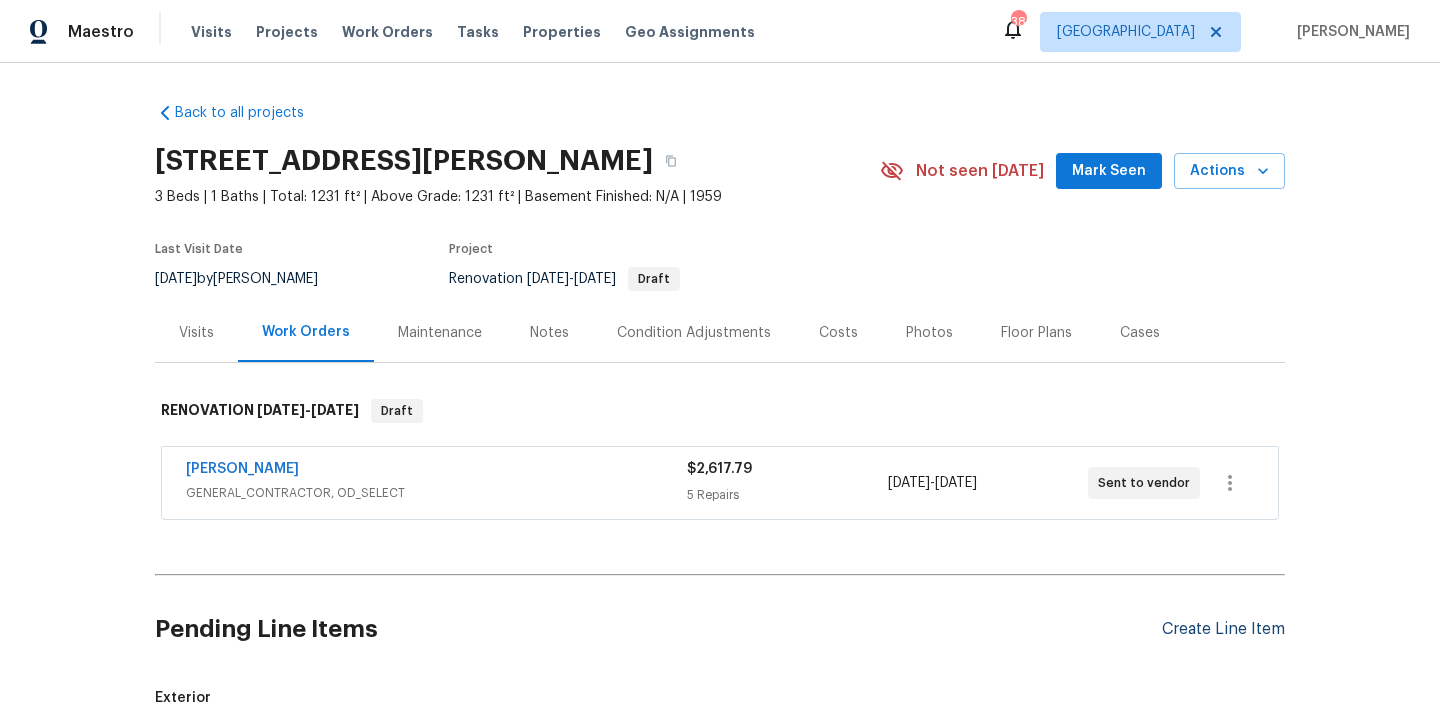 click on "Create Line Item" at bounding box center [1223, 629] 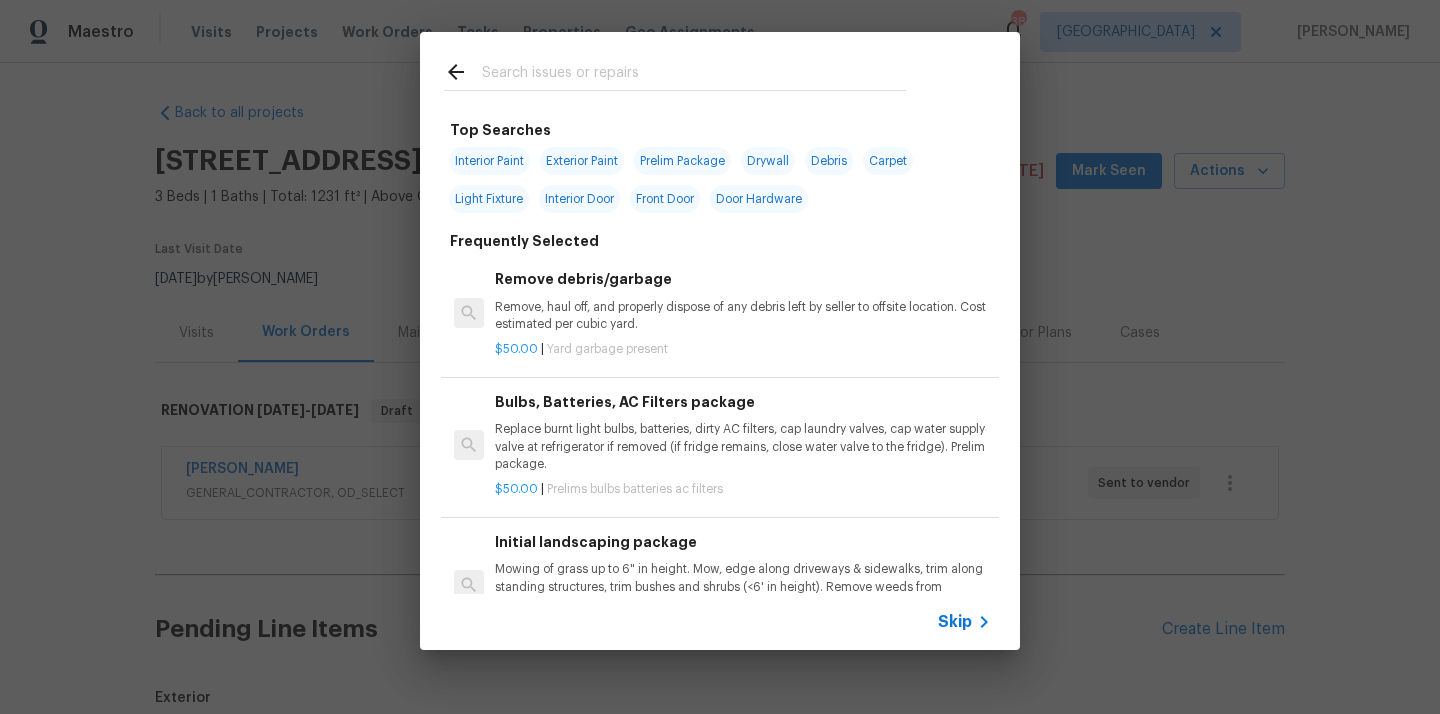 click at bounding box center (694, 75) 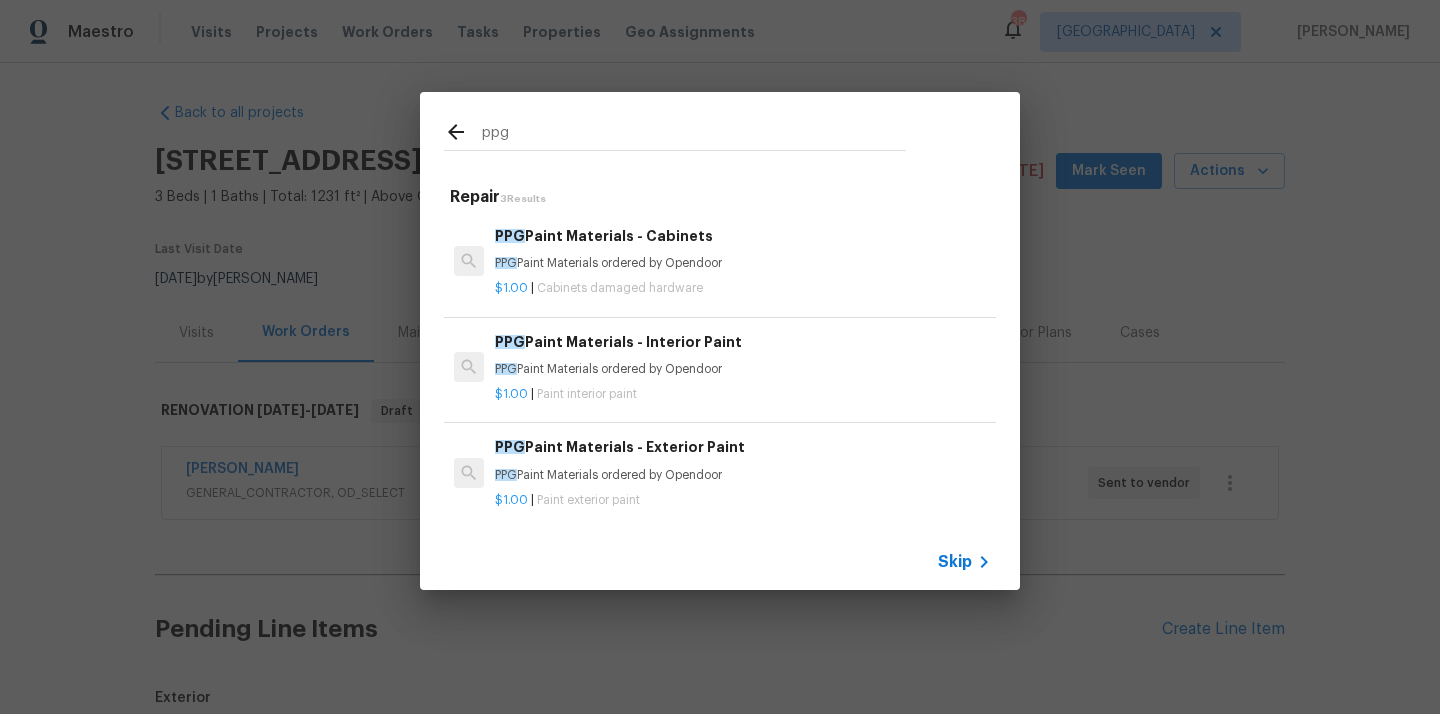 type on "ppg" 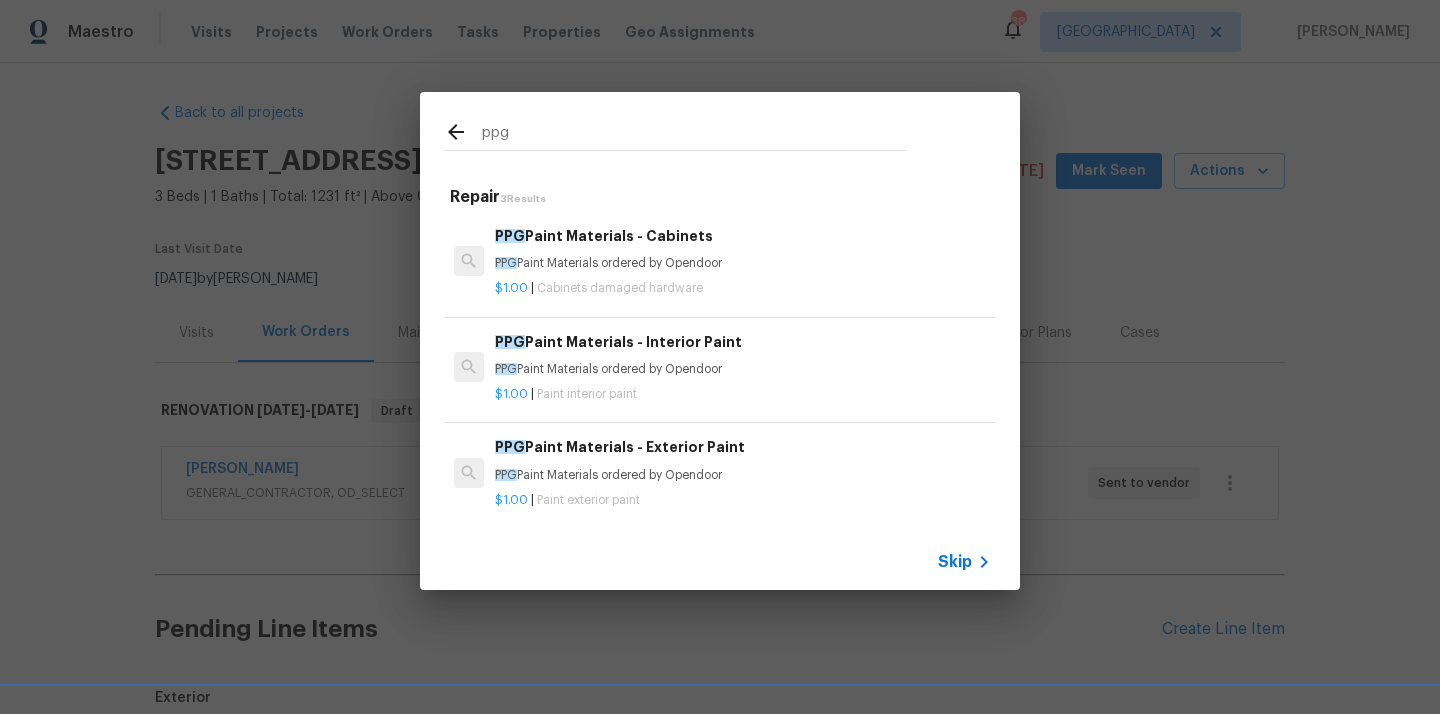 click on "PPG  Paint Materials - Interior Paint" at bounding box center (743, 342) 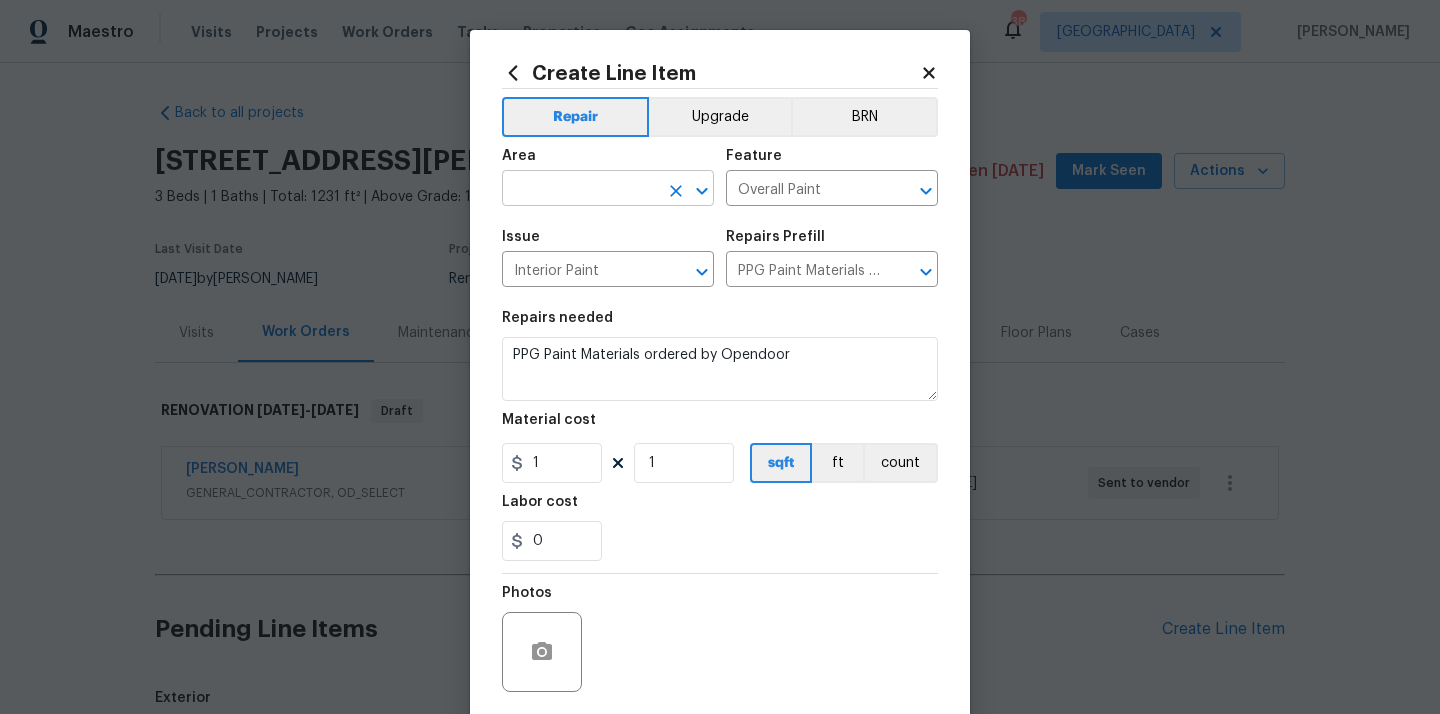 click at bounding box center (580, 190) 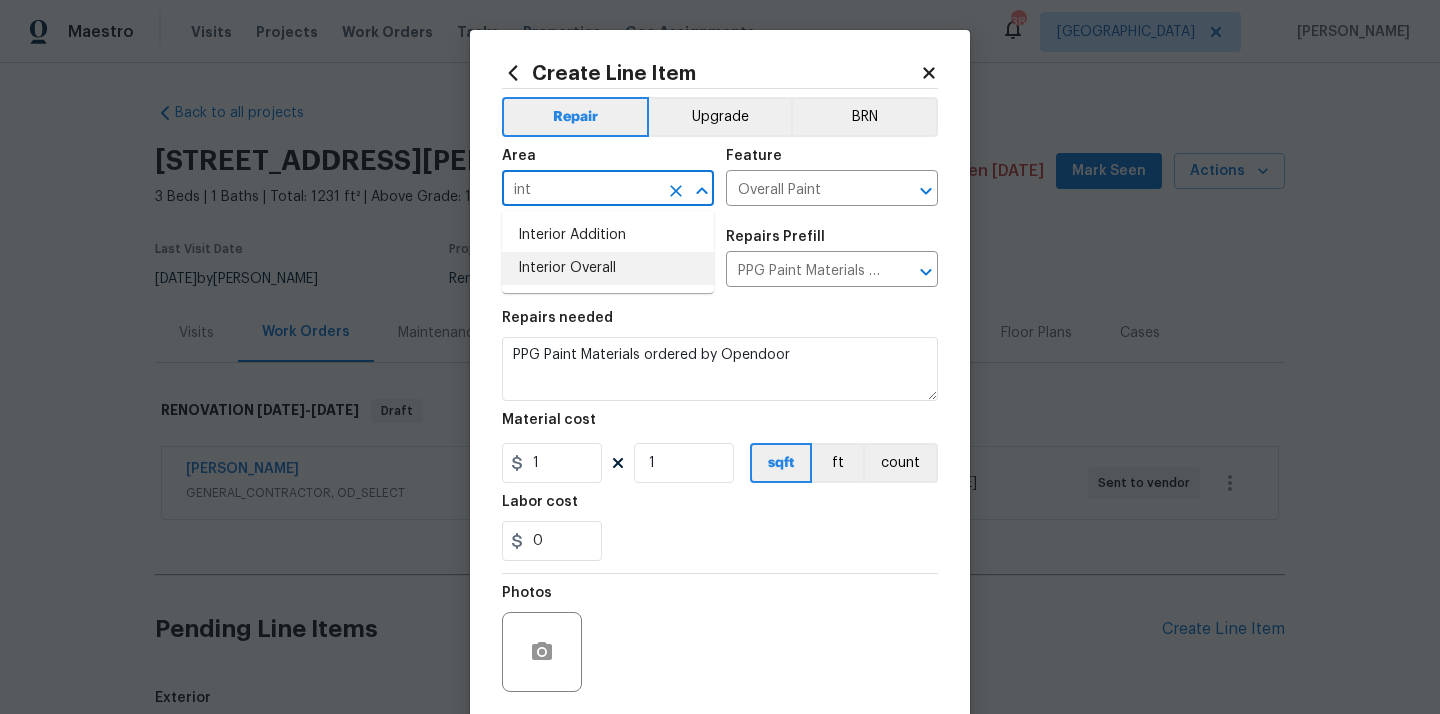 click on "Interior Overall" at bounding box center [608, 268] 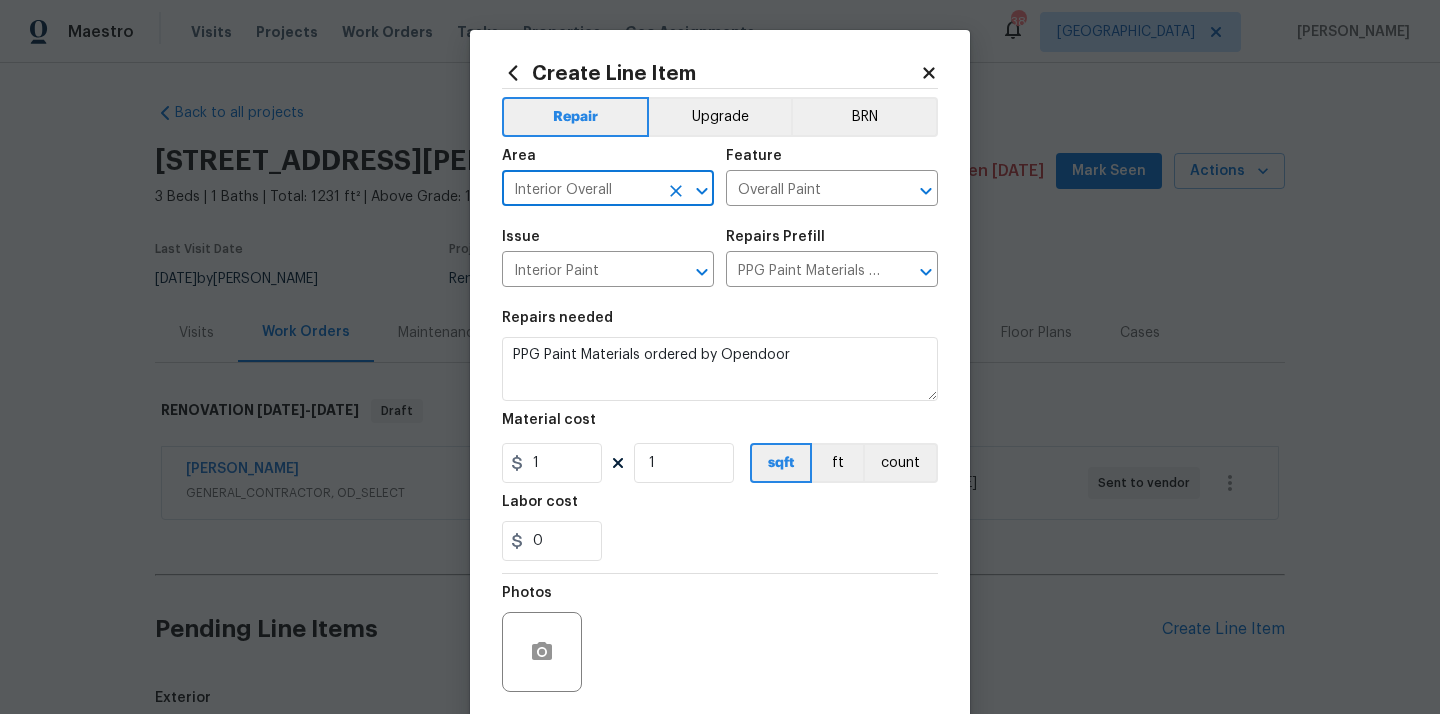 type on "Interior Overall" 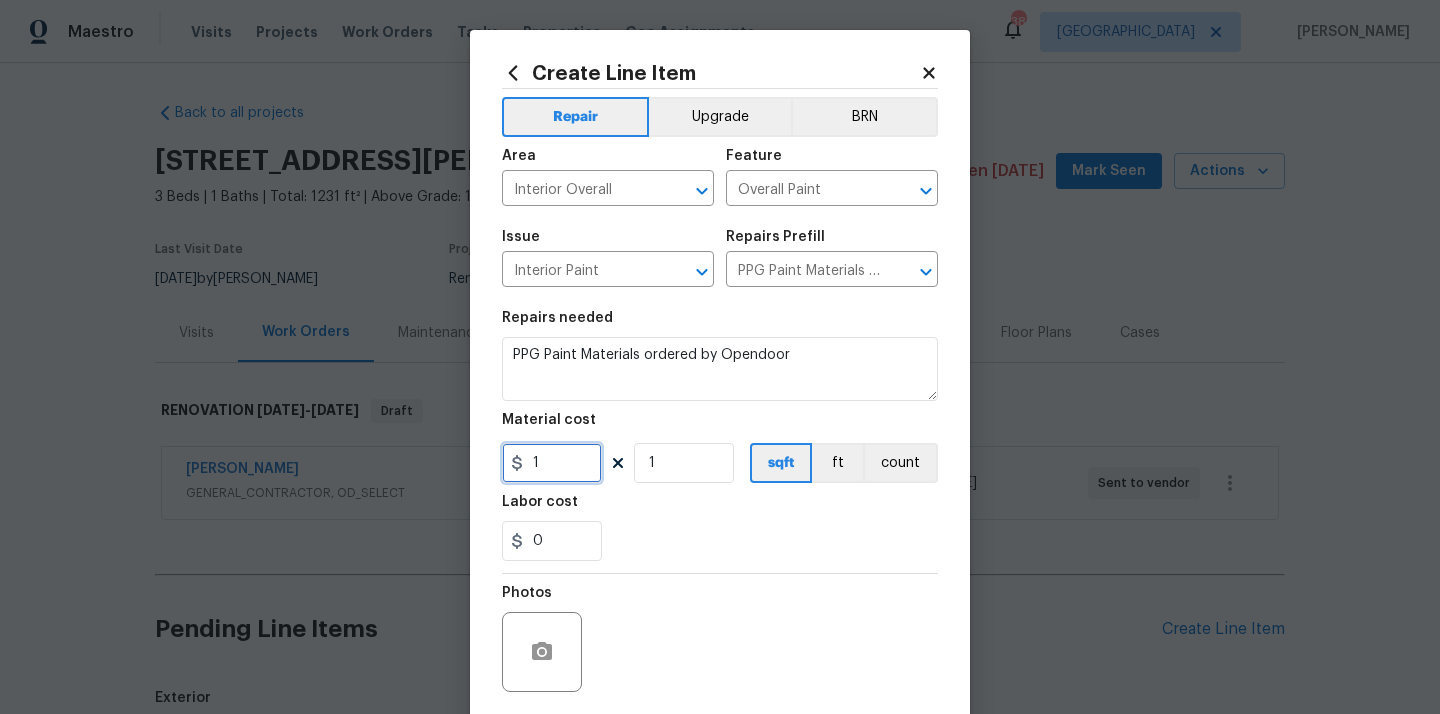 drag, startPoint x: 562, startPoint y: 465, endPoint x: 495, endPoint y: 461, distance: 67.11929 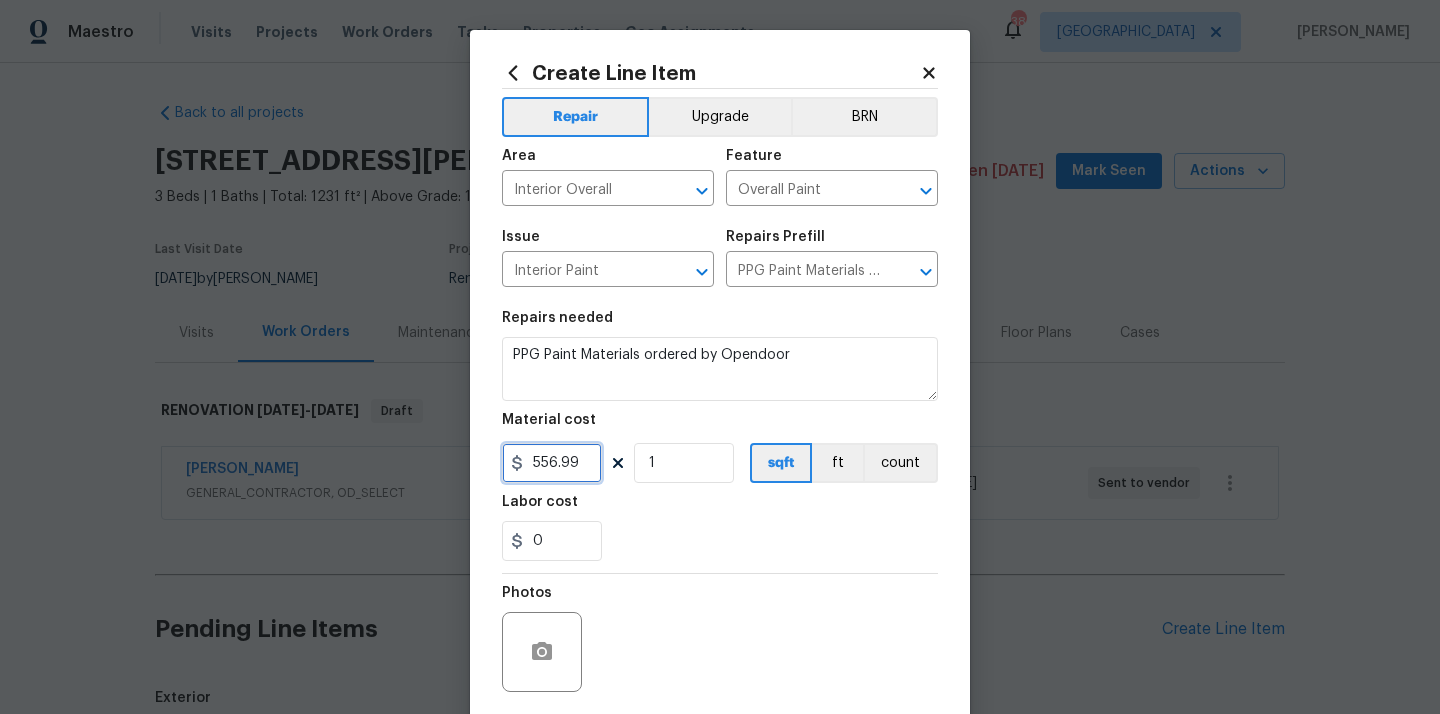 type on "556.99" 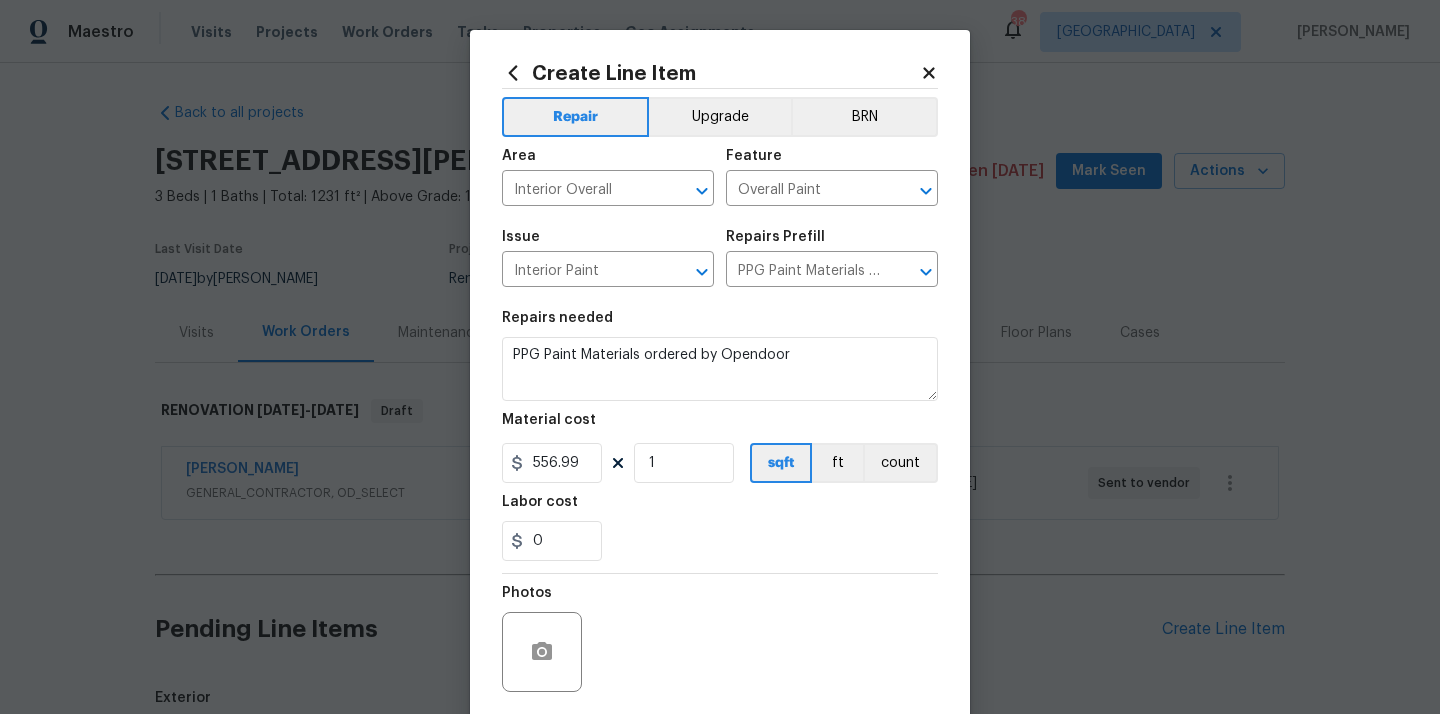 click on "0" at bounding box center (720, 541) 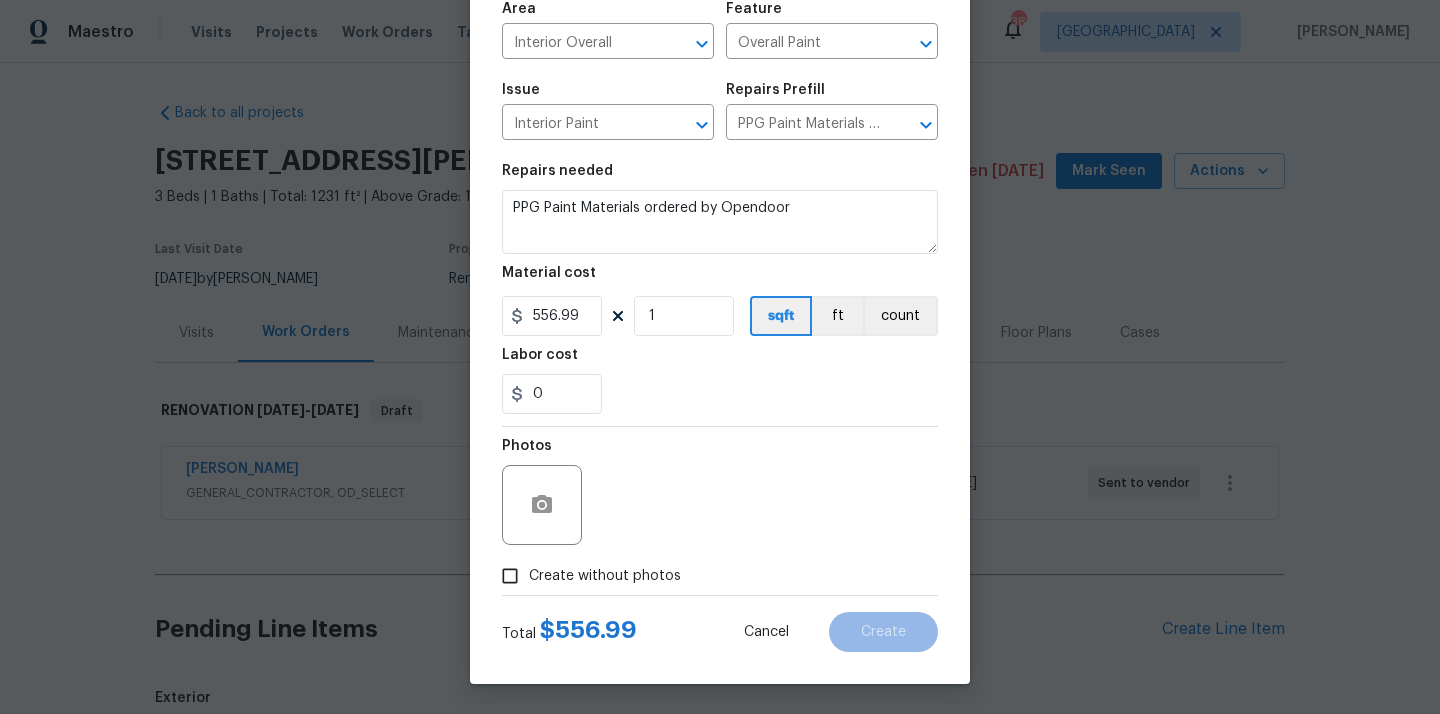 click on "Create without photos" at bounding box center (605, 576) 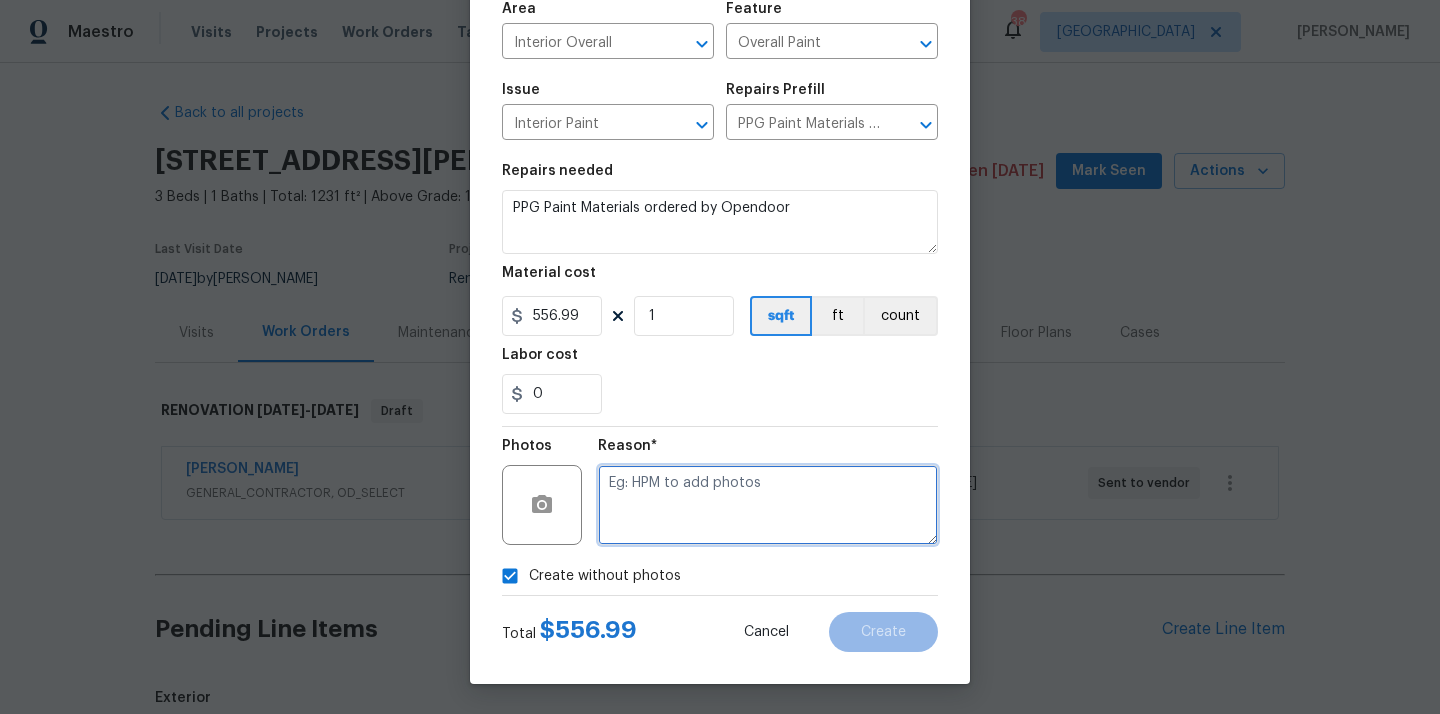 click at bounding box center [768, 505] 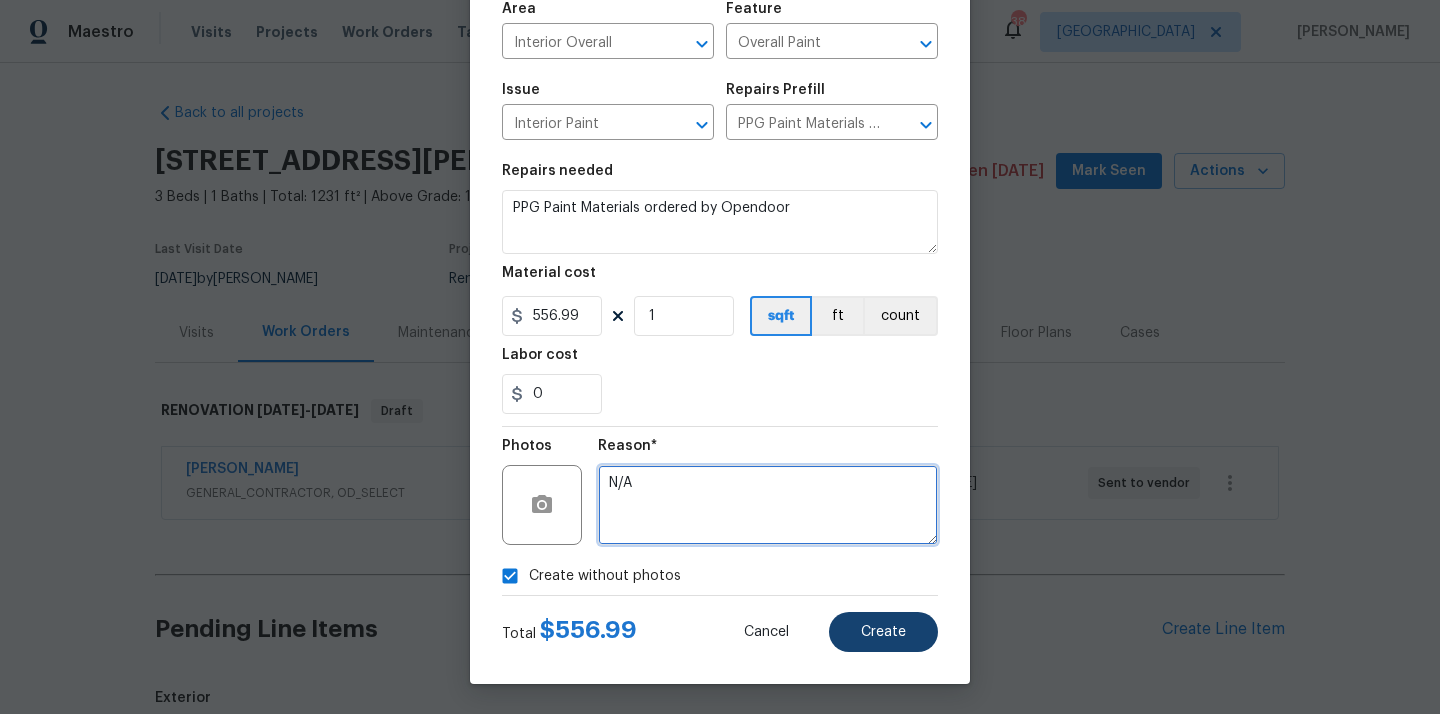type on "N/A" 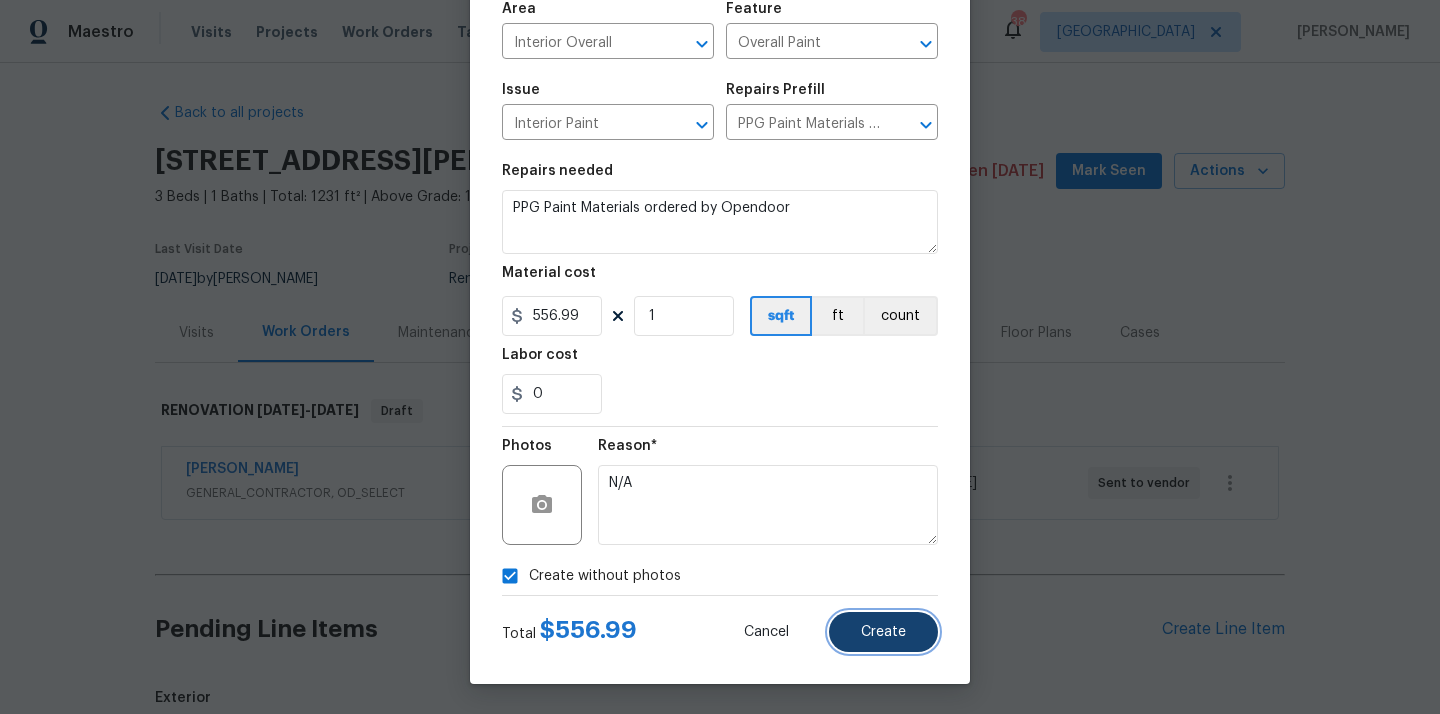 click on "Create" at bounding box center (883, 632) 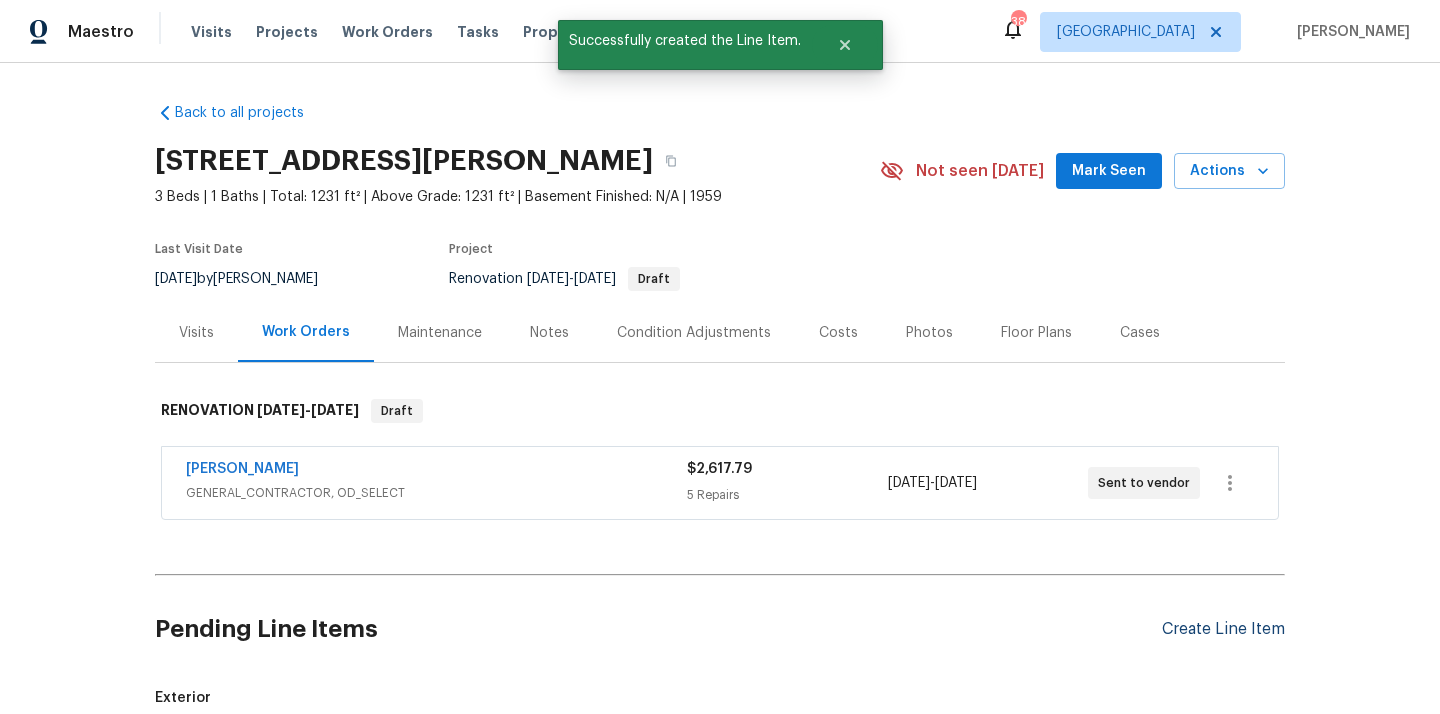 click on "Create Line Item" at bounding box center [1223, 629] 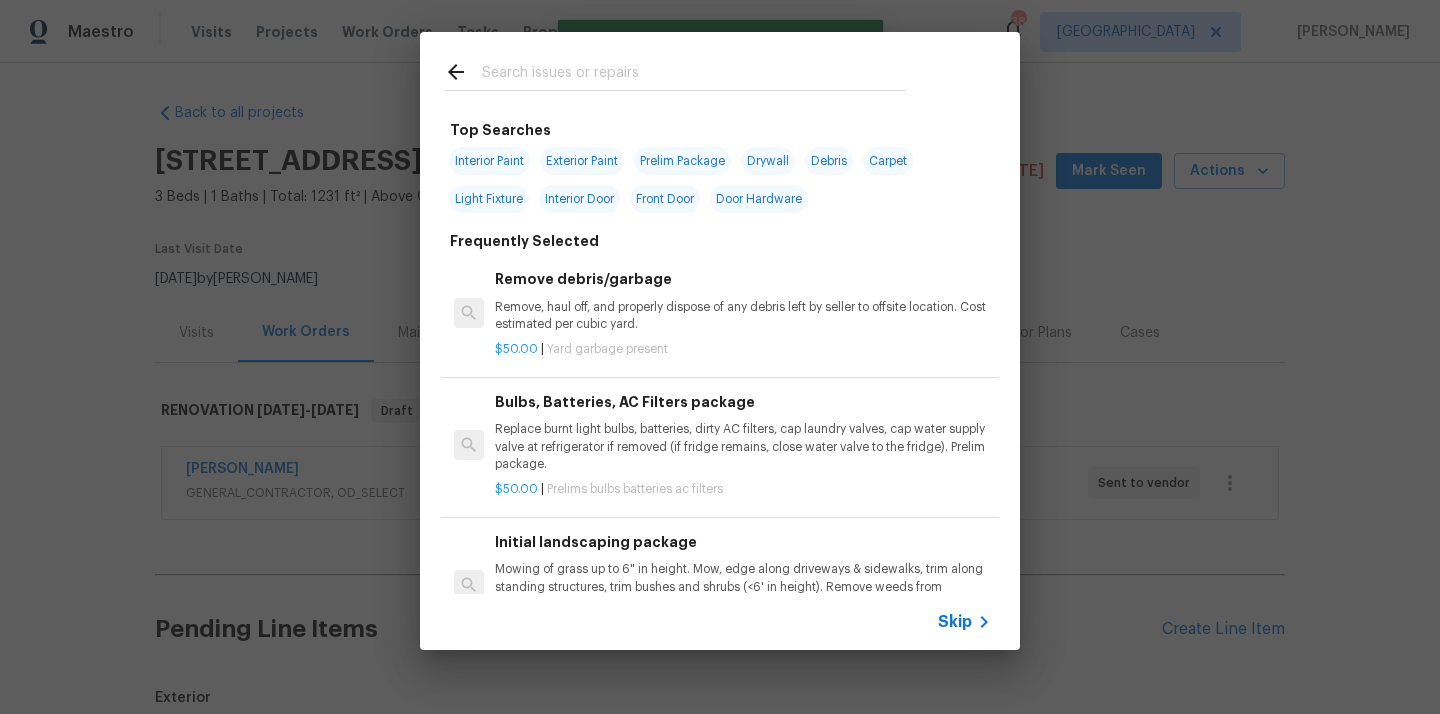 click at bounding box center (694, 75) 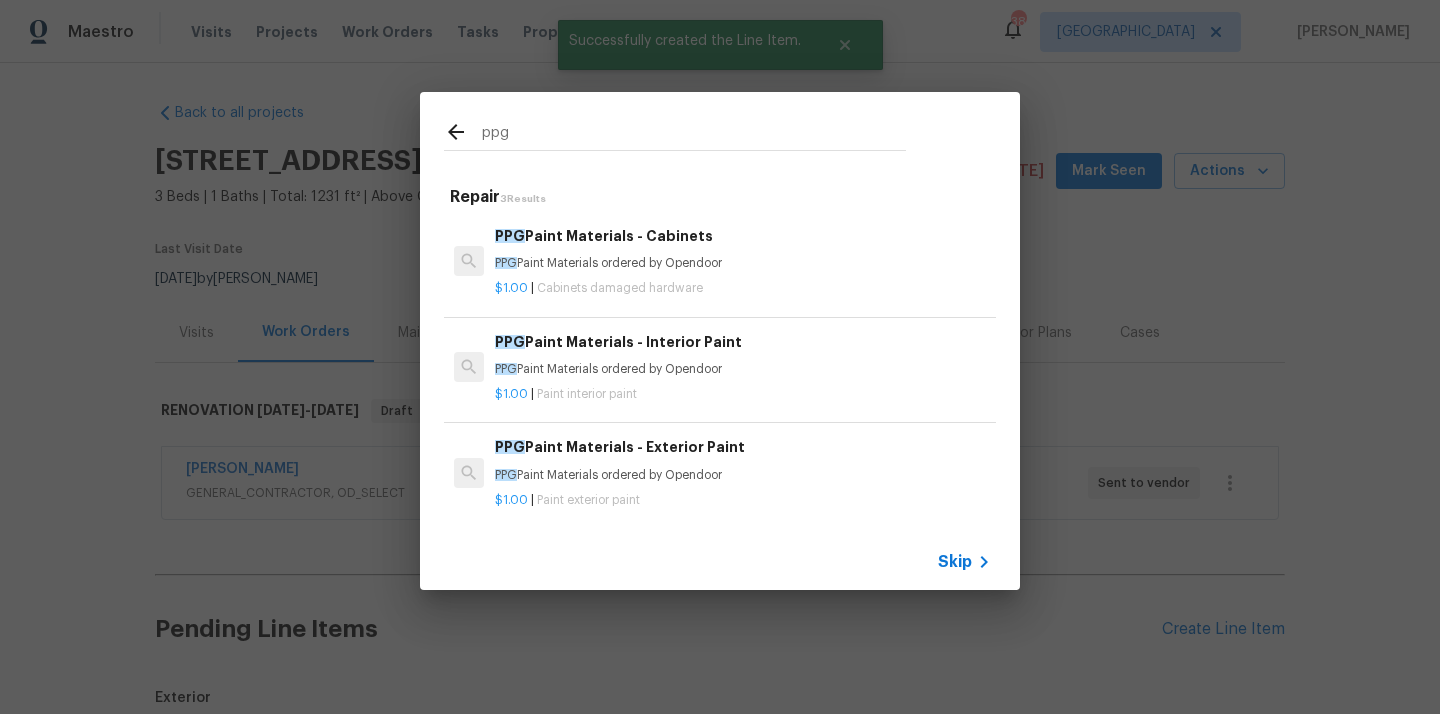 type on "ppg" 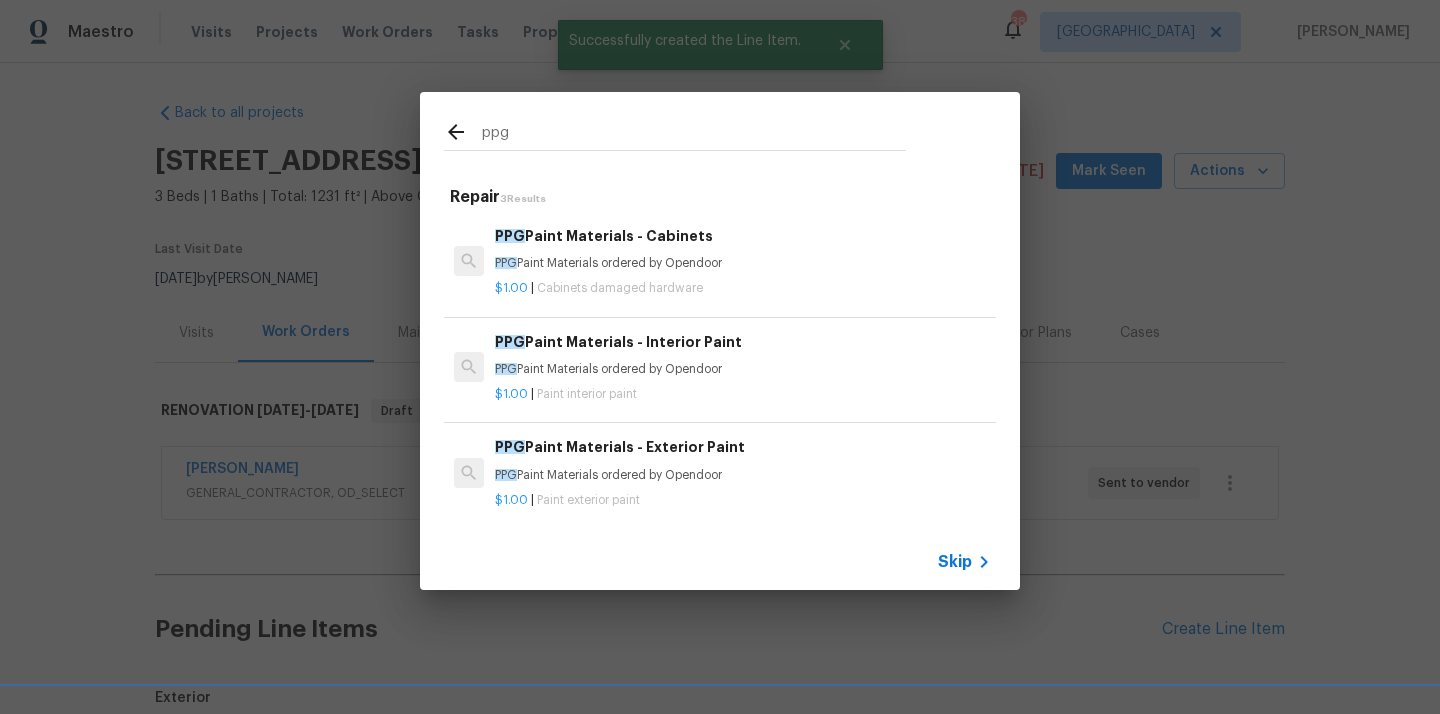 click on "PPG  Paint Materials - Exterior Paint PPG  Paint Materials ordered by Opendoor" at bounding box center [743, 460] 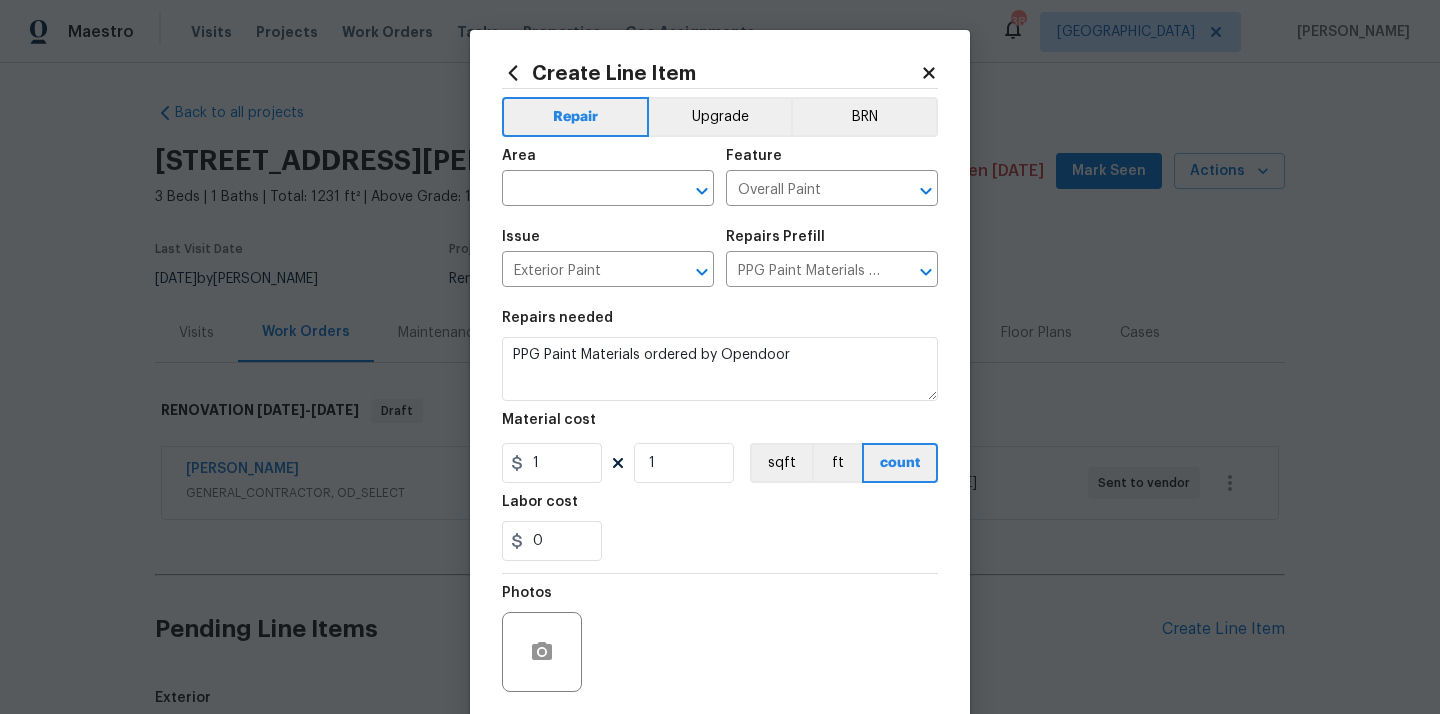 click on "Area" at bounding box center (608, 162) 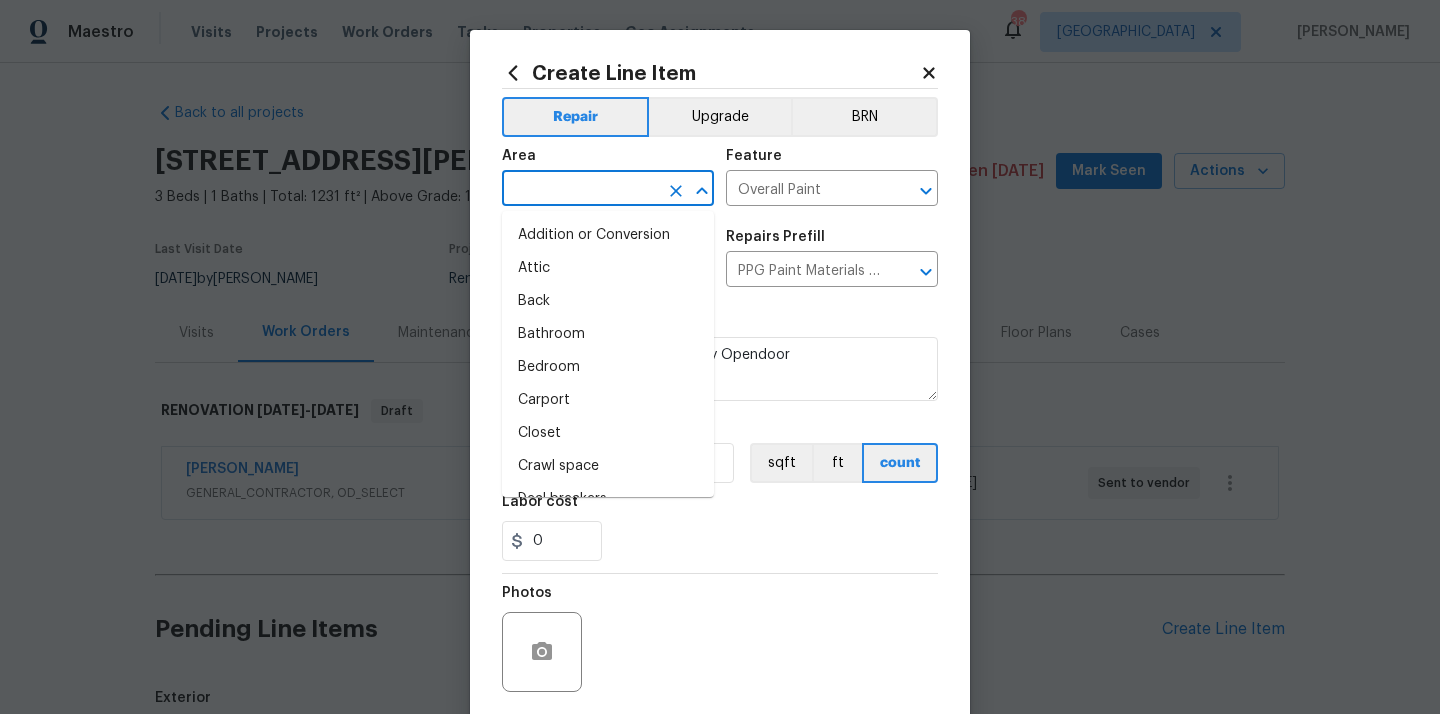 click at bounding box center (580, 190) 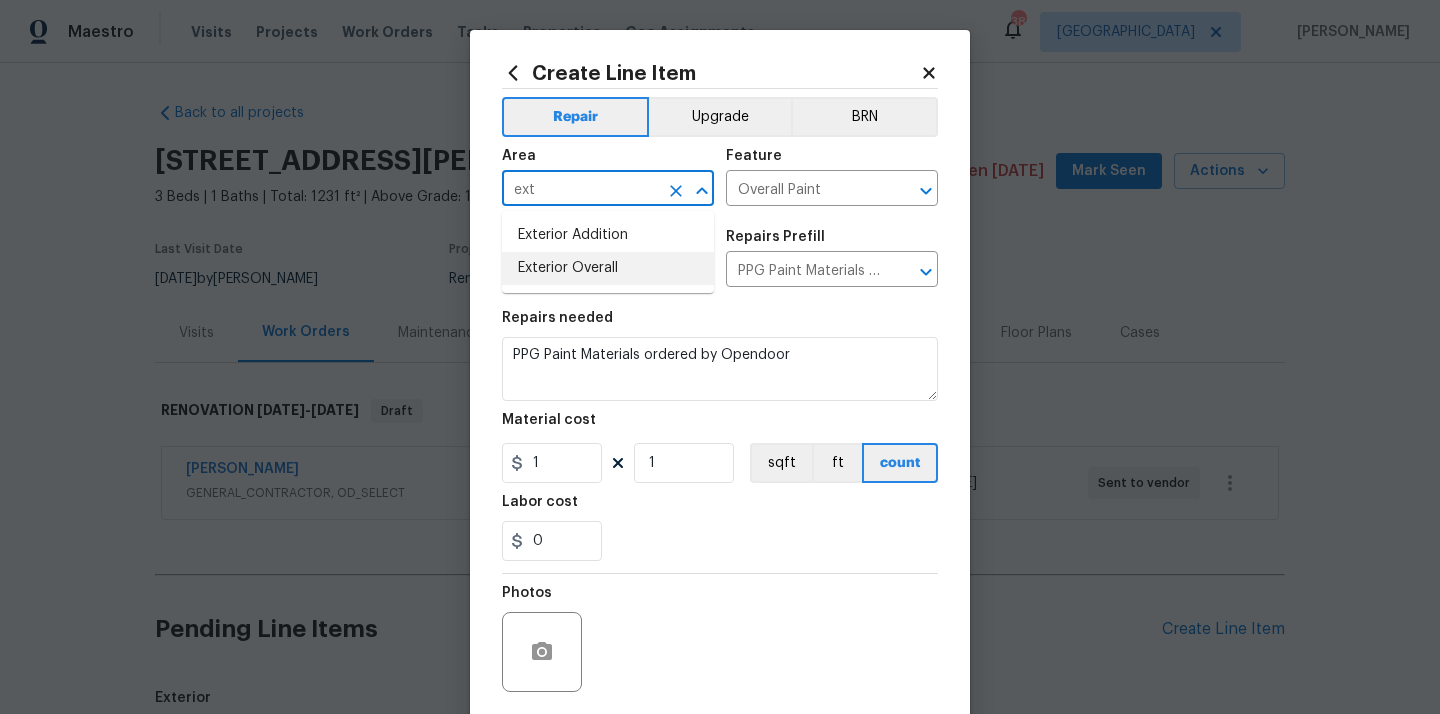 click on "Exterior Overall" at bounding box center (608, 268) 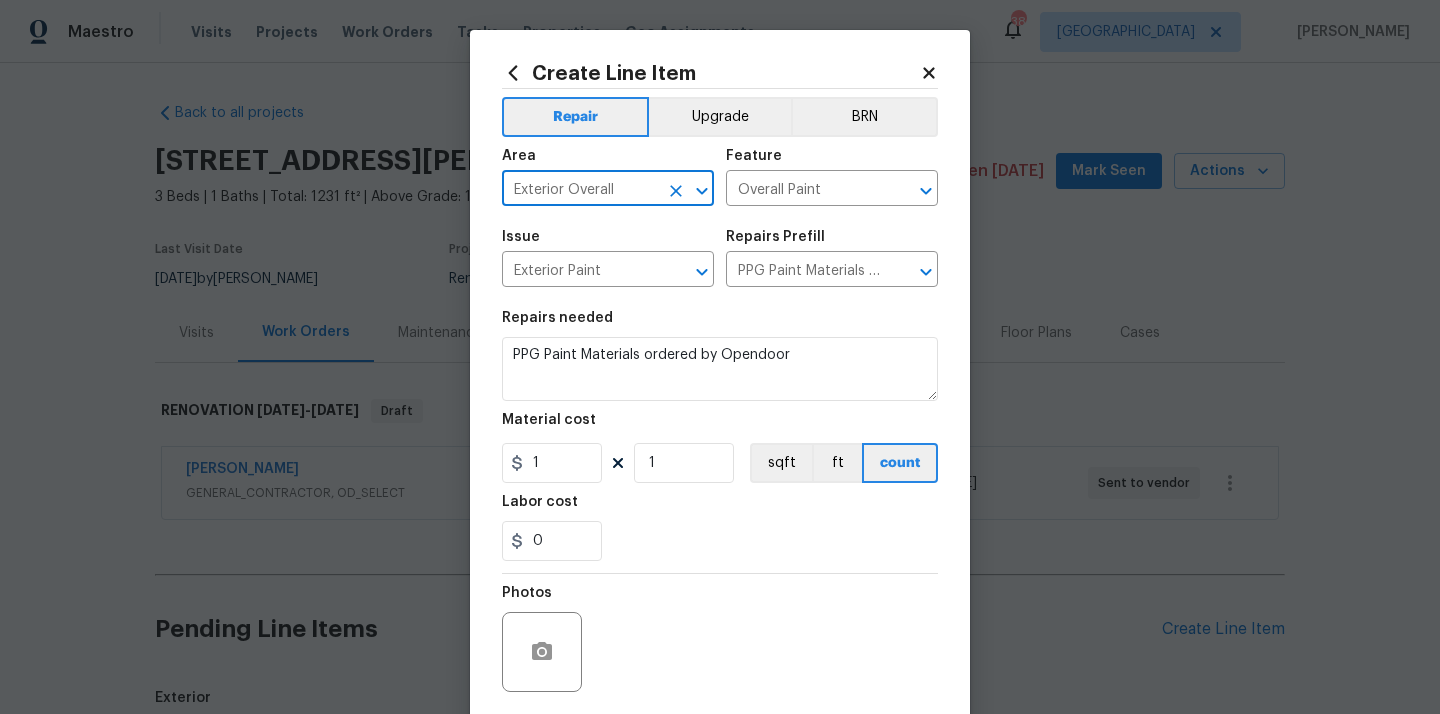 type on "Exterior Overall" 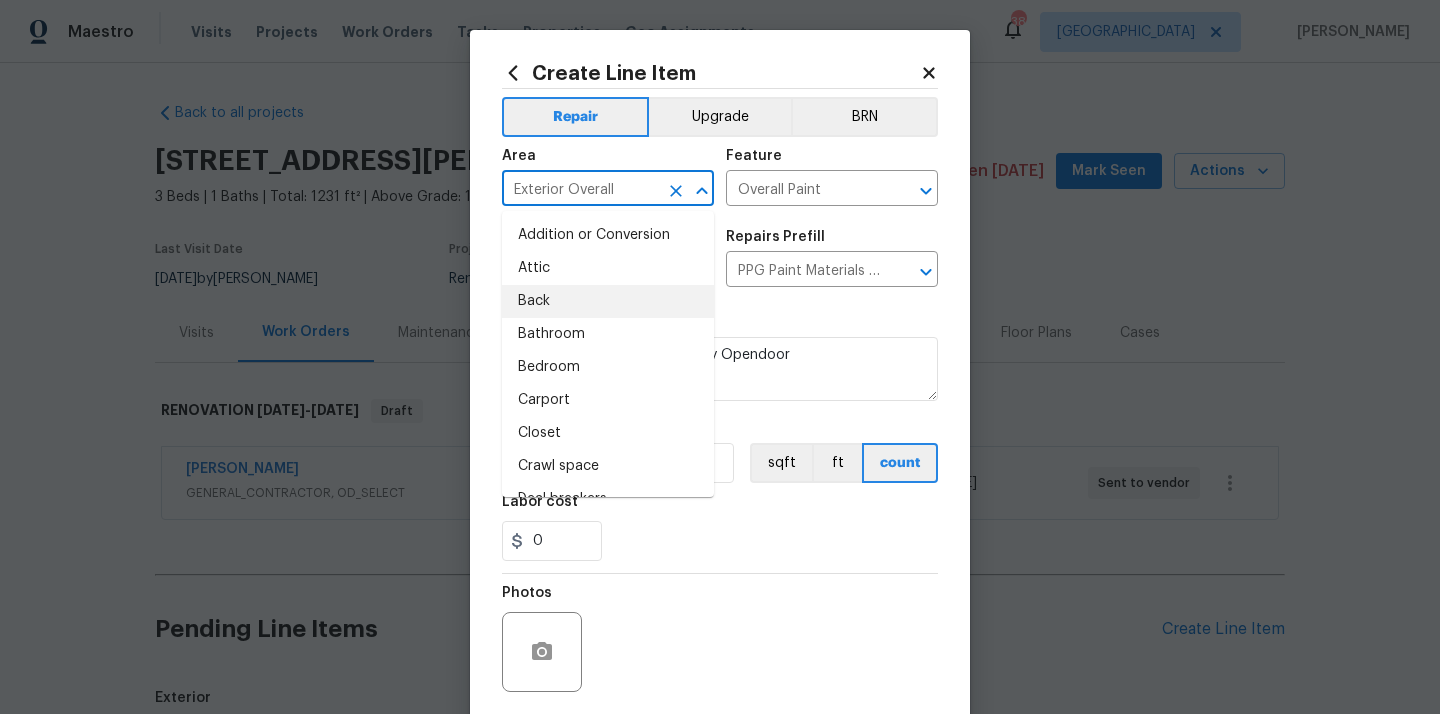 click on "Repairs needed" at bounding box center [720, 324] 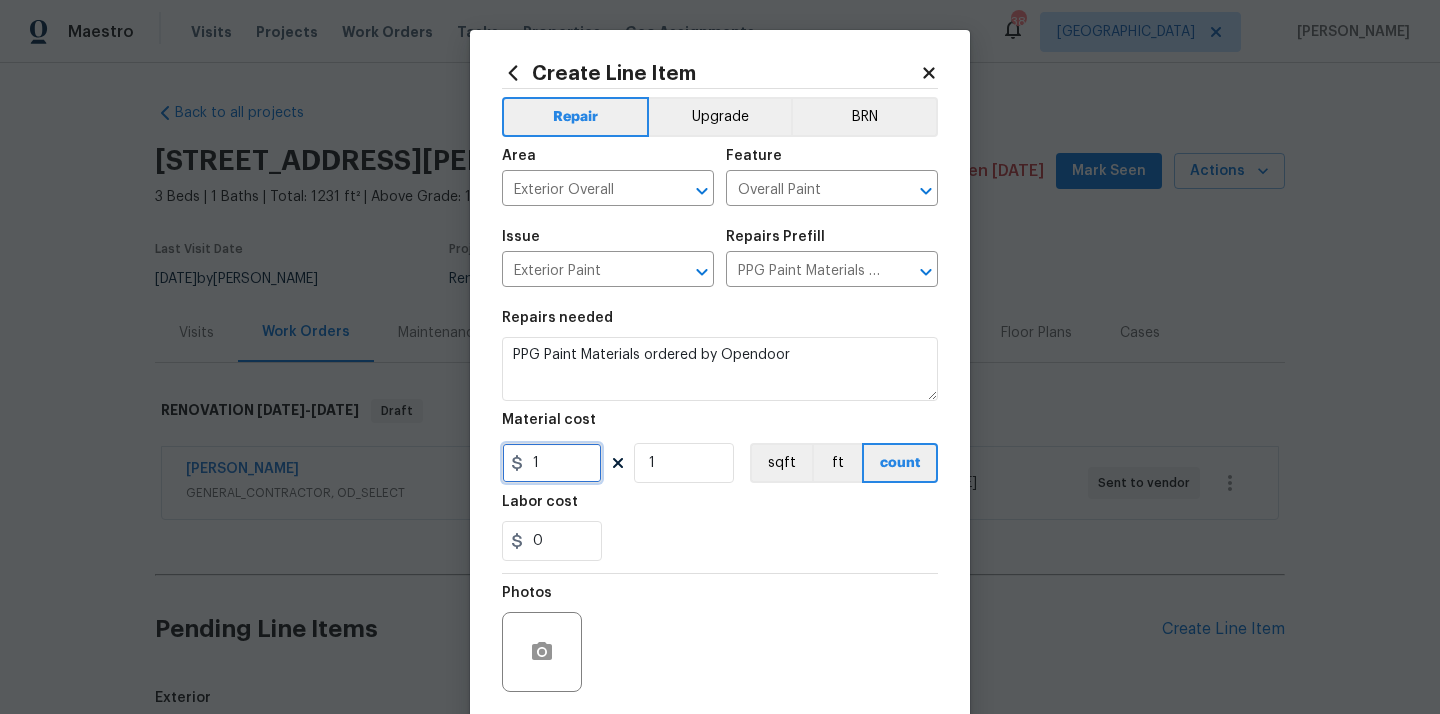drag, startPoint x: 563, startPoint y: 463, endPoint x: 480, endPoint y: 461, distance: 83.02409 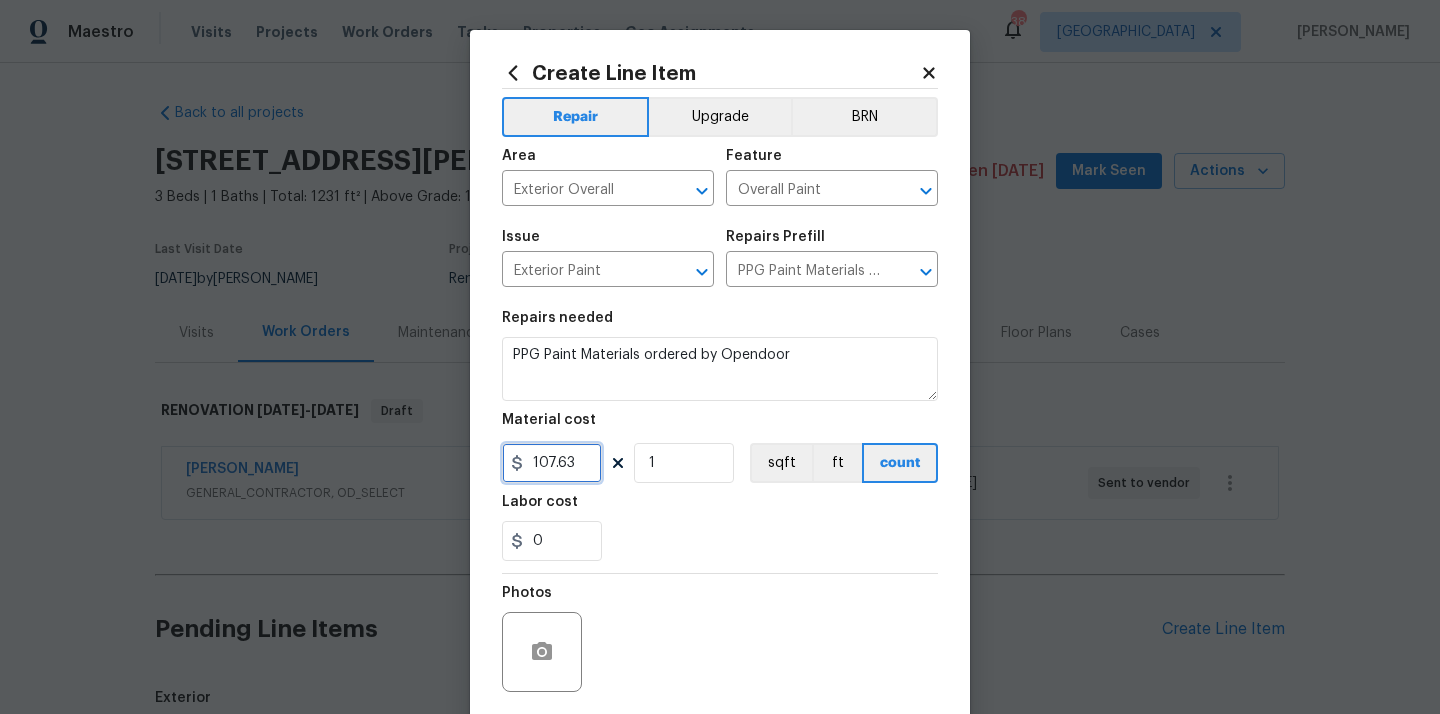 type on "107.63" 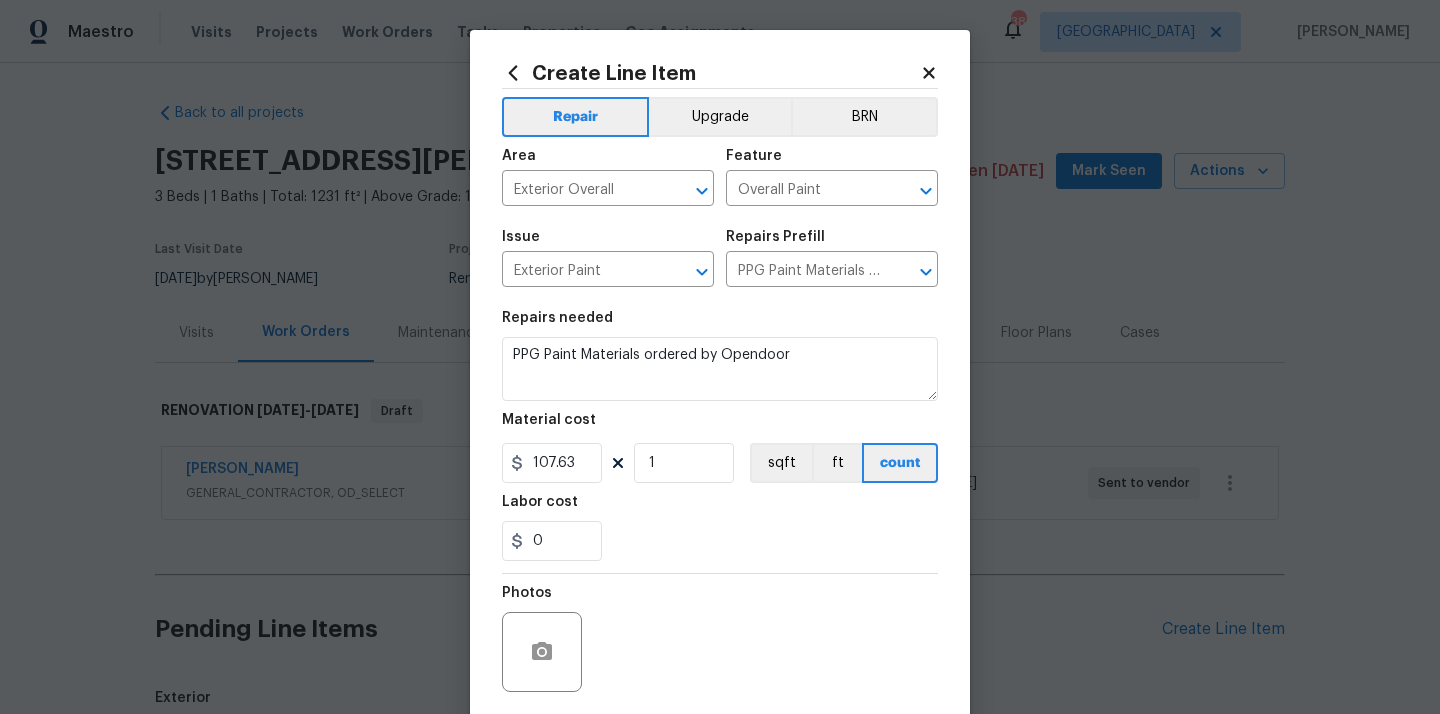 click on "Labor cost" at bounding box center [720, 508] 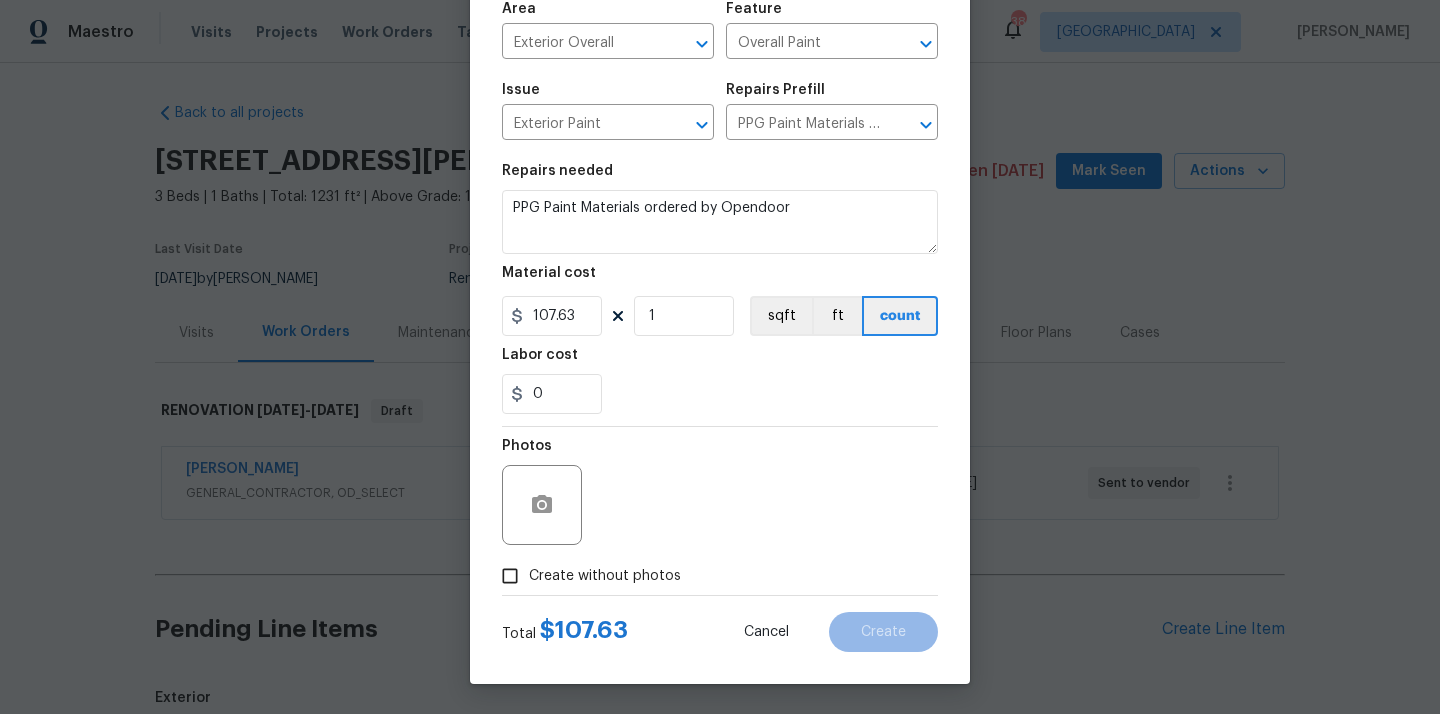 click on "Create without photos" at bounding box center [605, 576] 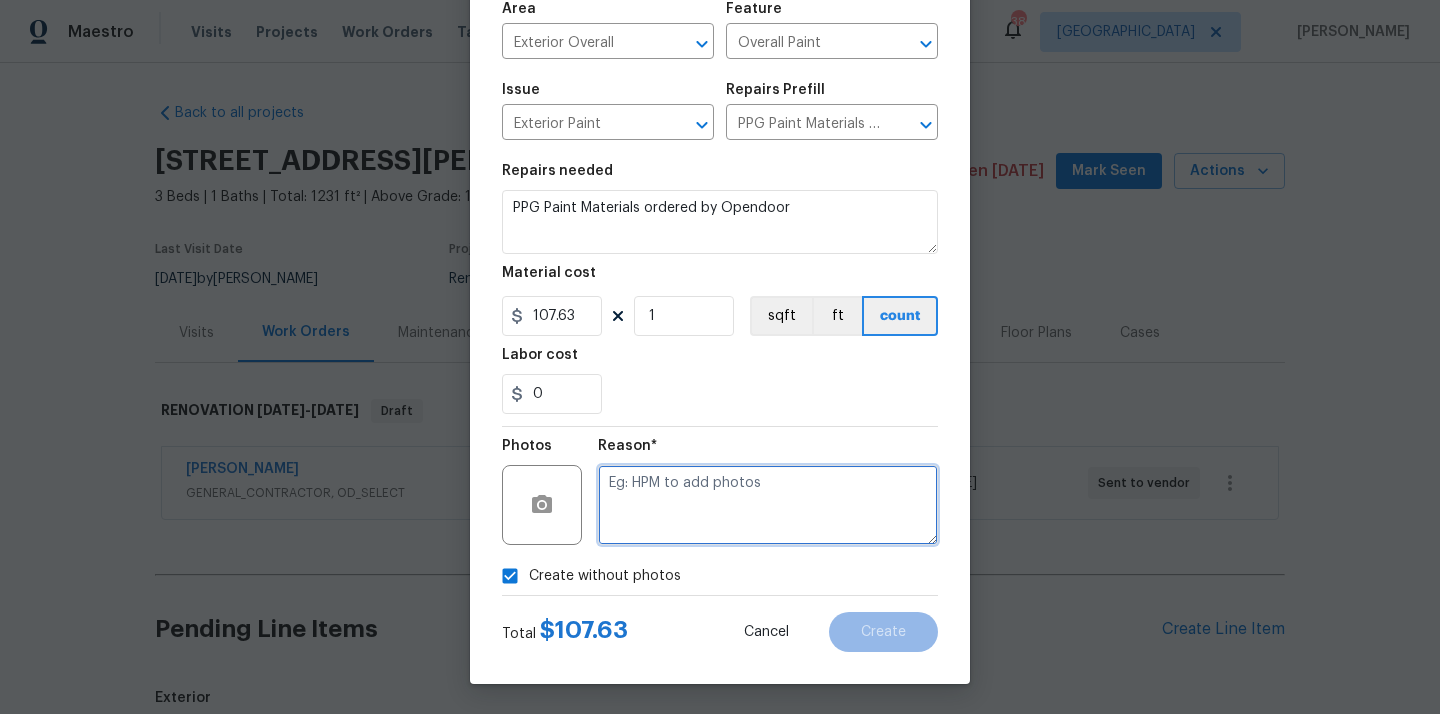 click at bounding box center (768, 505) 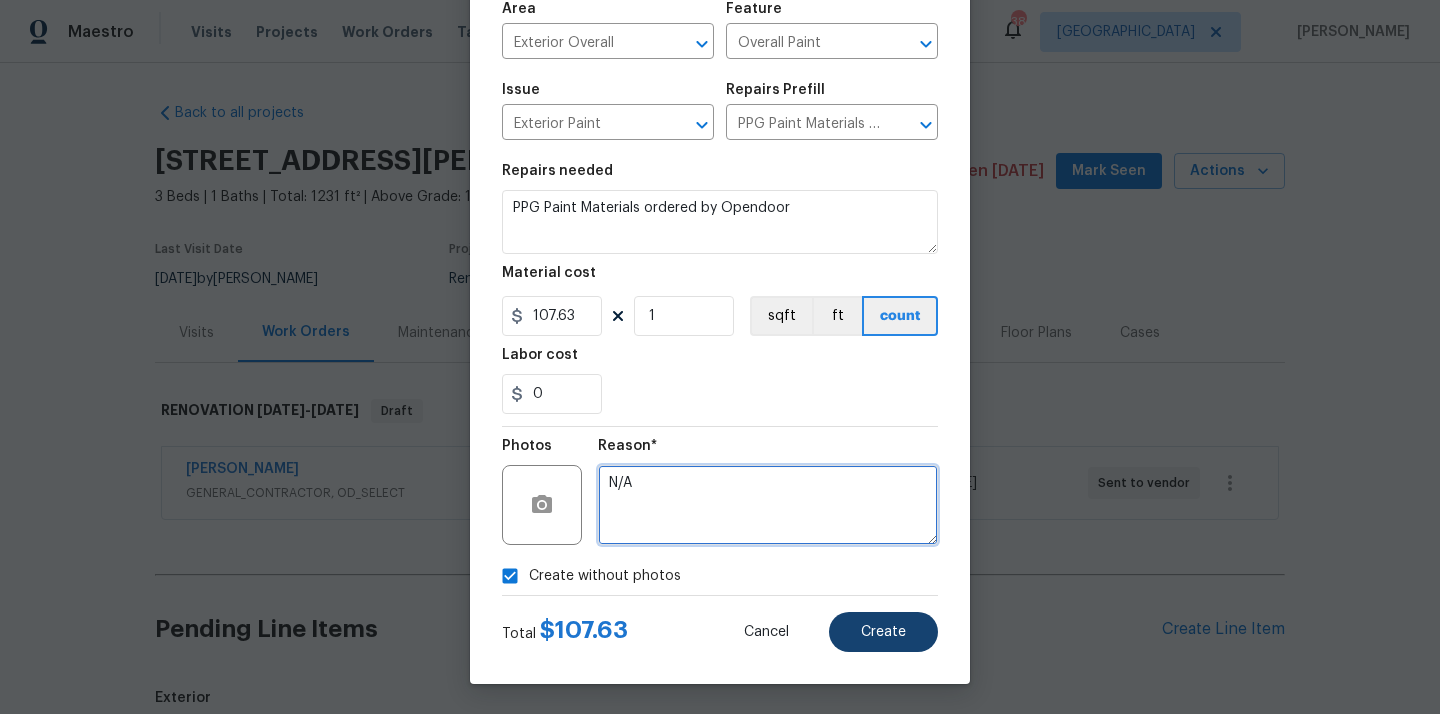 type on "N/A" 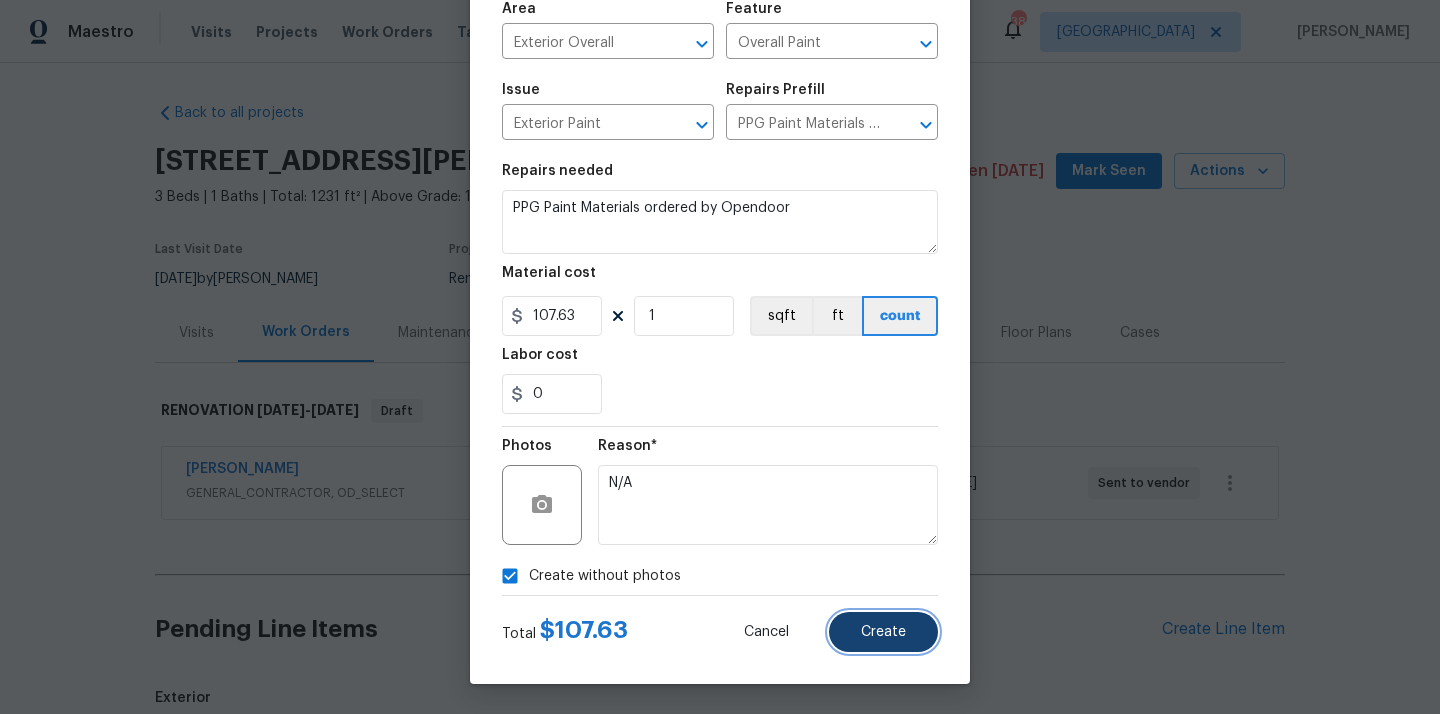 click on "Create" at bounding box center (883, 632) 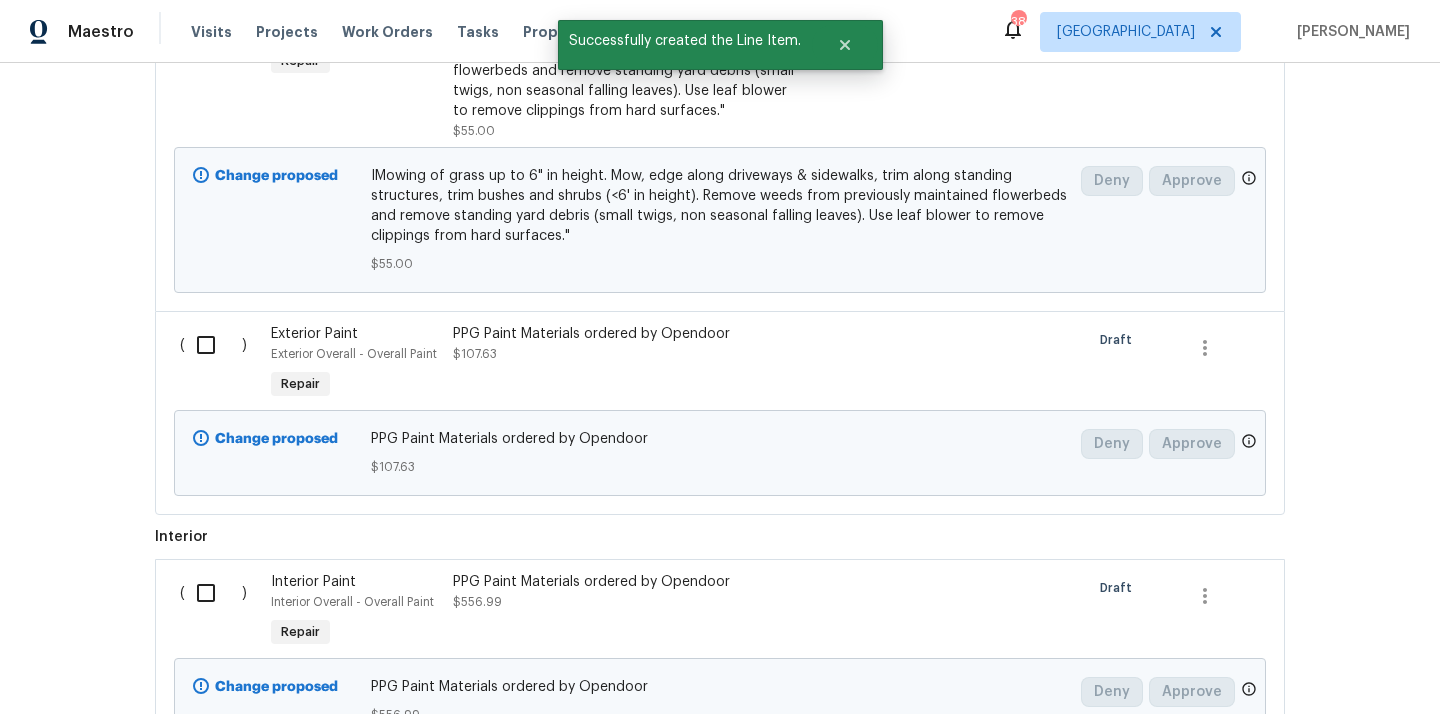 scroll, scrollTop: 938, scrollLeft: 0, axis: vertical 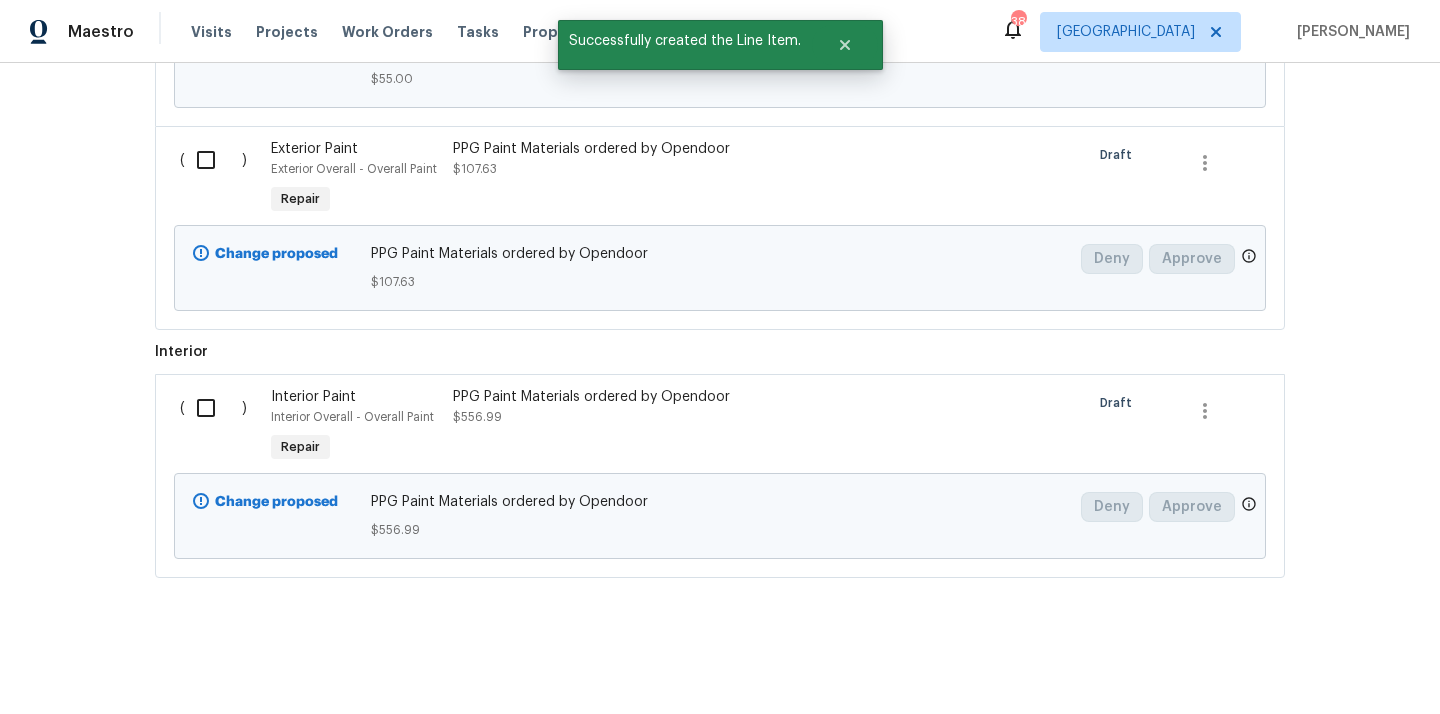 click at bounding box center [213, 160] 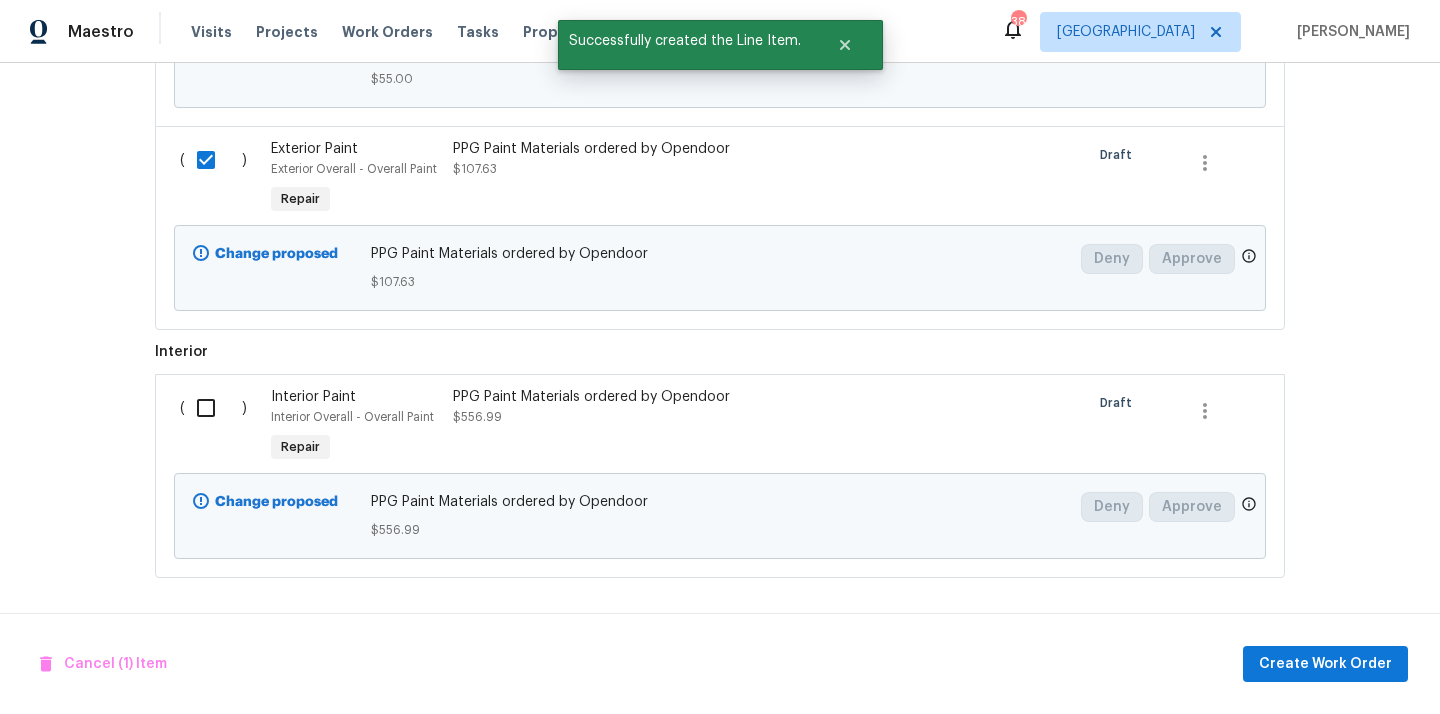 click at bounding box center [213, 408] 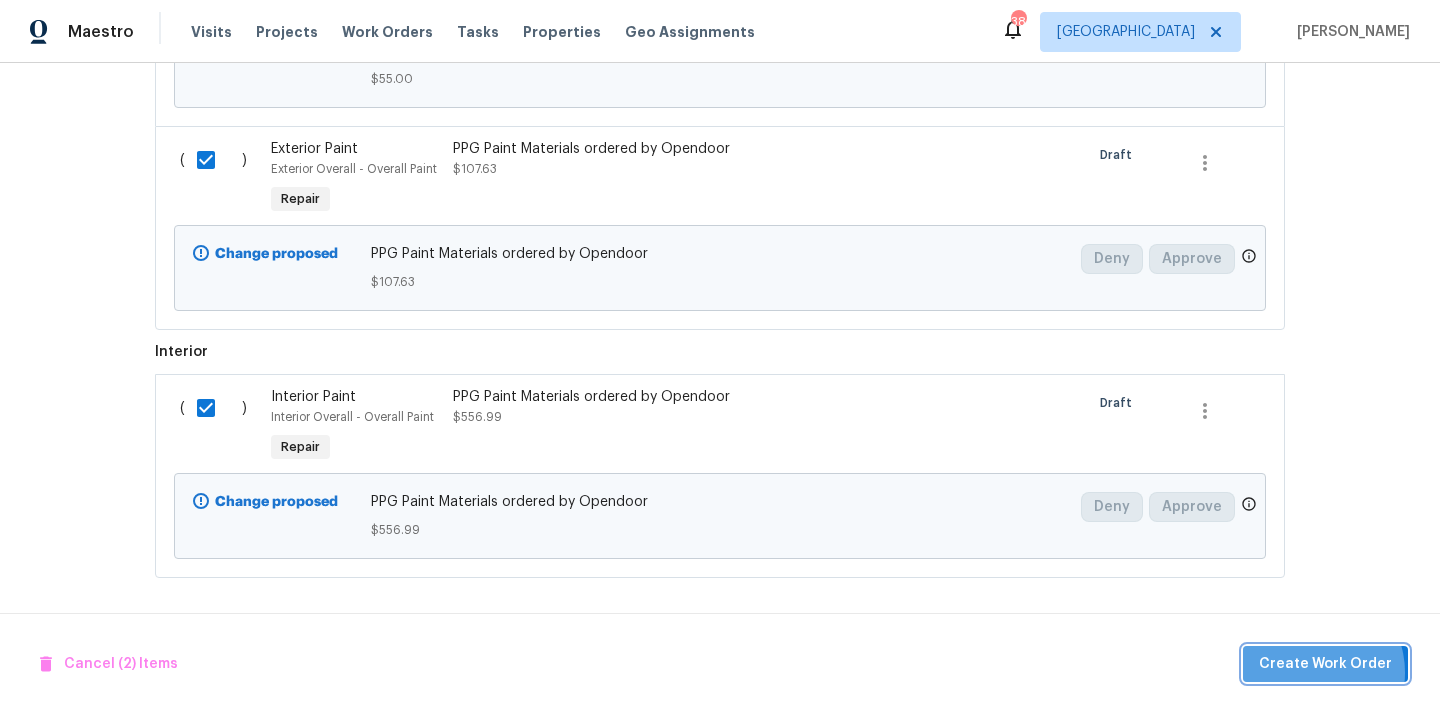 click on "Create Work Order" at bounding box center [1325, 664] 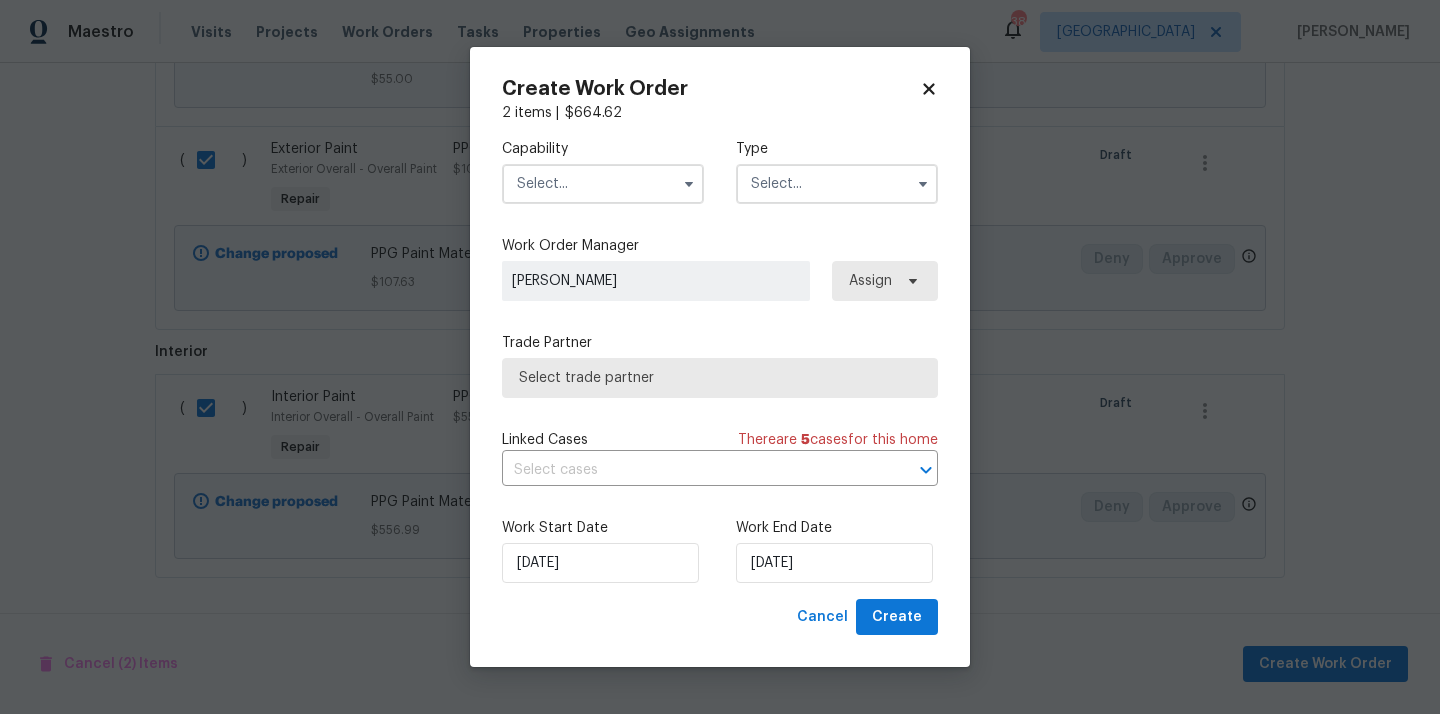 click at bounding box center [603, 184] 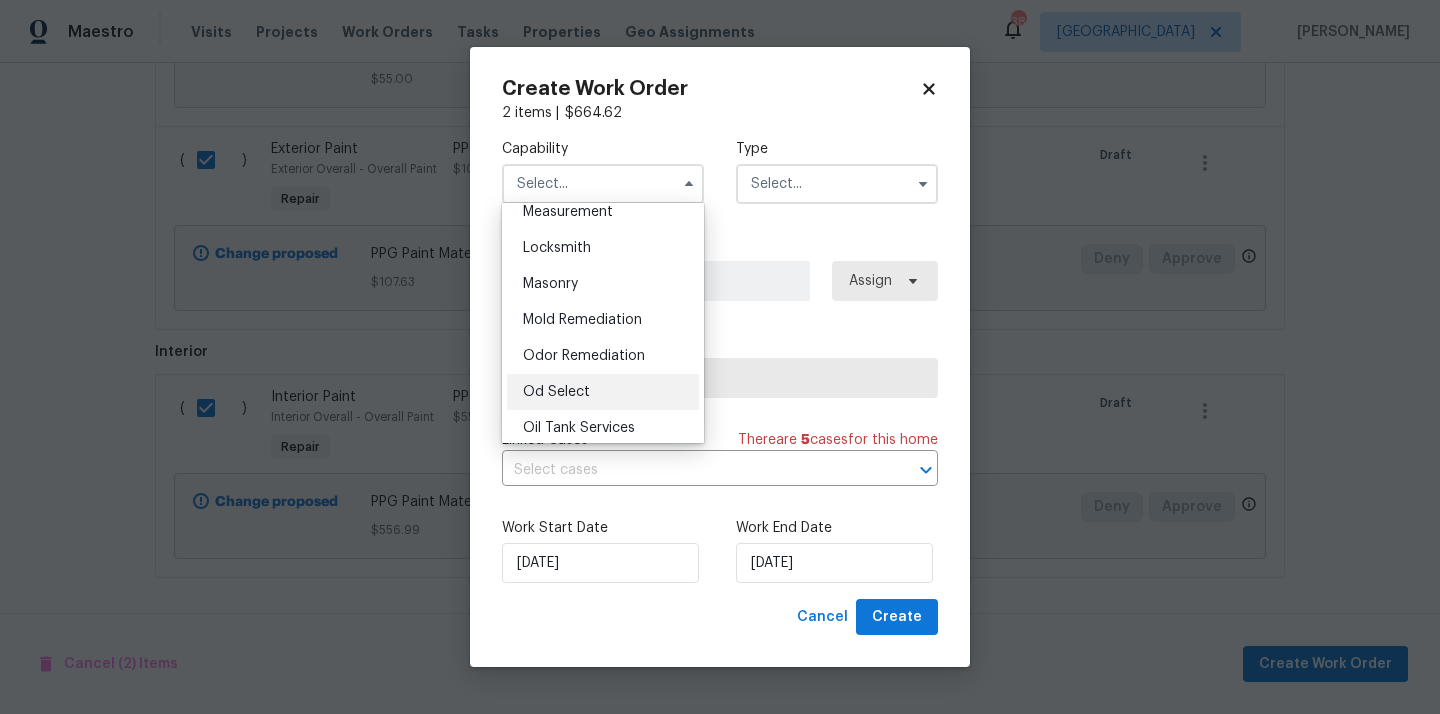 scroll, scrollTop: 1586, scrollLeft: 0, axis: vertical 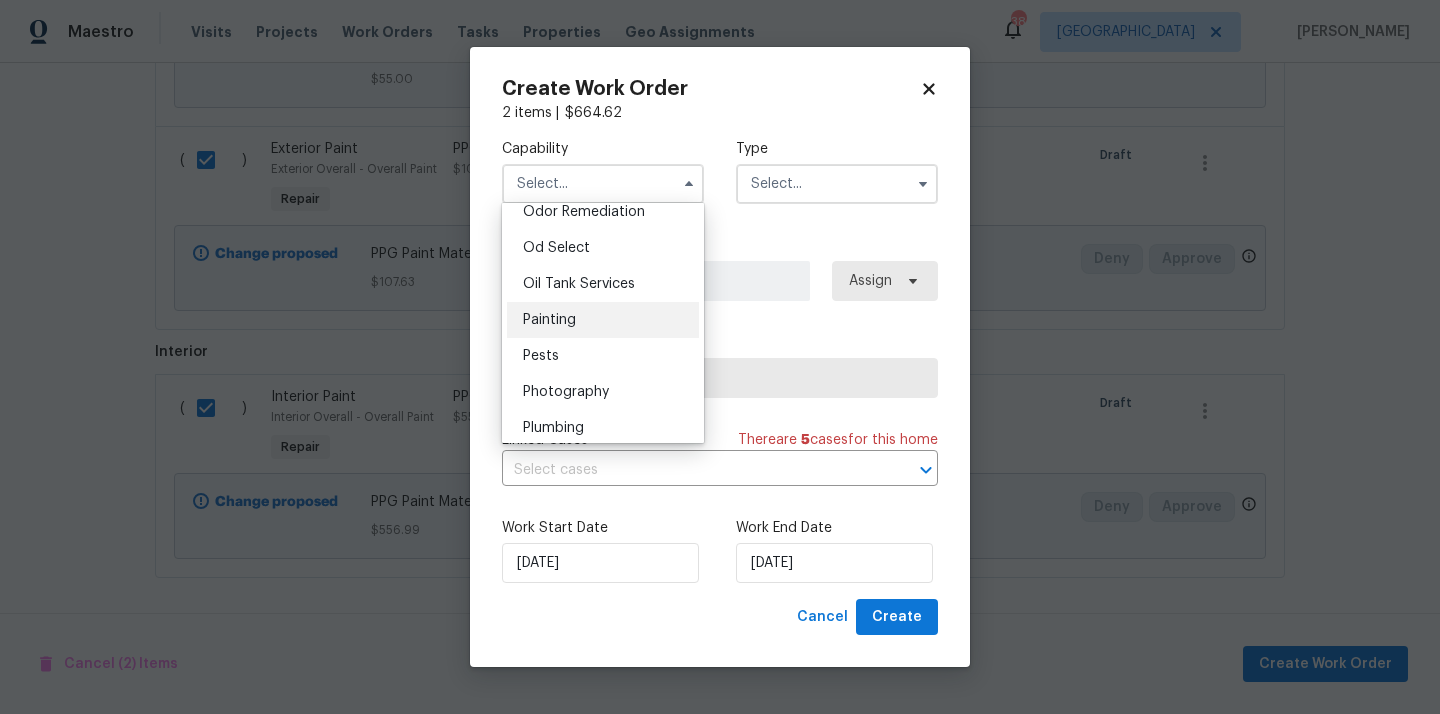 click on "Painting" at bounding box center [603, 320] 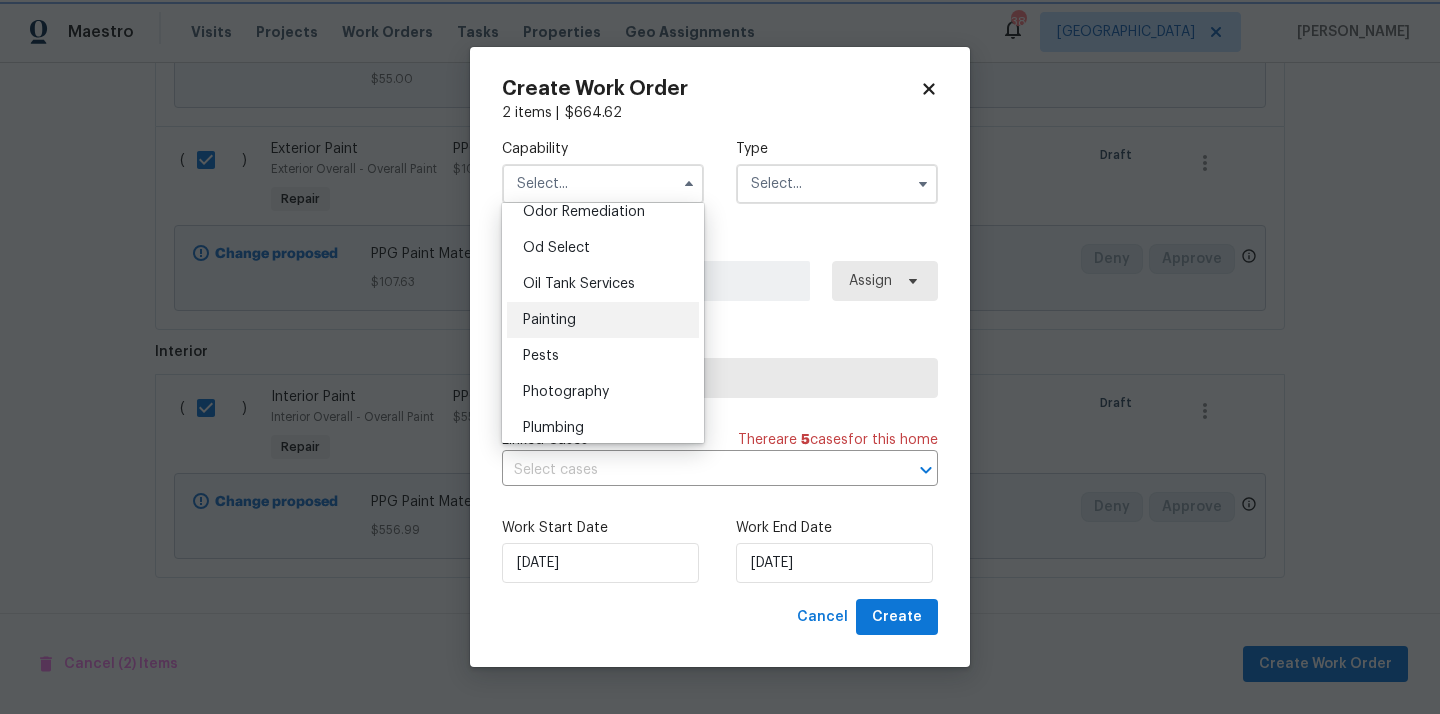 type on "Painting" 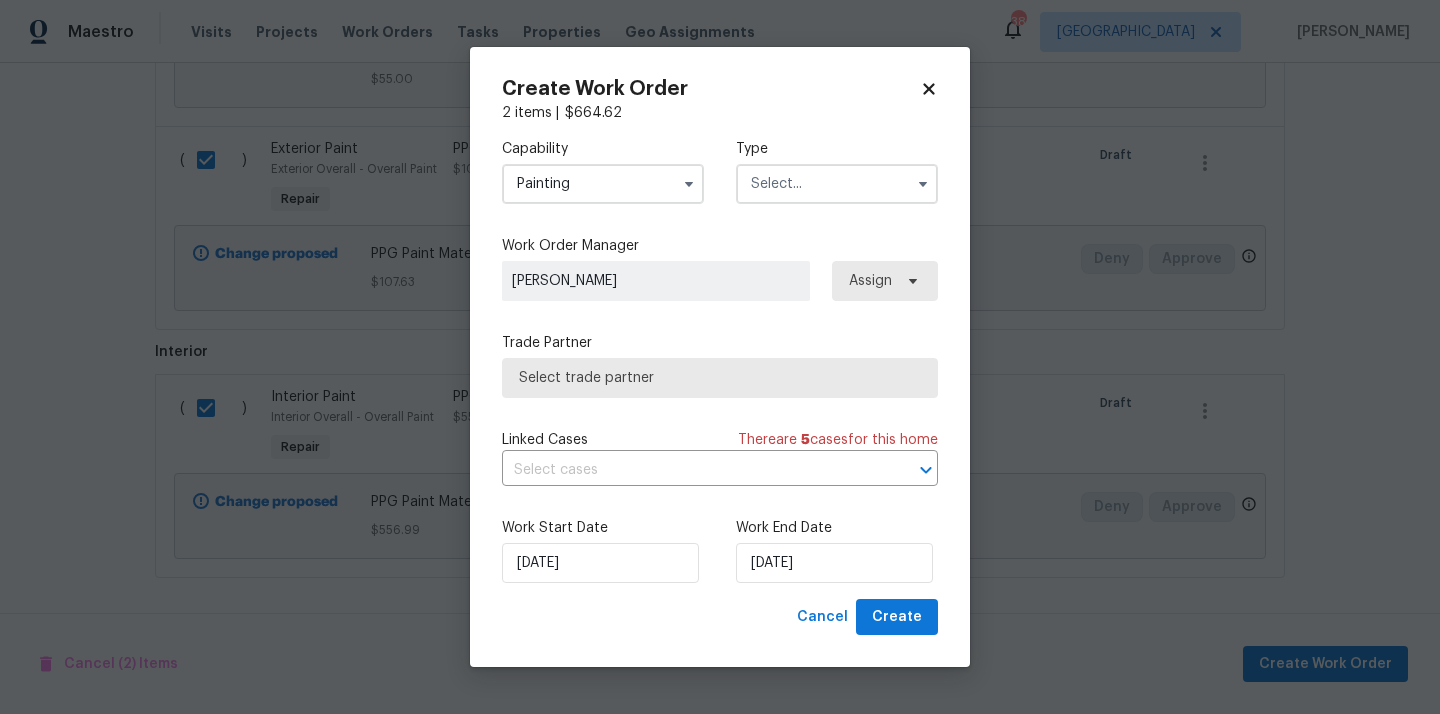 click on "Type" at bounding box center (837, 171) 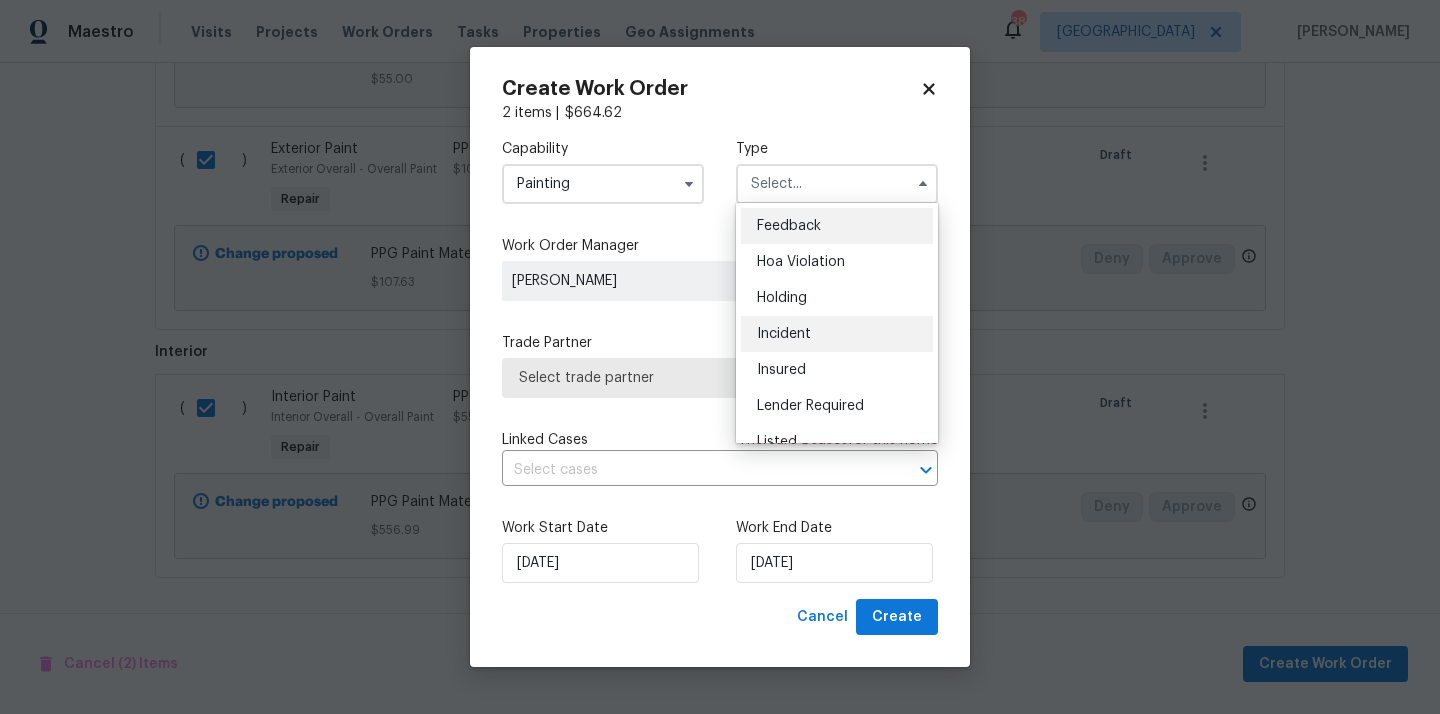 scroll, scrollTop: 454, scrollLeft: 0, axis: vertical 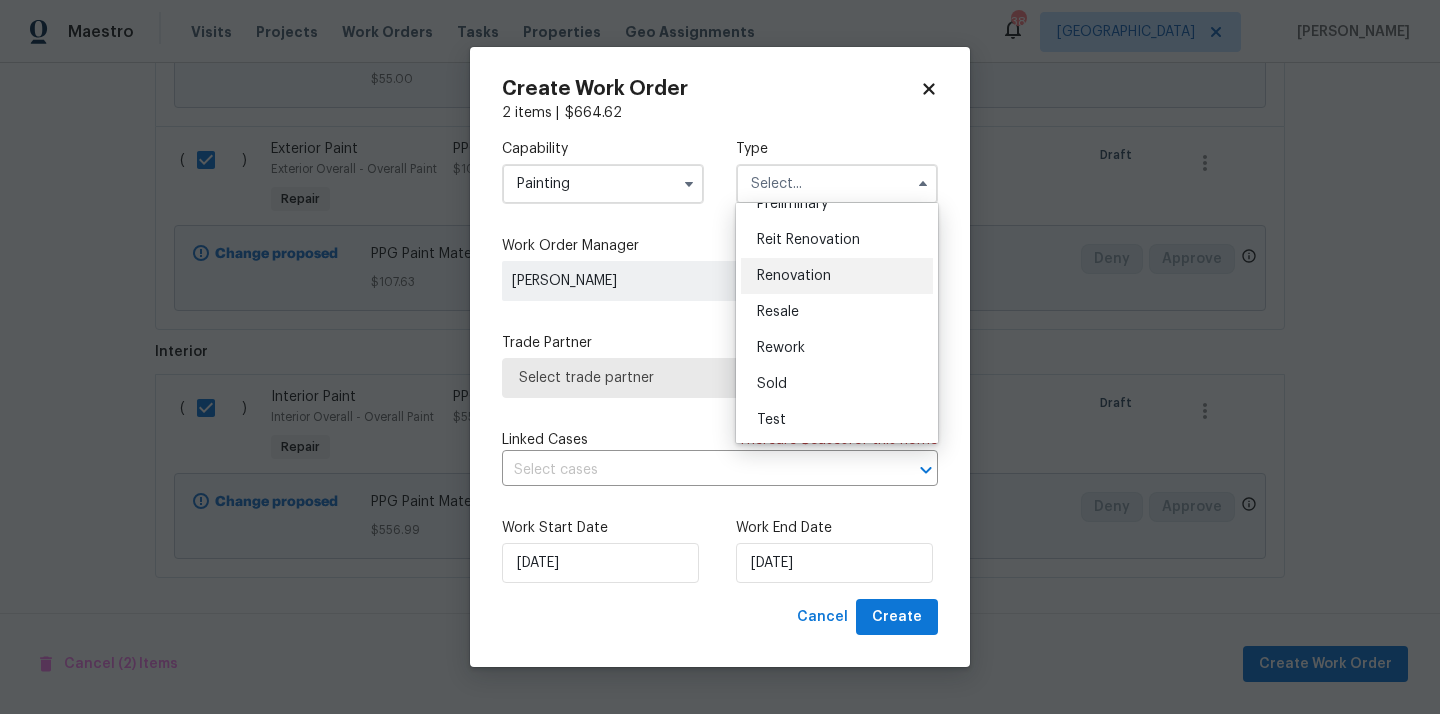 click on "Renovation" at bounding box center (837, 276) 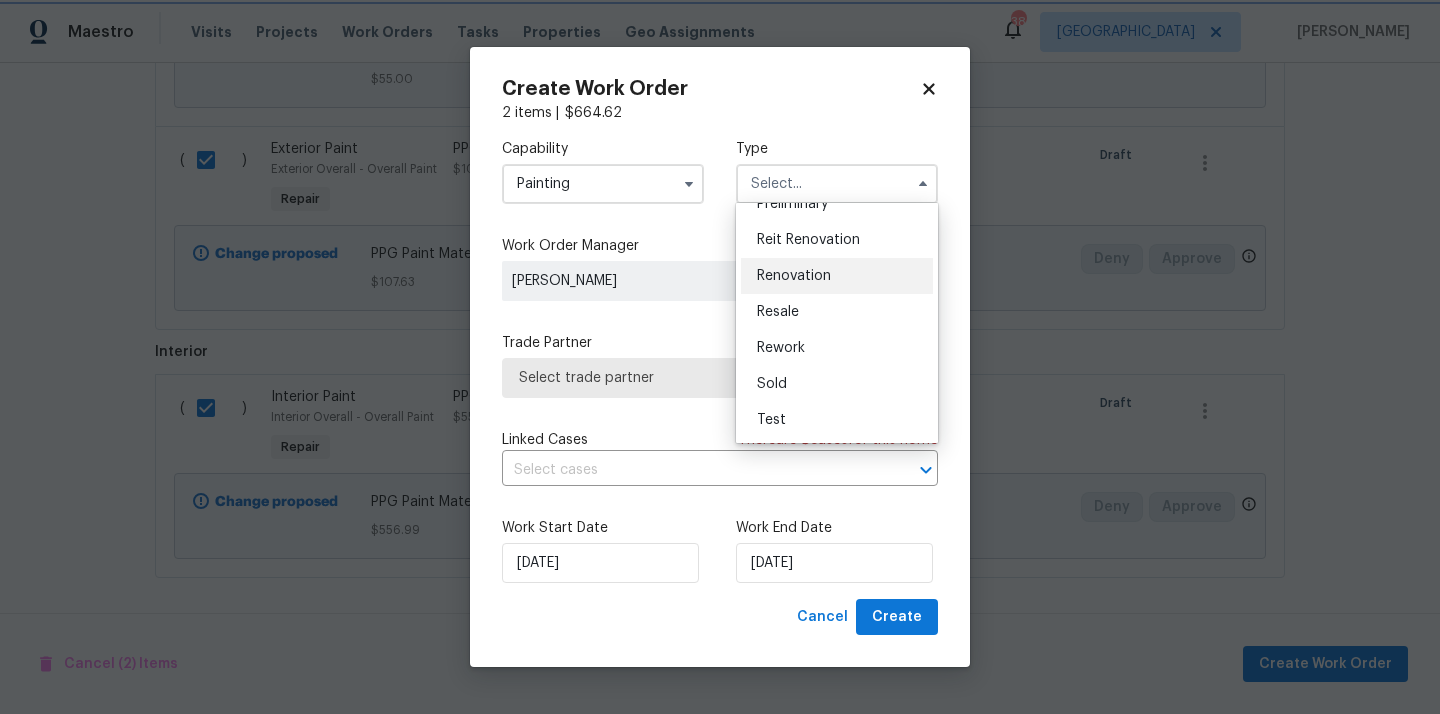 type on "Renovation" 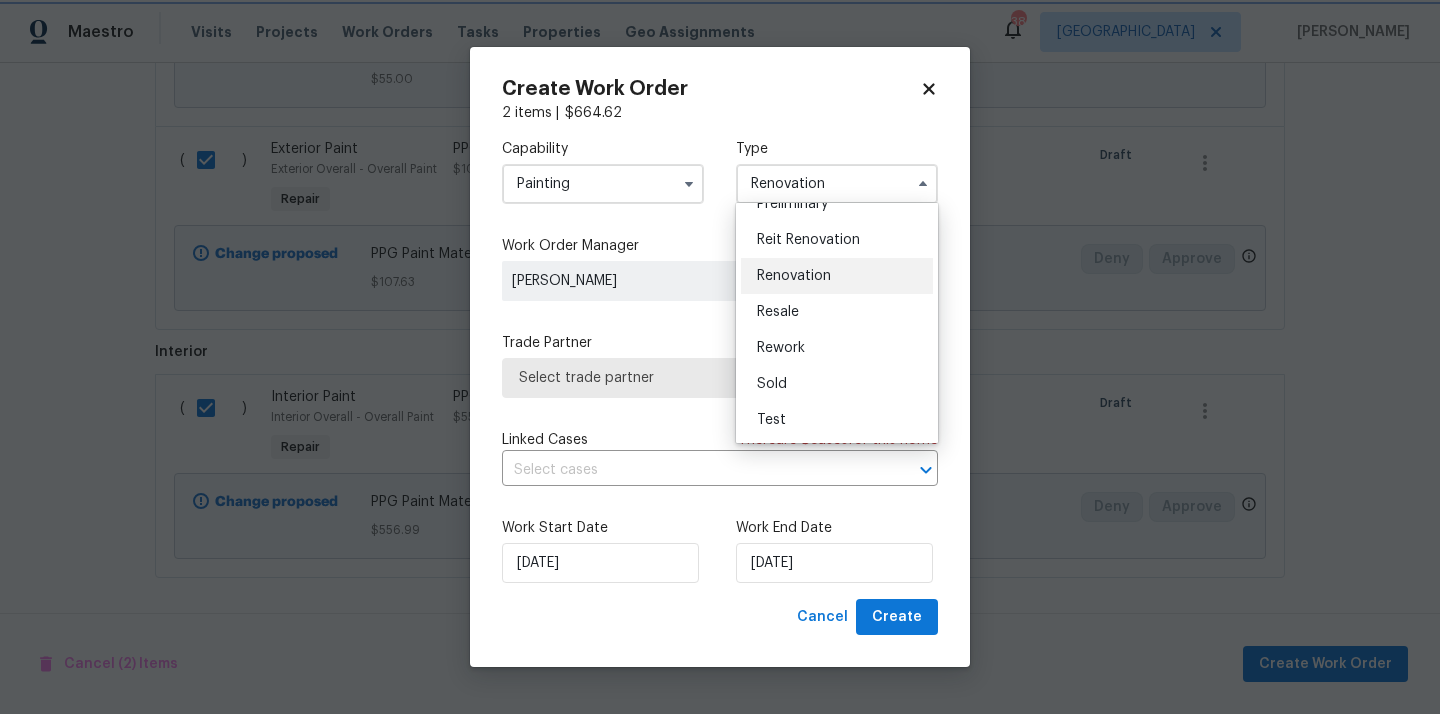 scroll, scrollTop: 0, scrollLeft: 0, axis: both 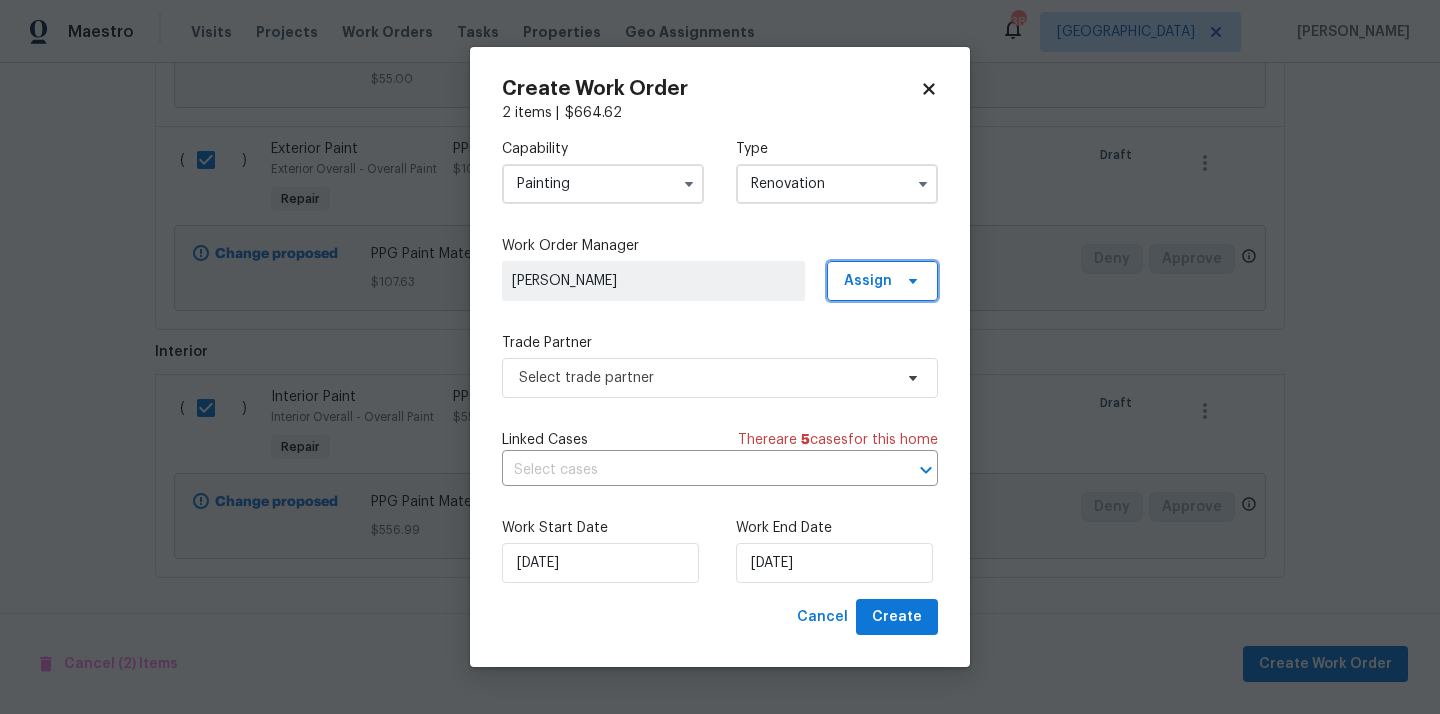 click on "Assign" at bounding box center [868, 281] 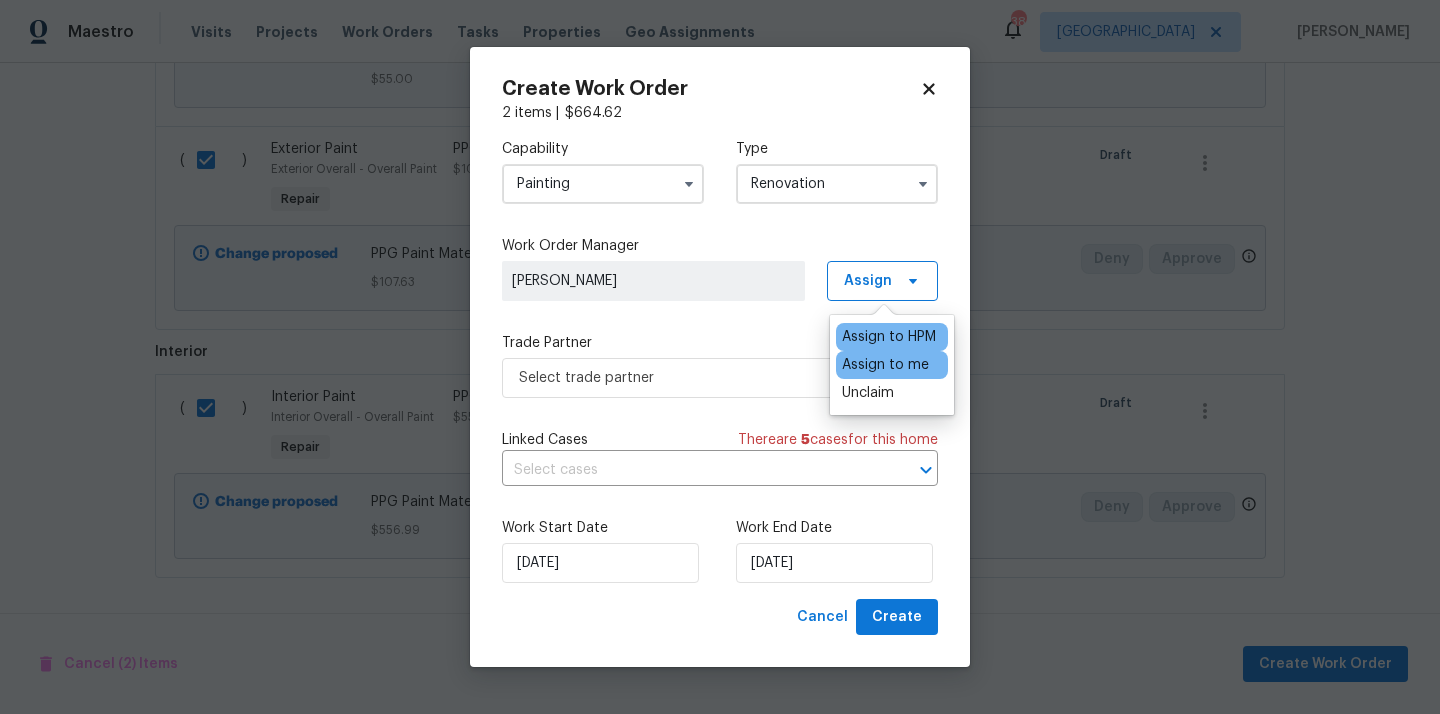 click on "Assign to me" at bounding box center (885, 365) 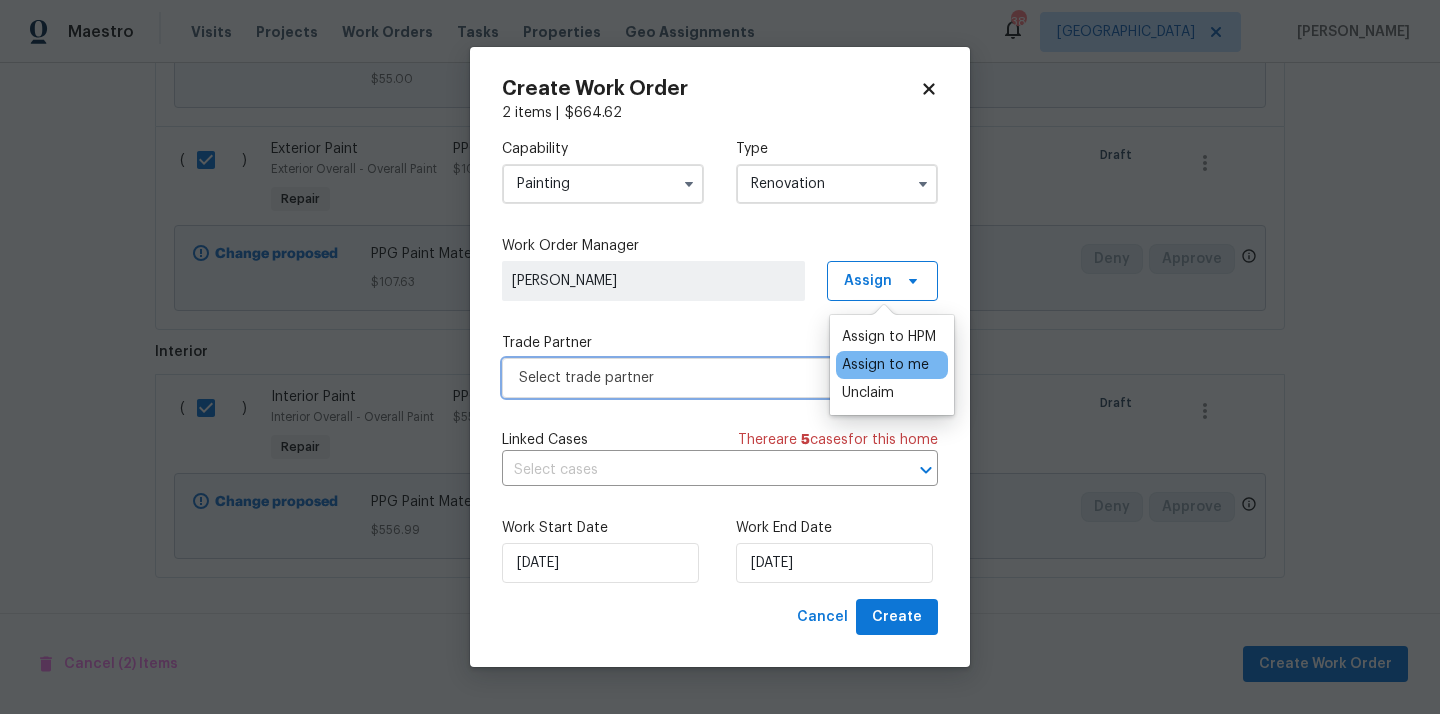 click on "Select trade partner" at bounding box center [705, 378] 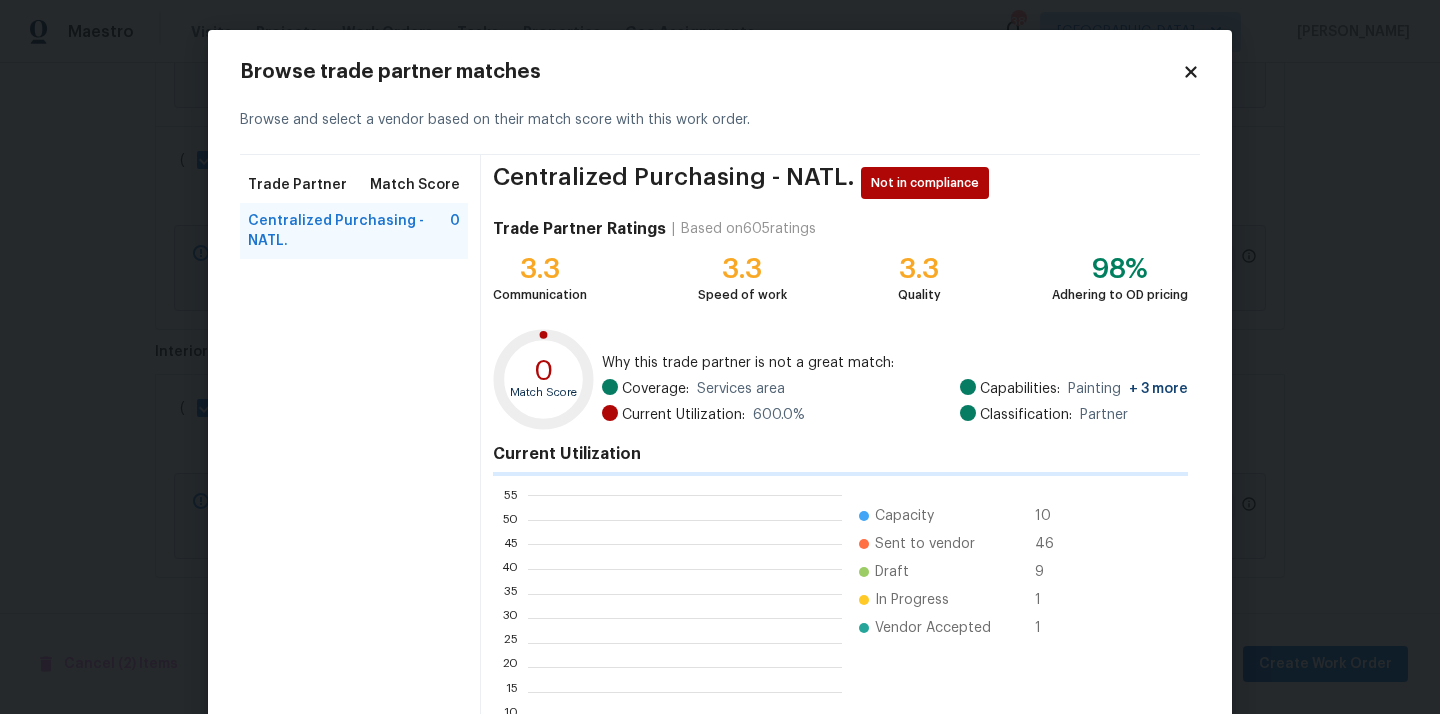 scroll, scrollTop: 2, scrollLeft: 1, axis: both 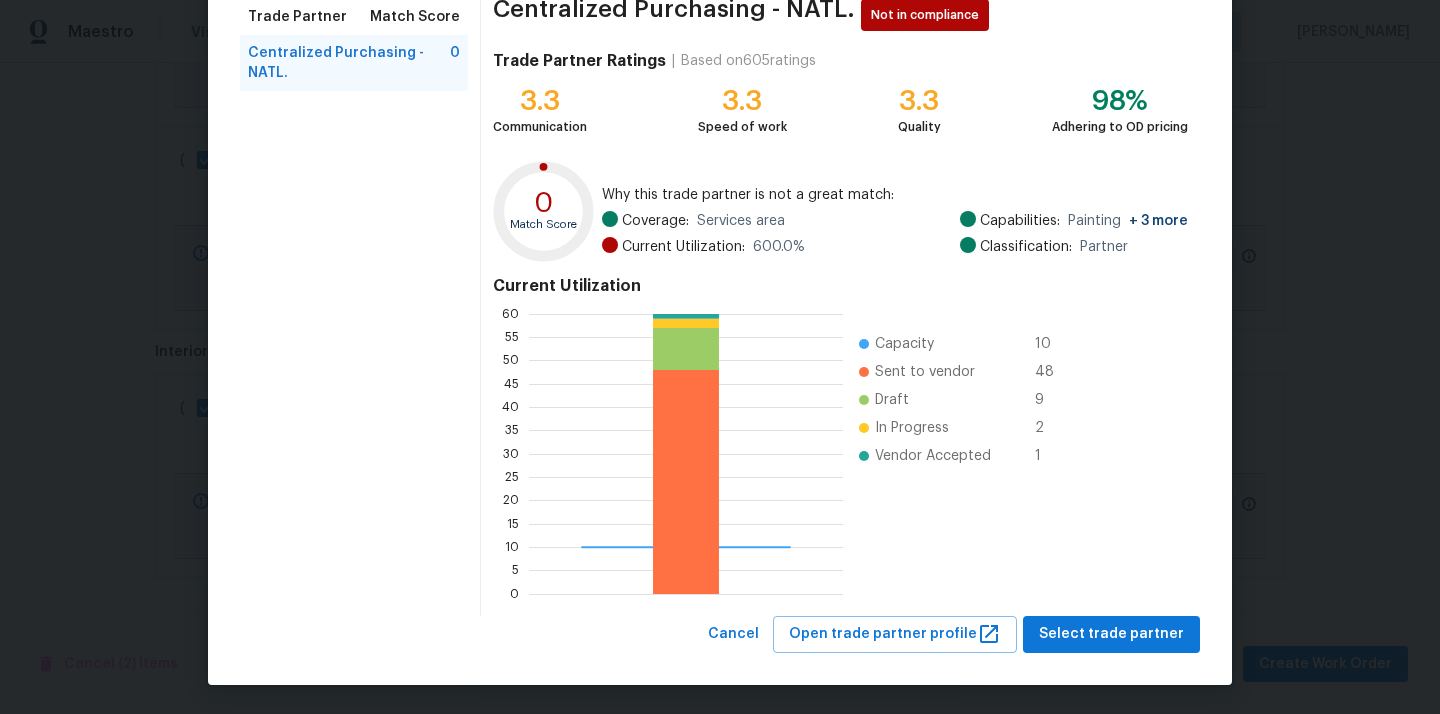 click on "Browse trade partner matches Browse and select a vendor based on their match score with this work order. Trade Partner Match Score Centralized Purchasing - NATL. 0 Centralized Purchasing - NATL. Not in compliance Trade Partner Ratings    |    Based on  605  ratings 3.3 Communication 3.3 Speed of work 3.3 Quality 98% Adhering to OD pricing 0 Match Score Why this trade partner is not a great match: Coverage: Services area Current Utilization: 600.0 % Capabilities: Painting + 3 more Classification: Partner Current Utilization 0 5 10 15 20 25 30 35 40 45 50 55 60 Capacity 10 Sent to vendor 48 Draft 9 In Progress 2 Vendor Accepted 1 Cancel Open trade partner profile Select trade partner" at bounding box center [720, 273] 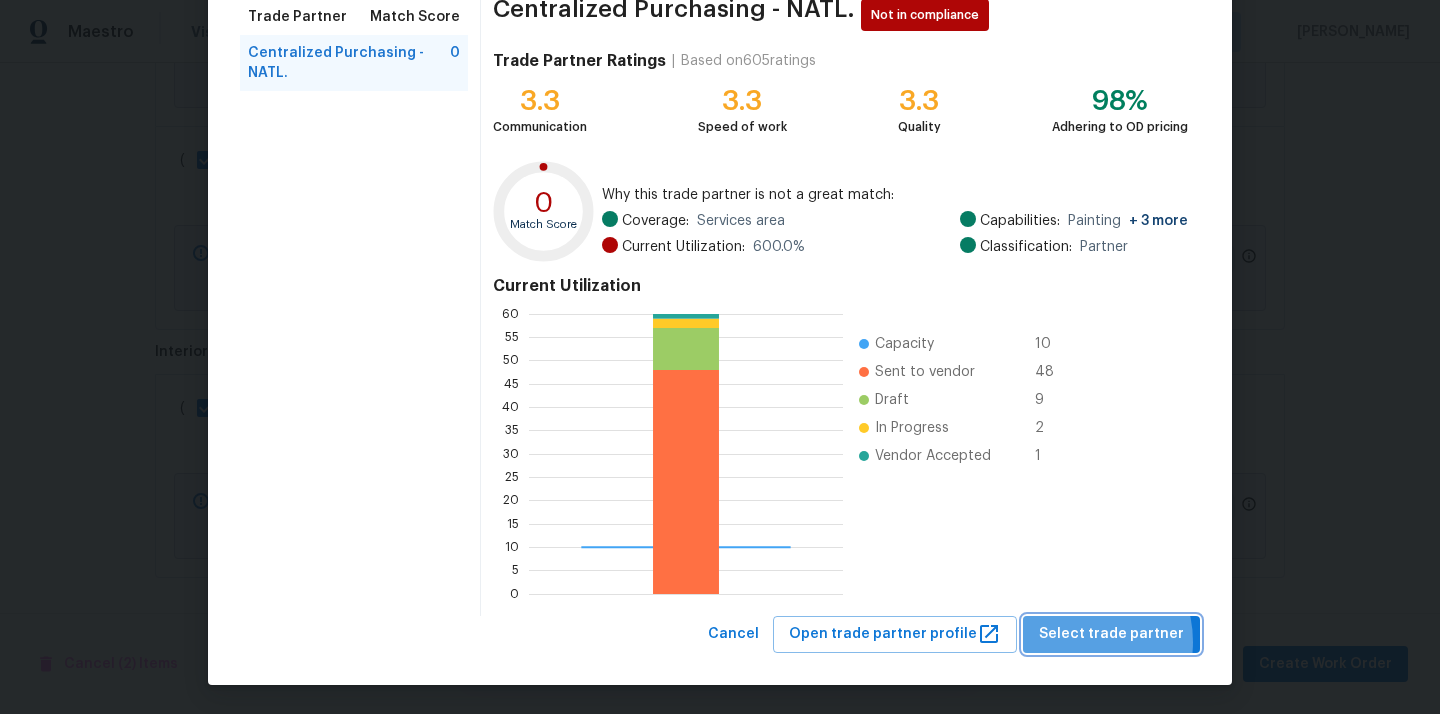 click on "Select trade partner" at bounding box center (1111, 634) 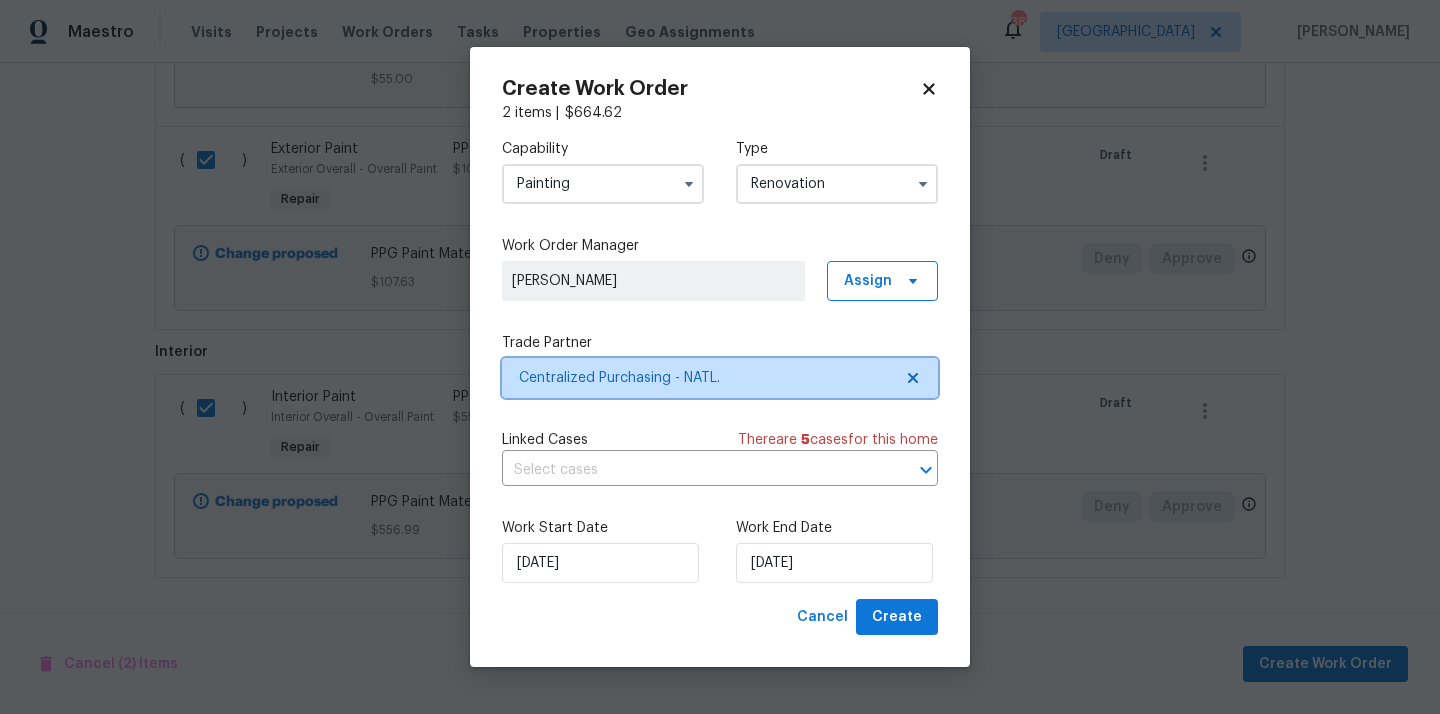 scroll, scrollTop: 0, scrollLeft: 0, axis: both 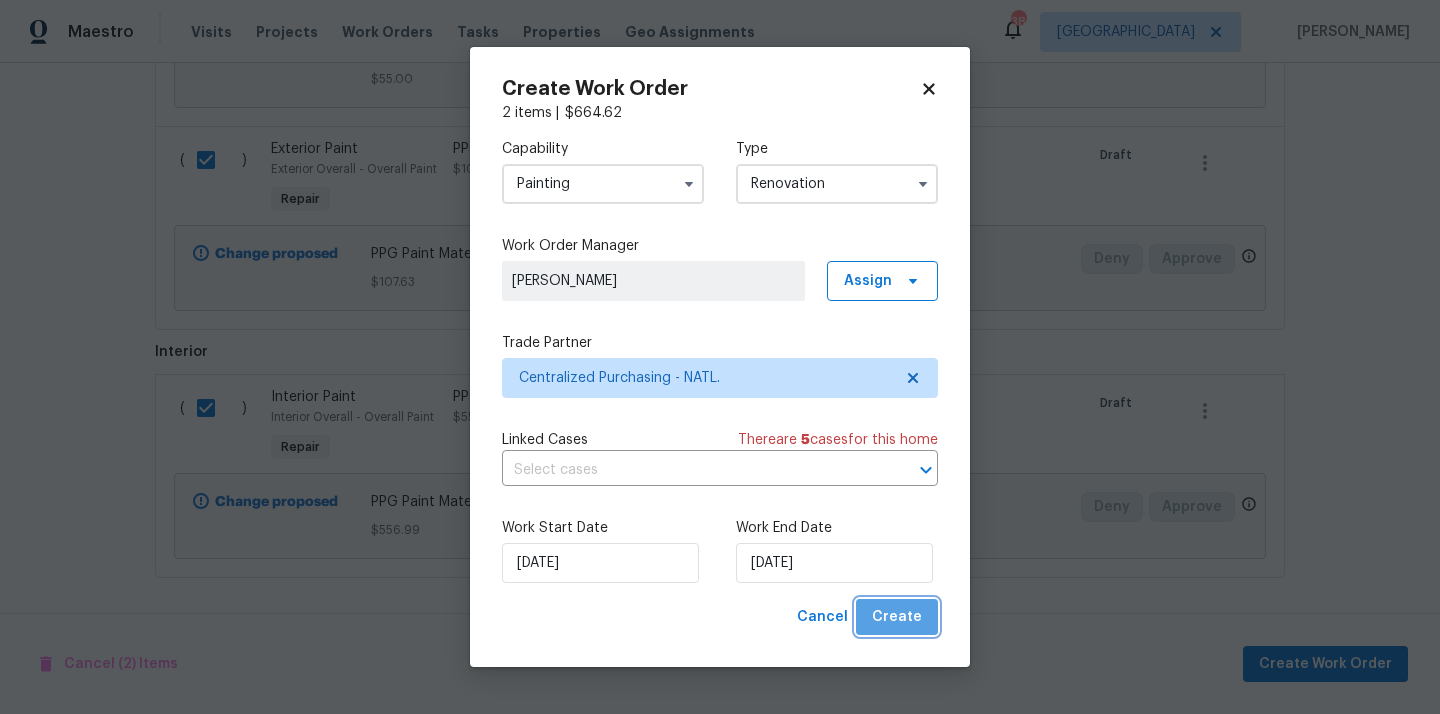 click on "Create" at bounding box center (897, 617) 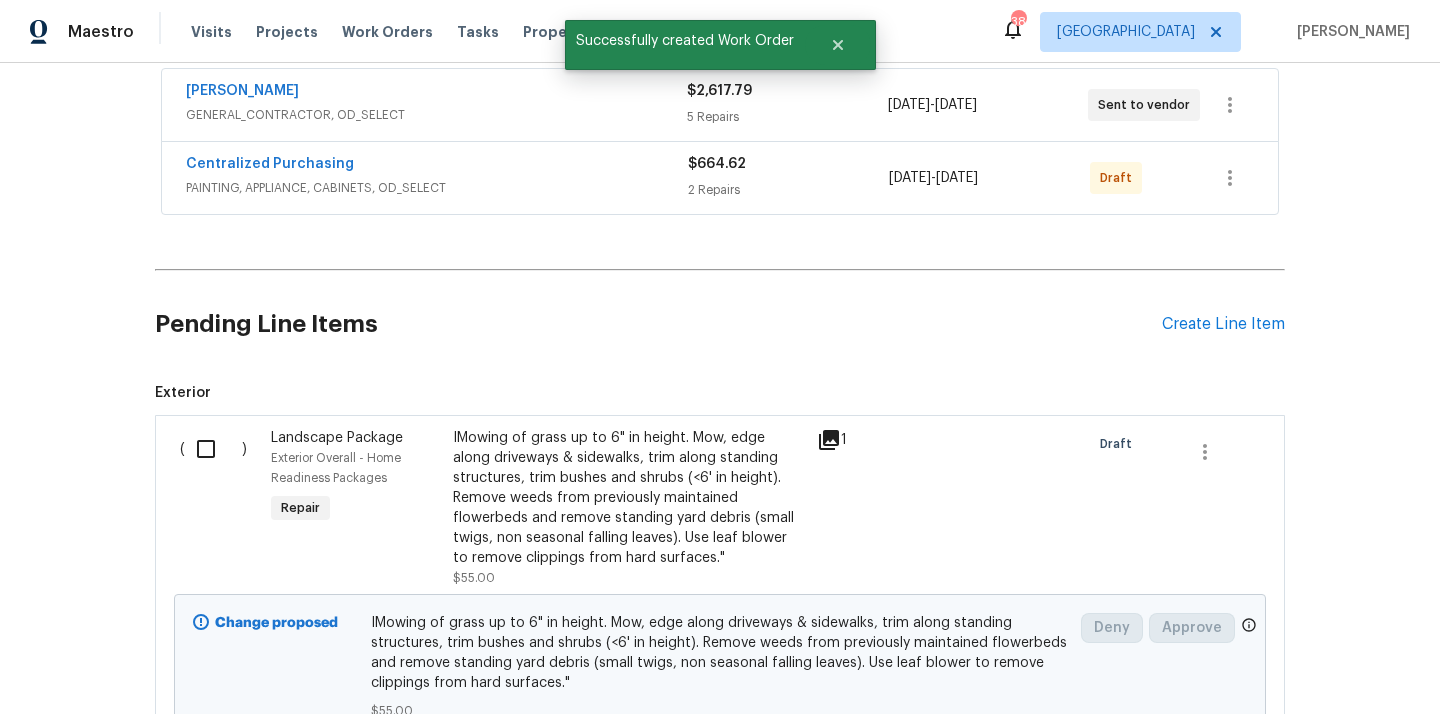 scroll, scrollTop: 0, scrollLeft: 0, axis: both 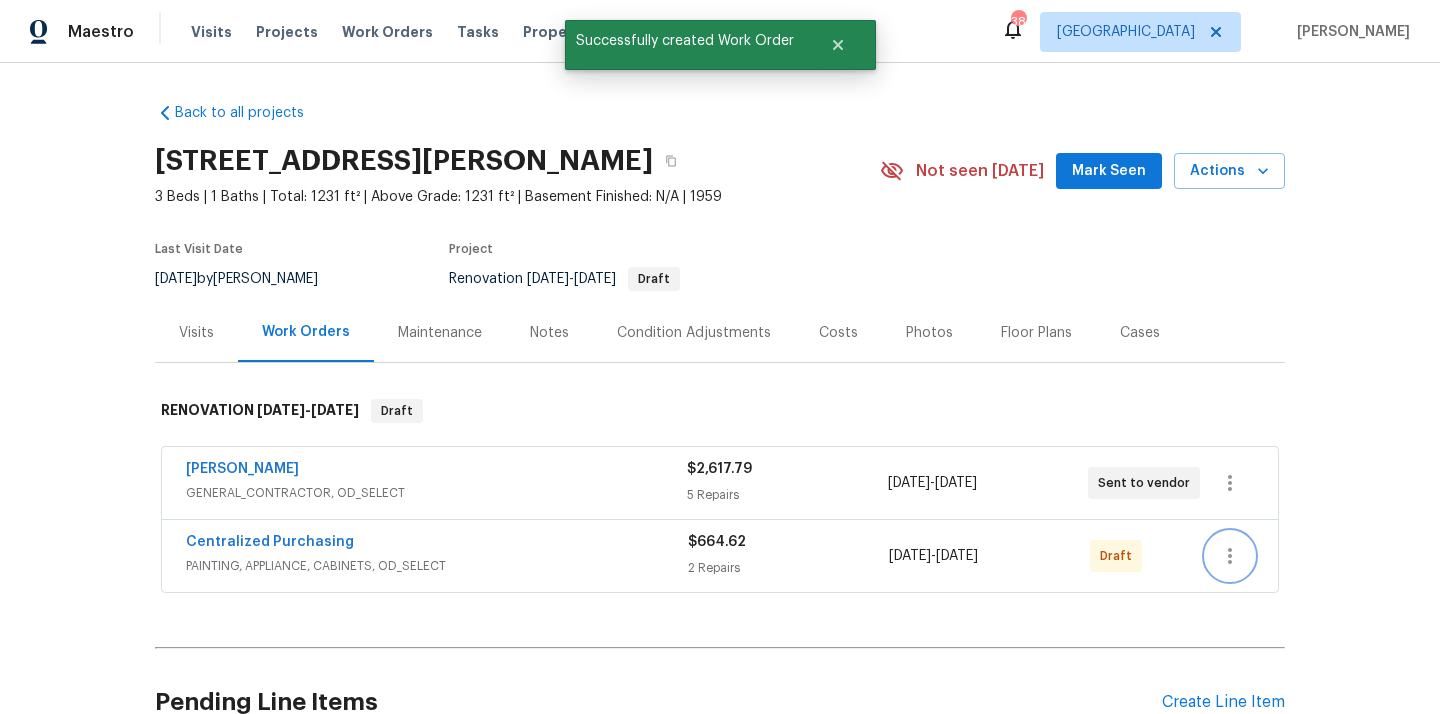 click 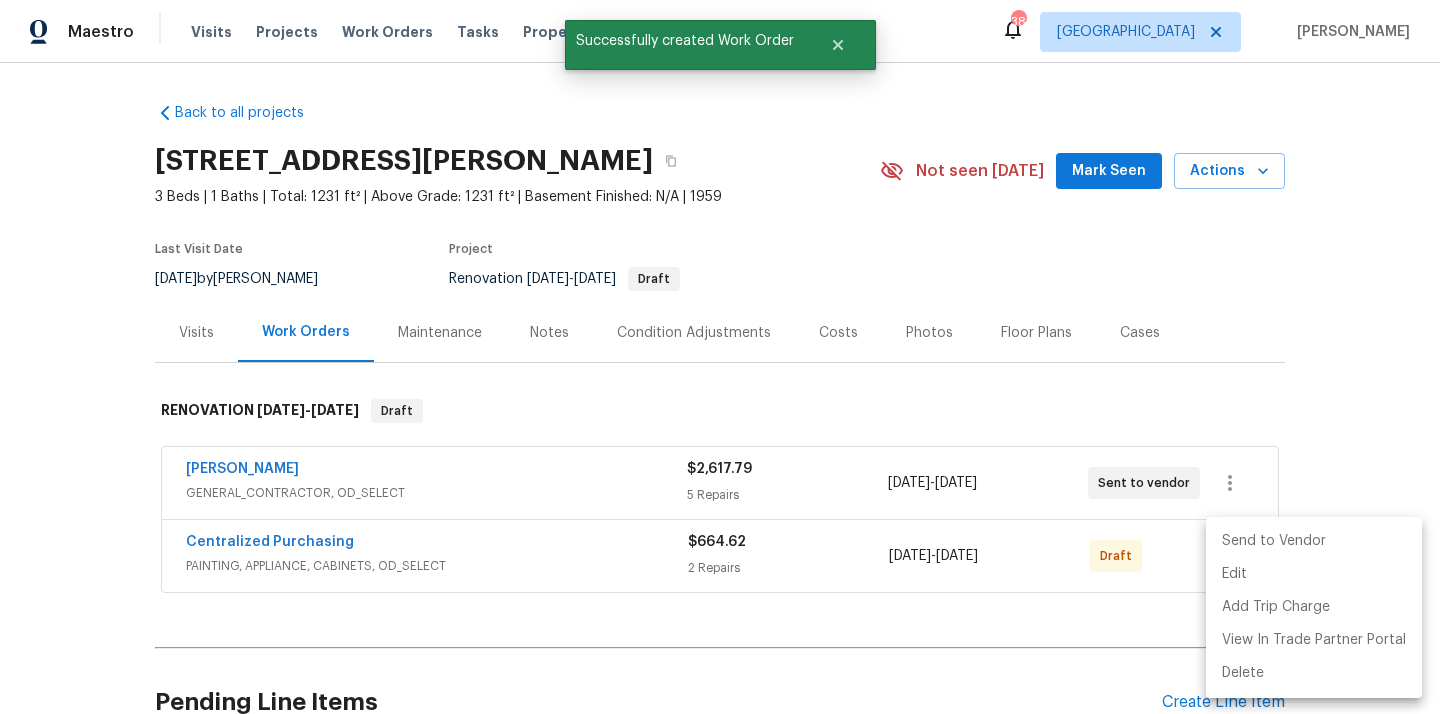 click on "Send to Vendor" at bounding box center (1314, 541) 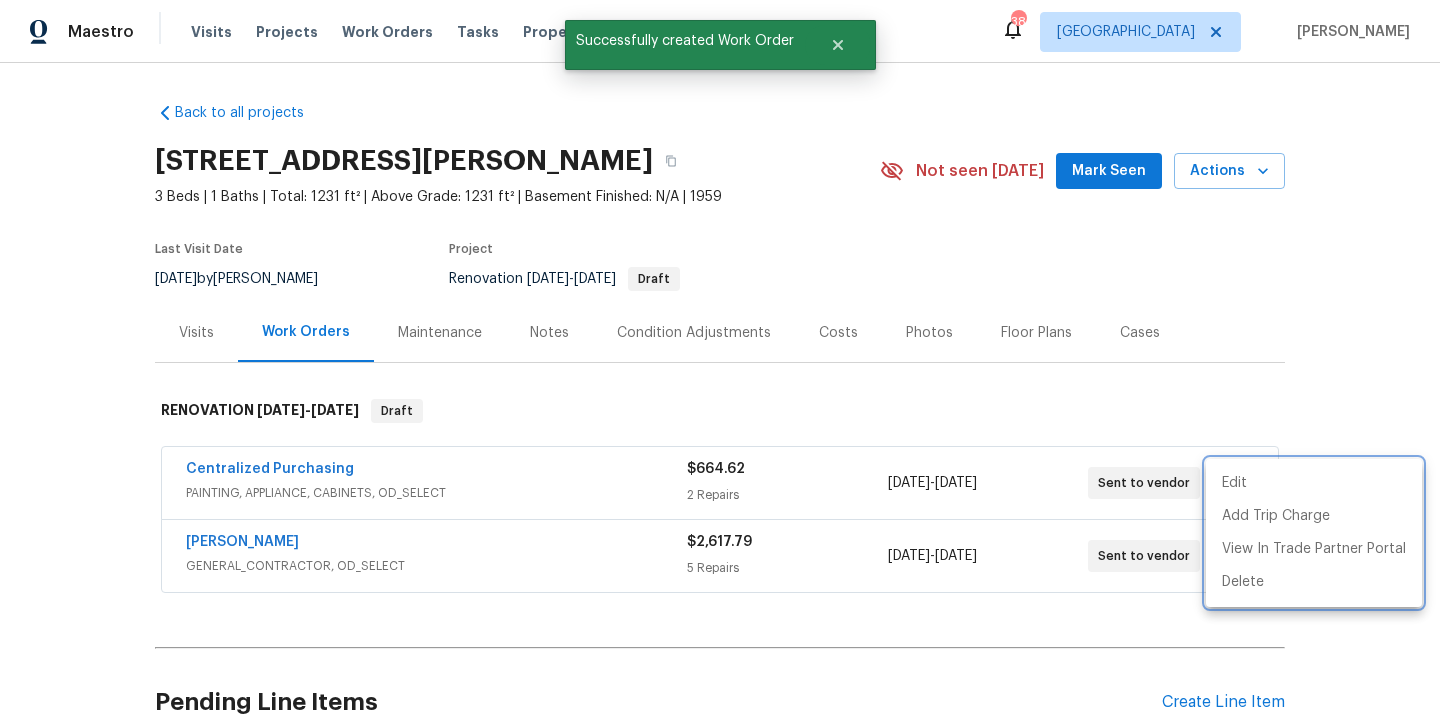 click at bounding box center (720, 357) 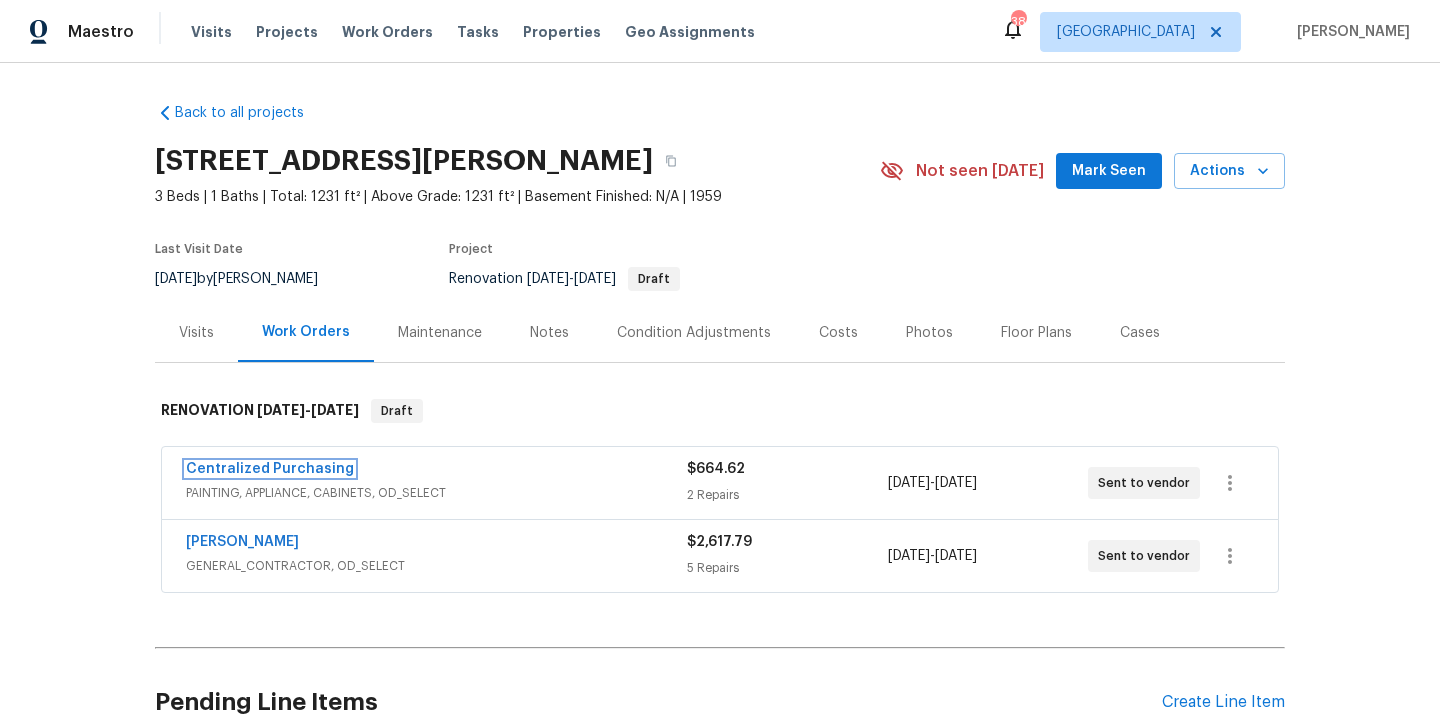 click on "Centralized Purchasing" at bounding box center (270, 469) 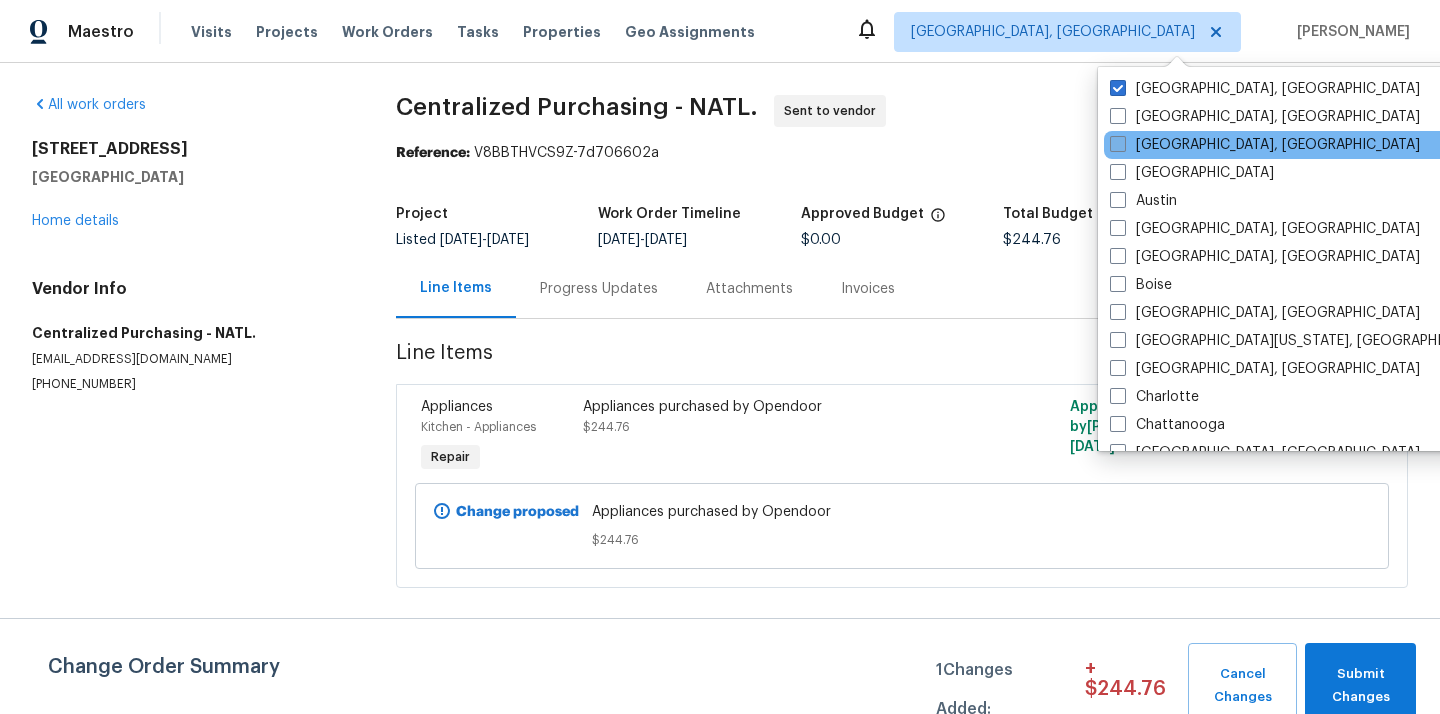 scroll, scrollTop: 0, scrollLeft: 0, axis: both 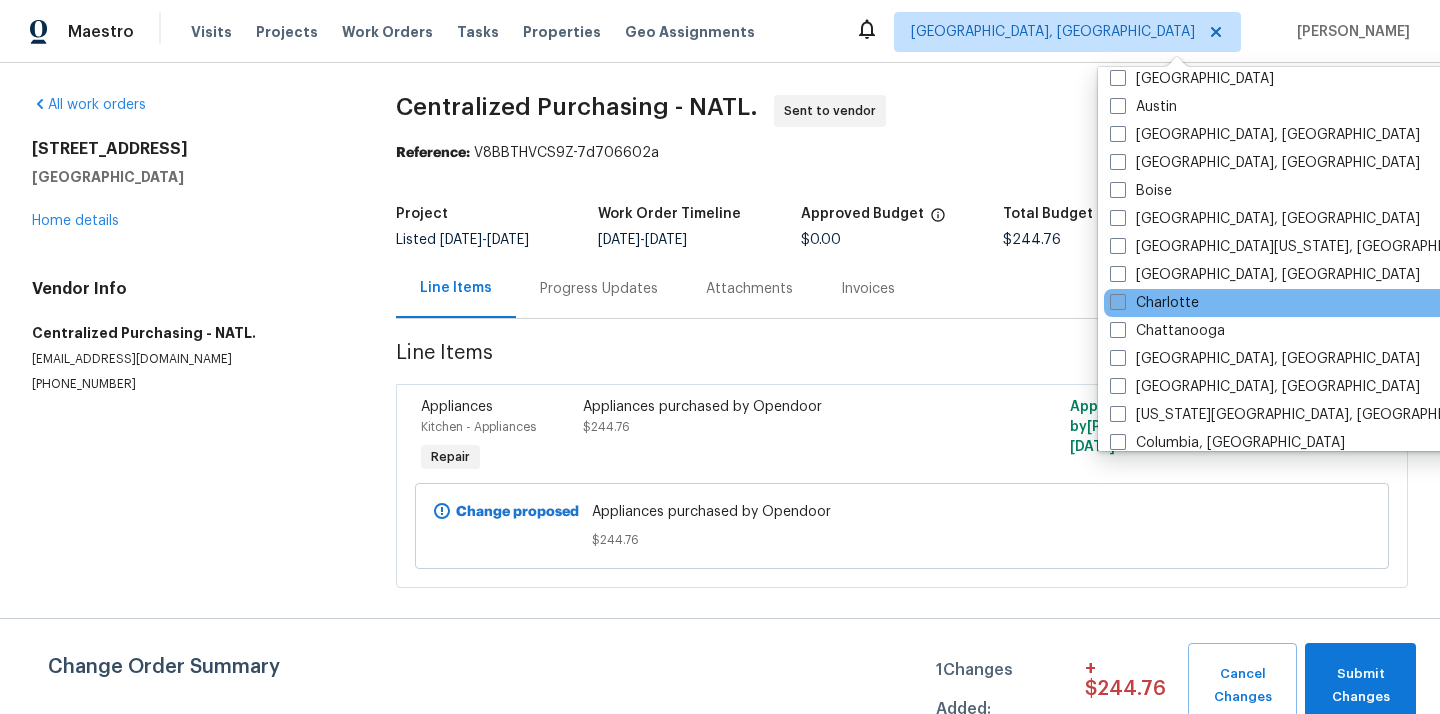 click on "Charlotte" at bounding box center (1154, 303) 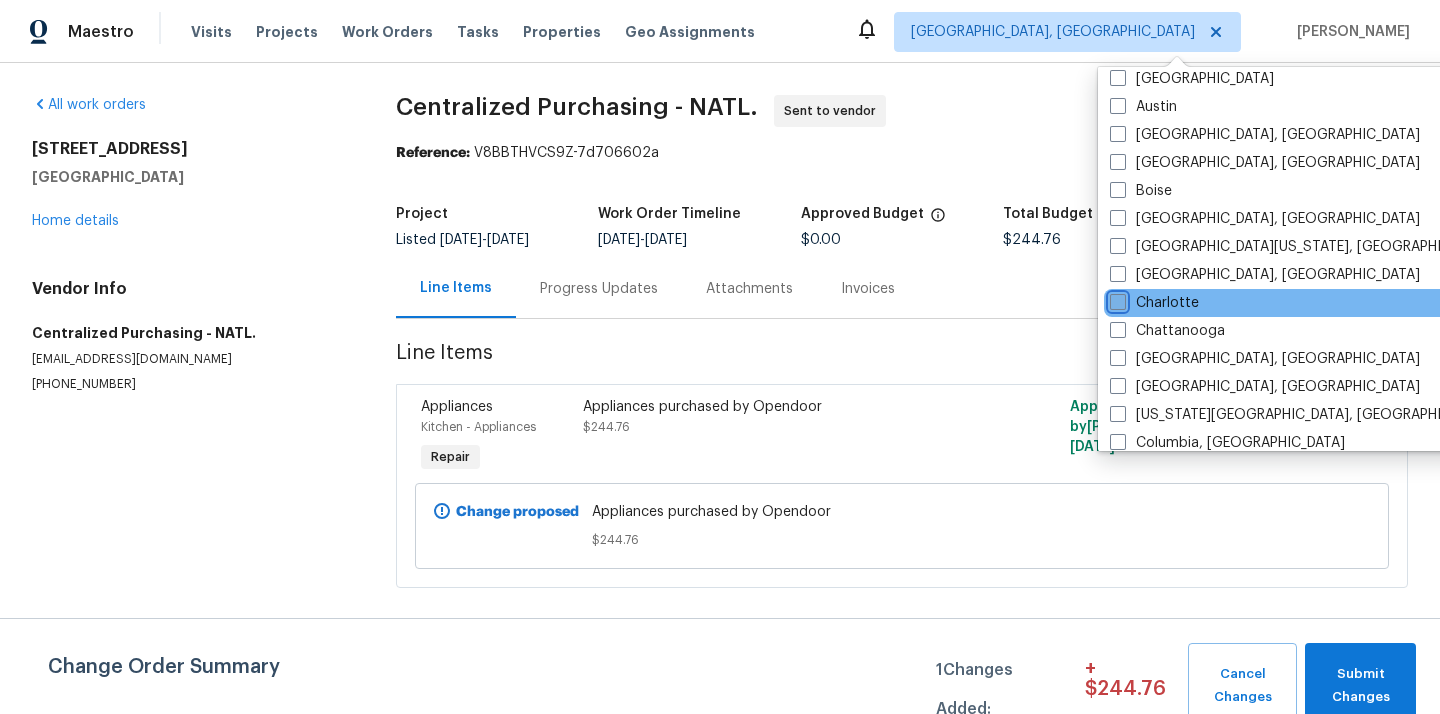 click on "Charlotte" at bounding box center [1116, 299] 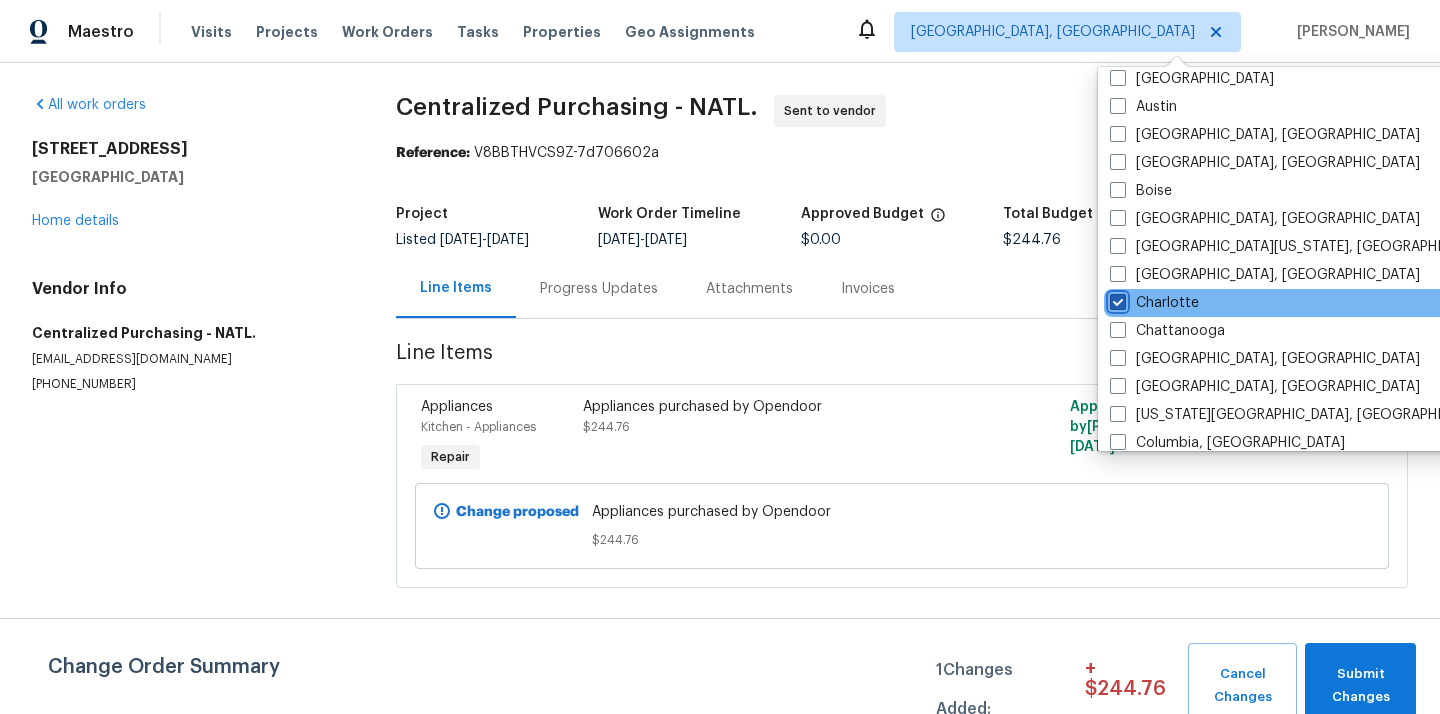 checkbox on "true" 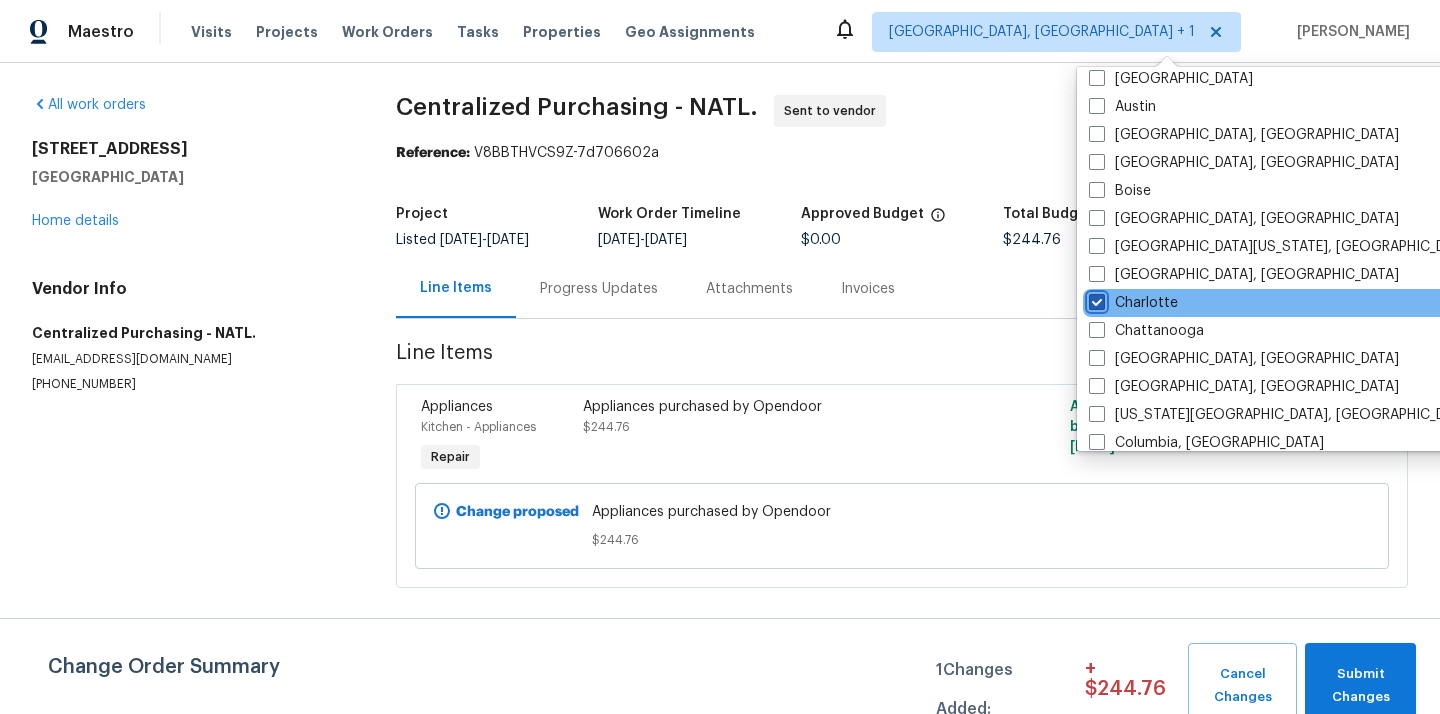scroll, scrollTop: 0, scrollLeft: 0, axis: both 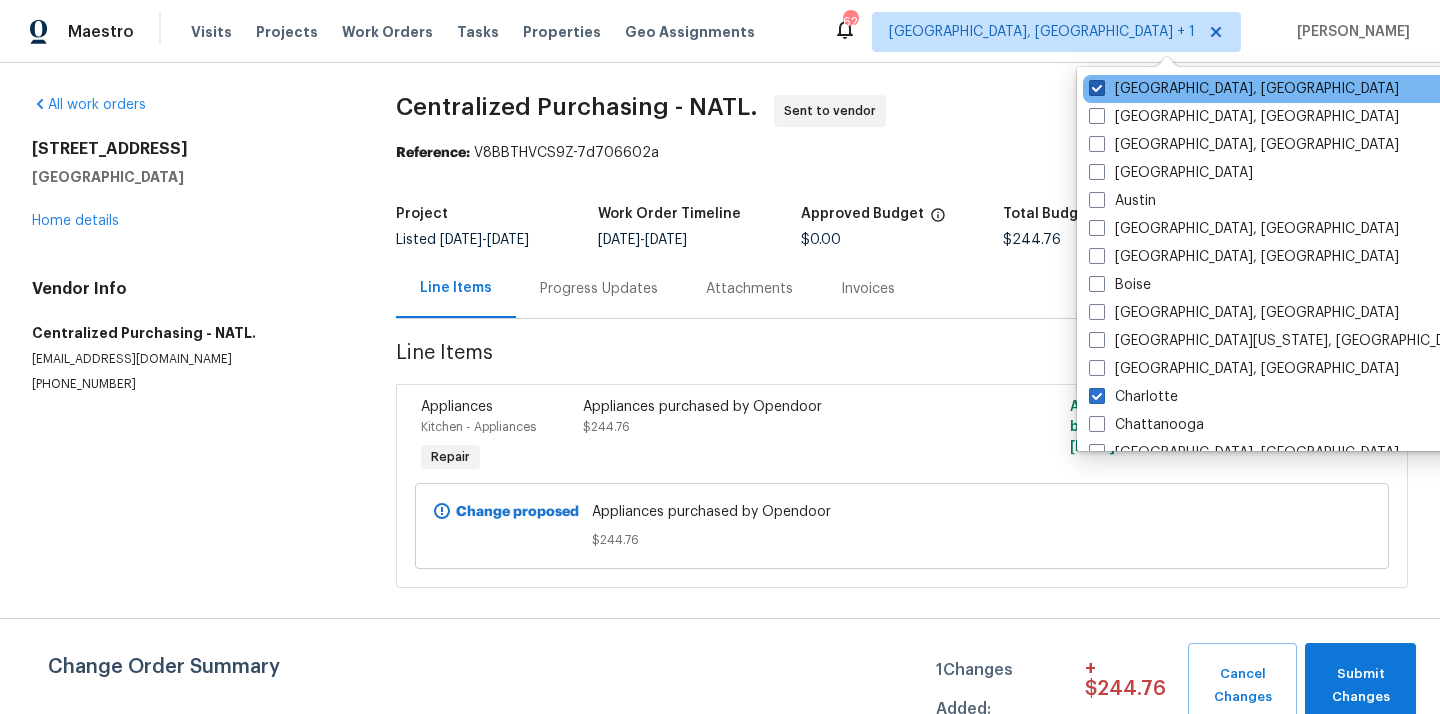 click on "[GEOGRAPHIC_DATA], [GEOGRAPHIC_DATA]" at bounding box center (1244, 89) 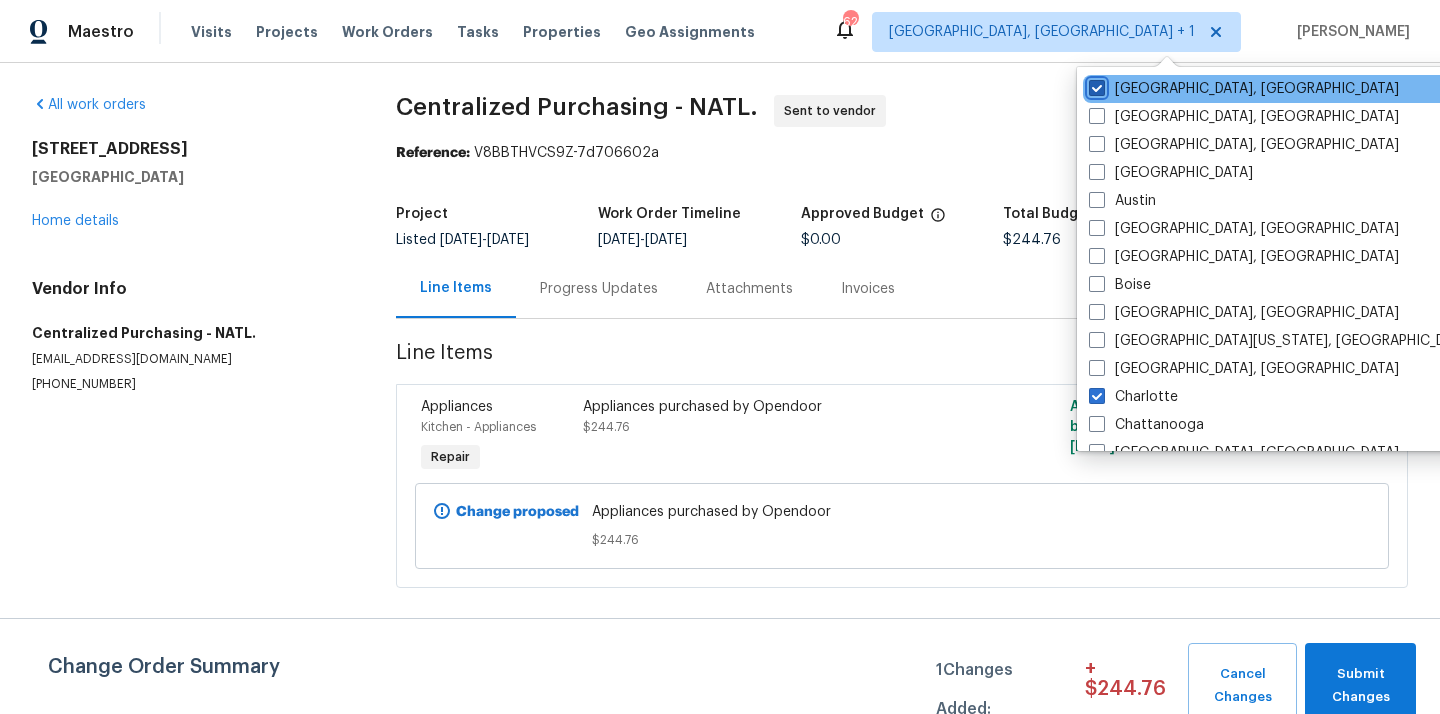 click on "[GEOGRAPHIC_DATA], [GEOGRAPHIC_DATA]" at bounding box center [1095, 85] 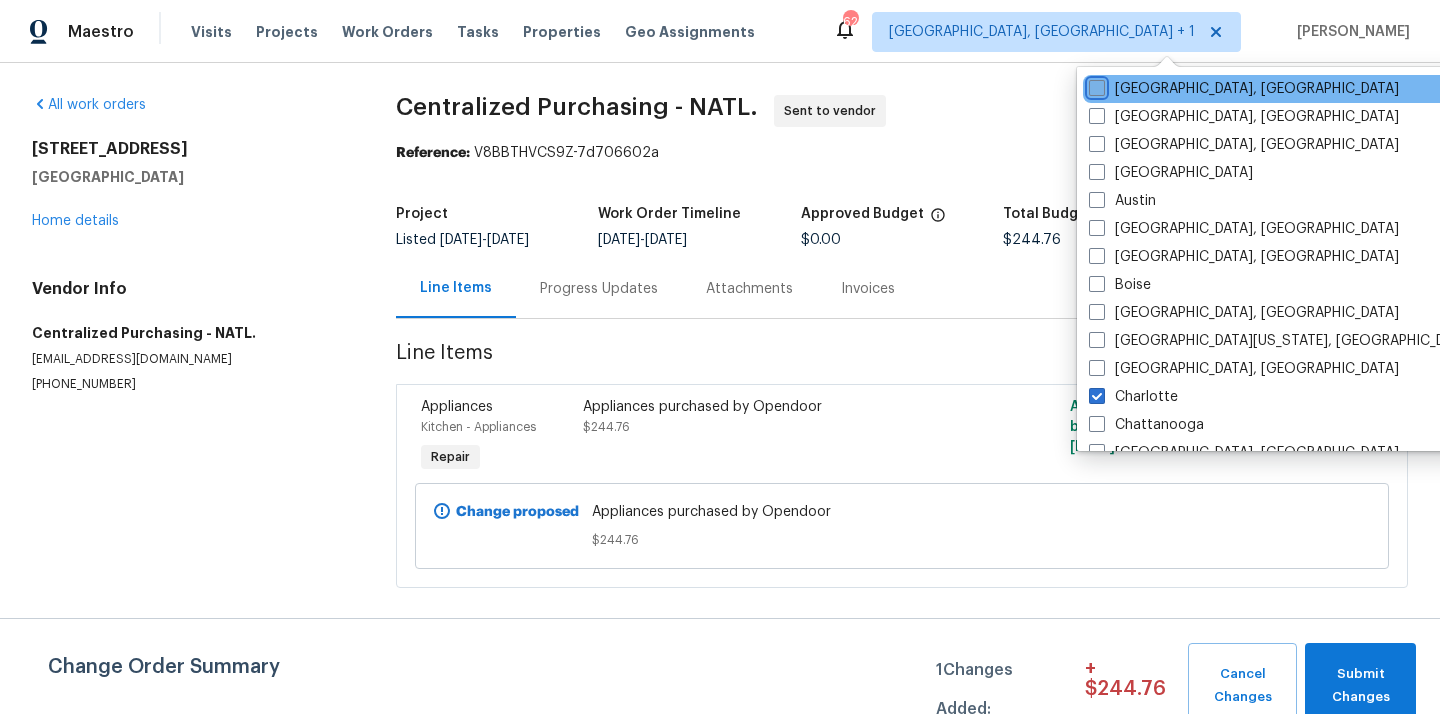 checkbox on "false" 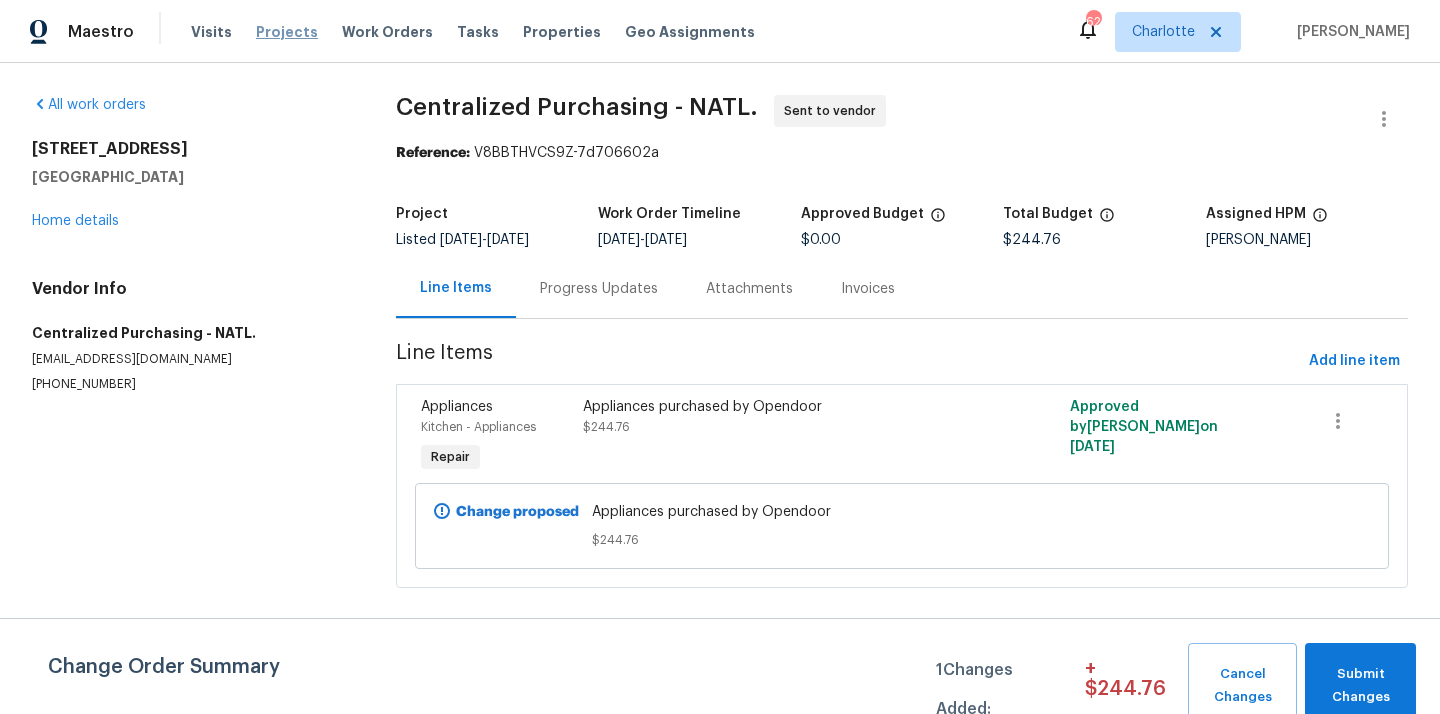 click on "Projects" at bounding box center (287, 32) 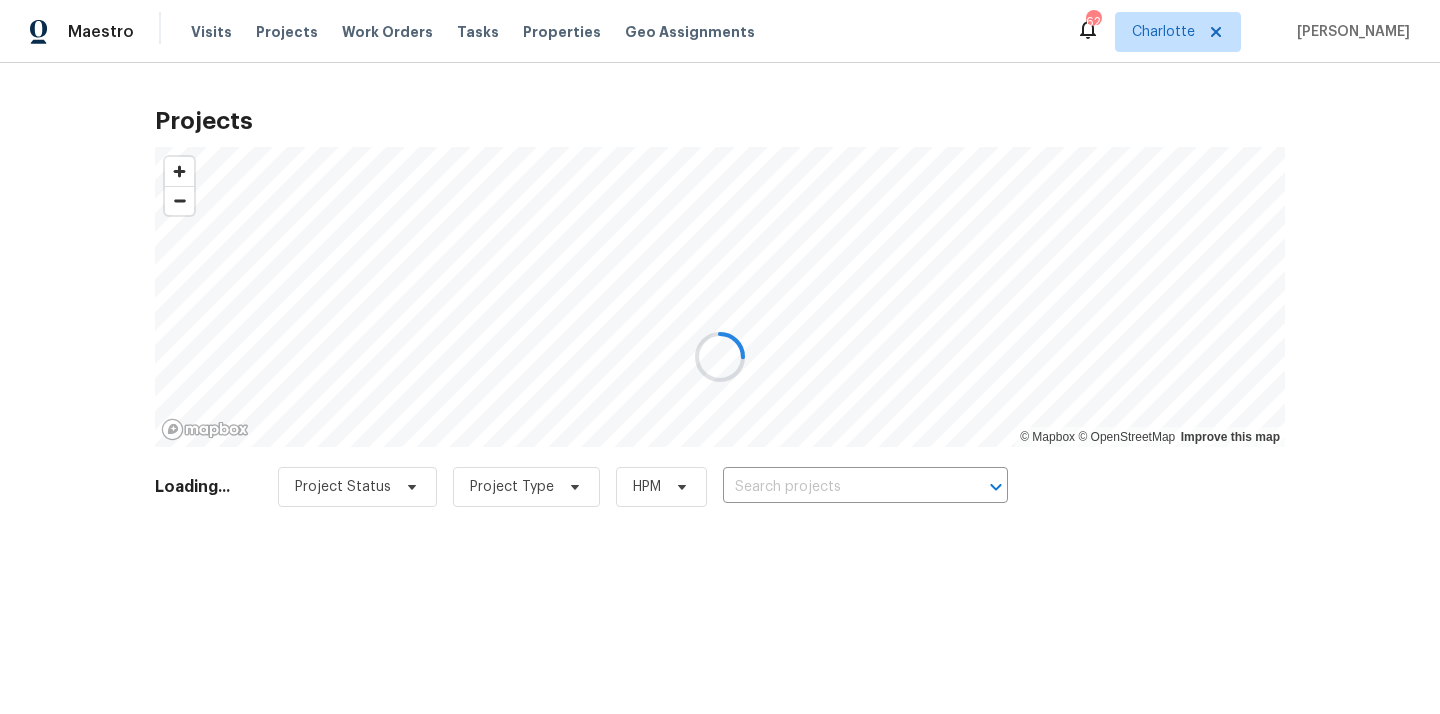 click at bounding box center (720, 357) 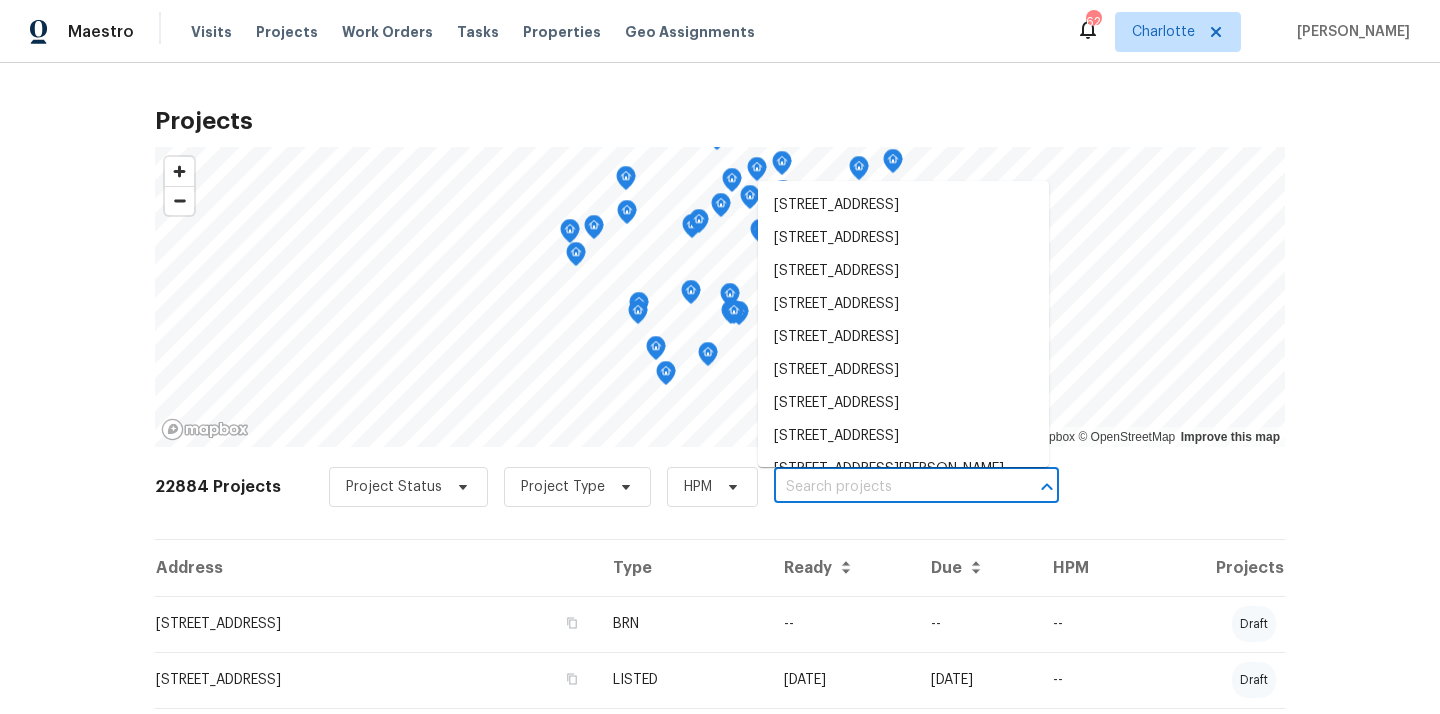 click at bounding box center (888, 487) 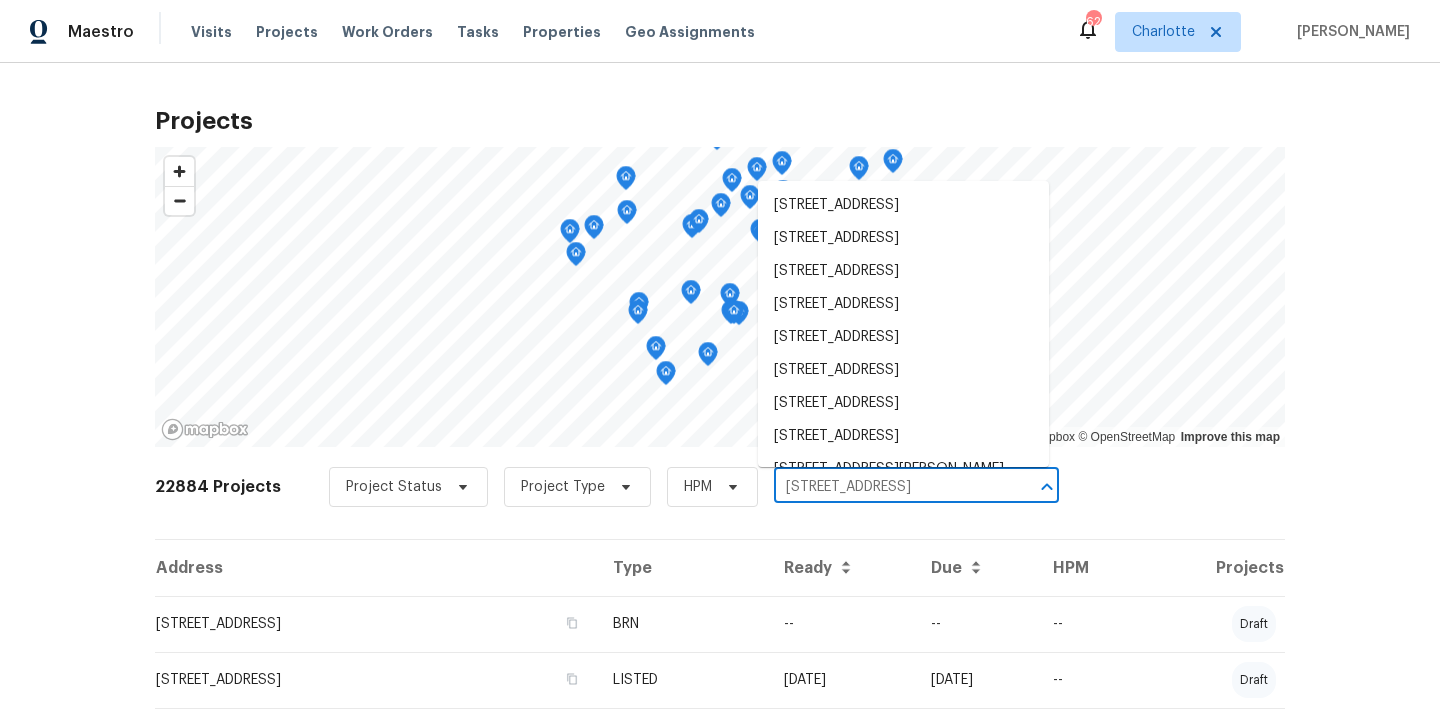 scroll, scrollTop: 0, scrollLeft: 49, axis: horizontal 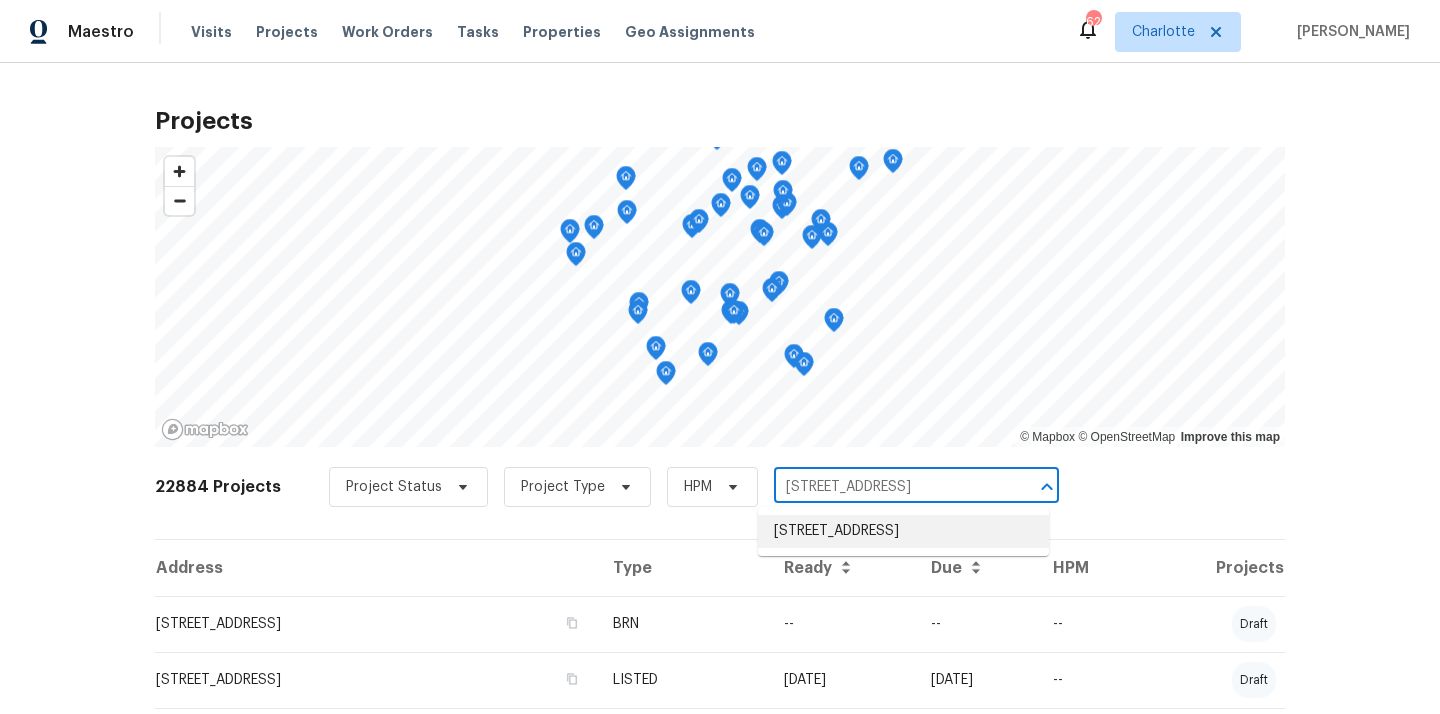 click on "1915 Birchbrook Ct, Harrisburg, NC 28075" at bounding box center (903, 531) 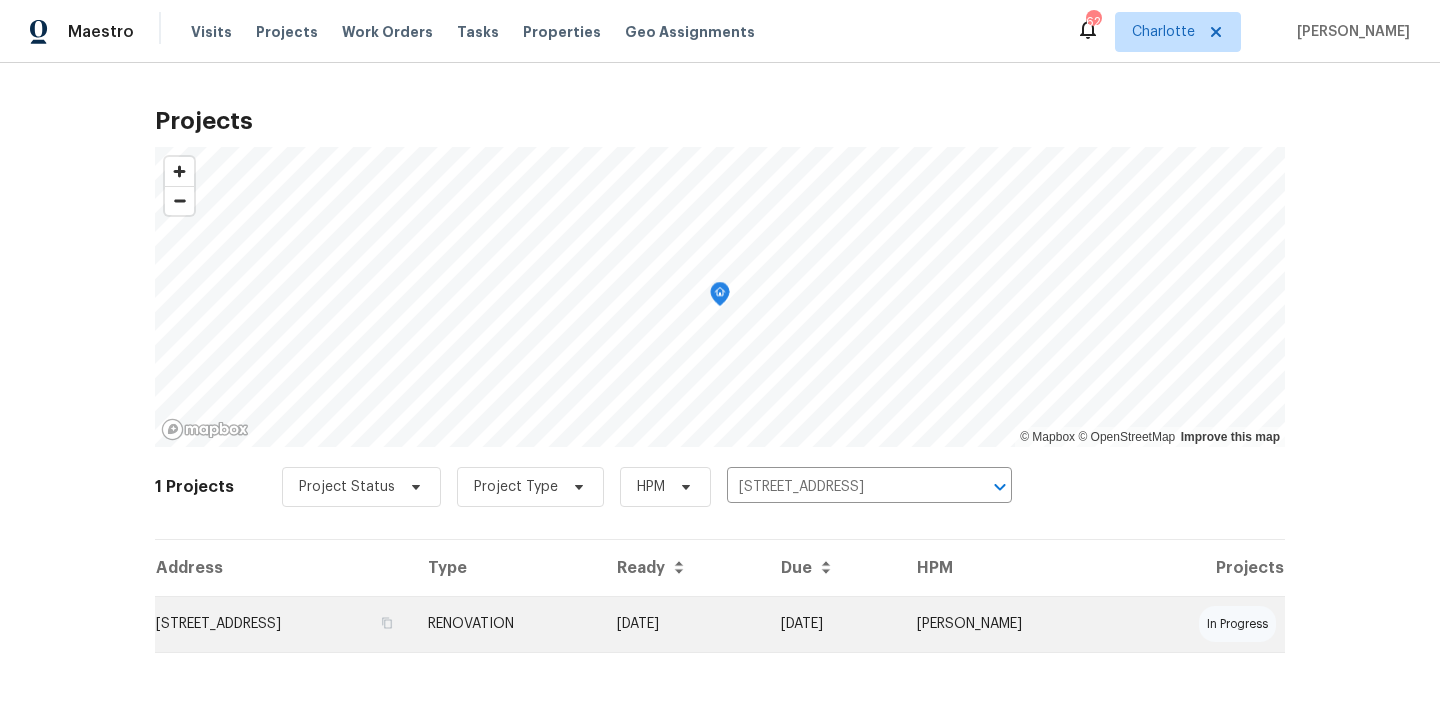 click on "RENOVATION" at bounding box center [506, 624] 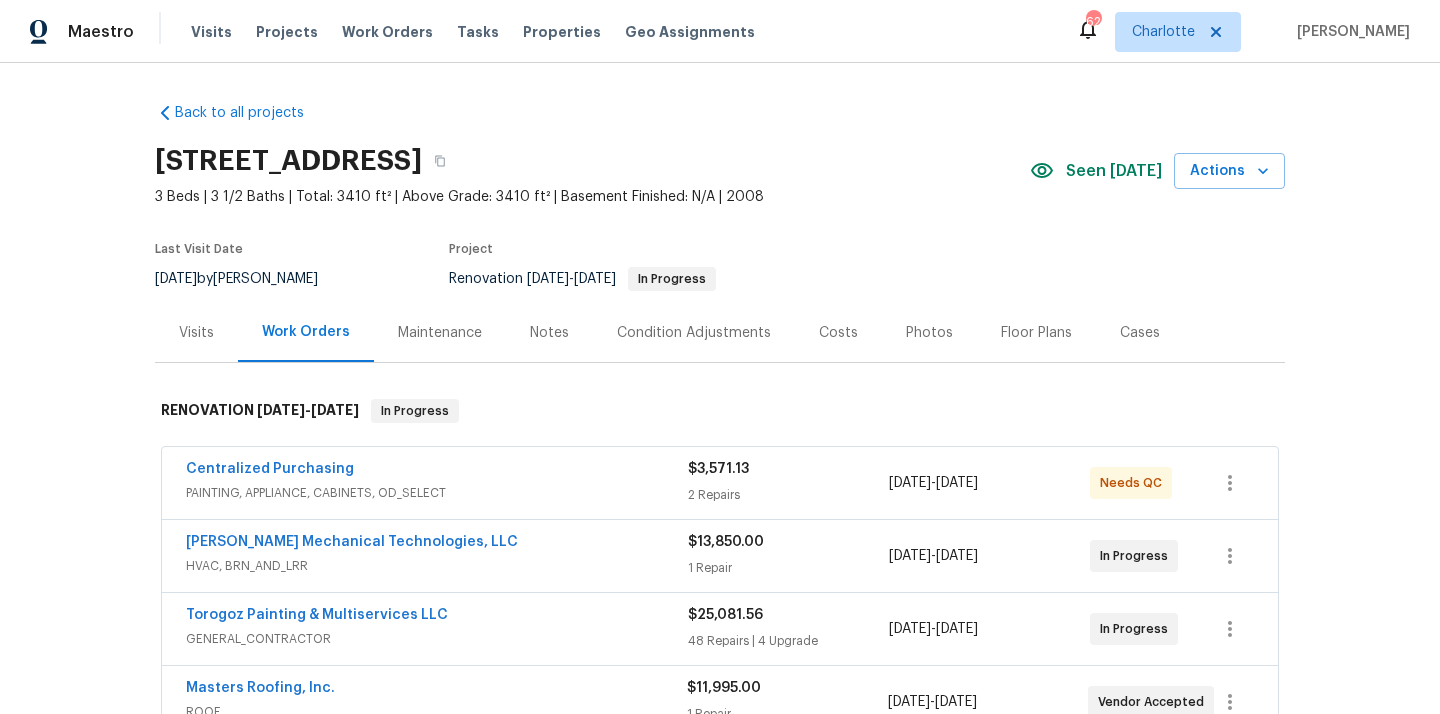 click on "1915 Birchbrook Ct, Harrisburg, NC 28075" at bounding box center (288, 161) 